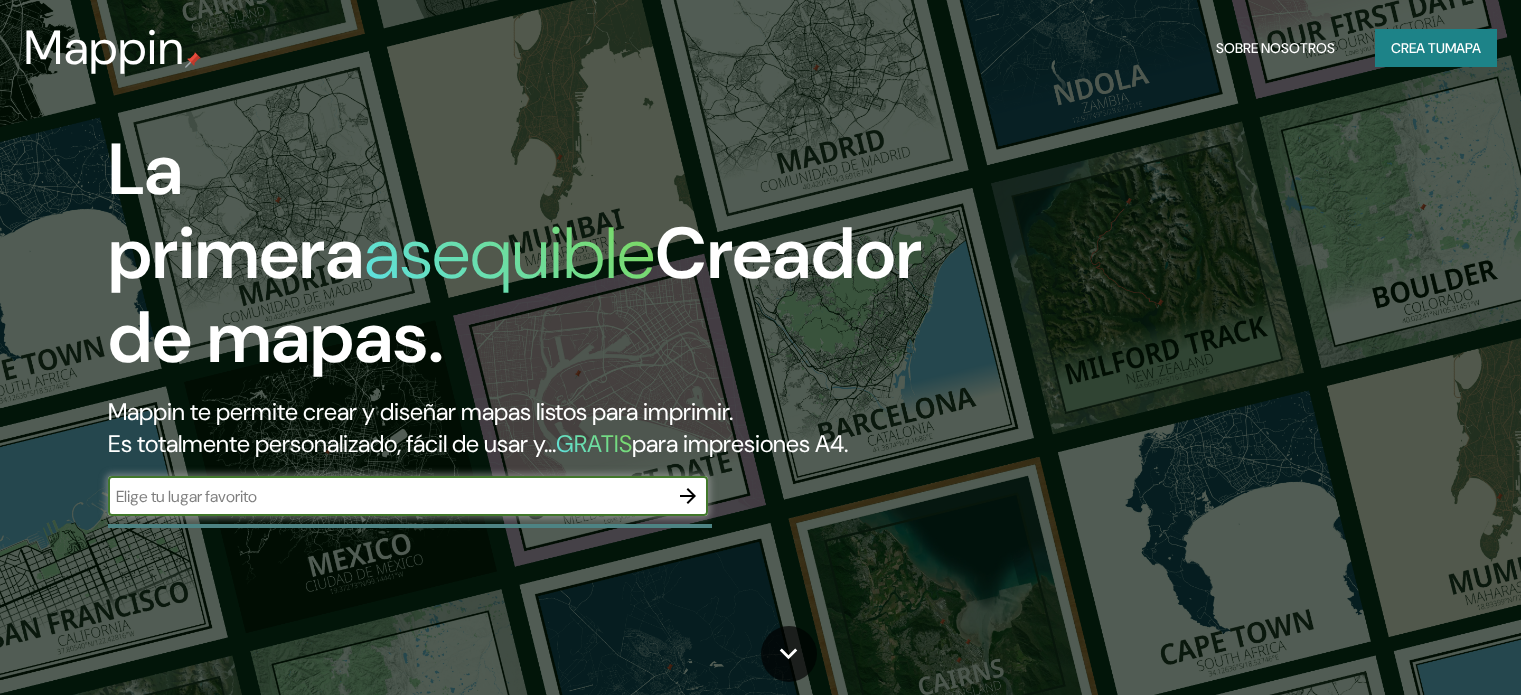 scroll, scrollTop: 0, scrollLeft: 0, axis: both 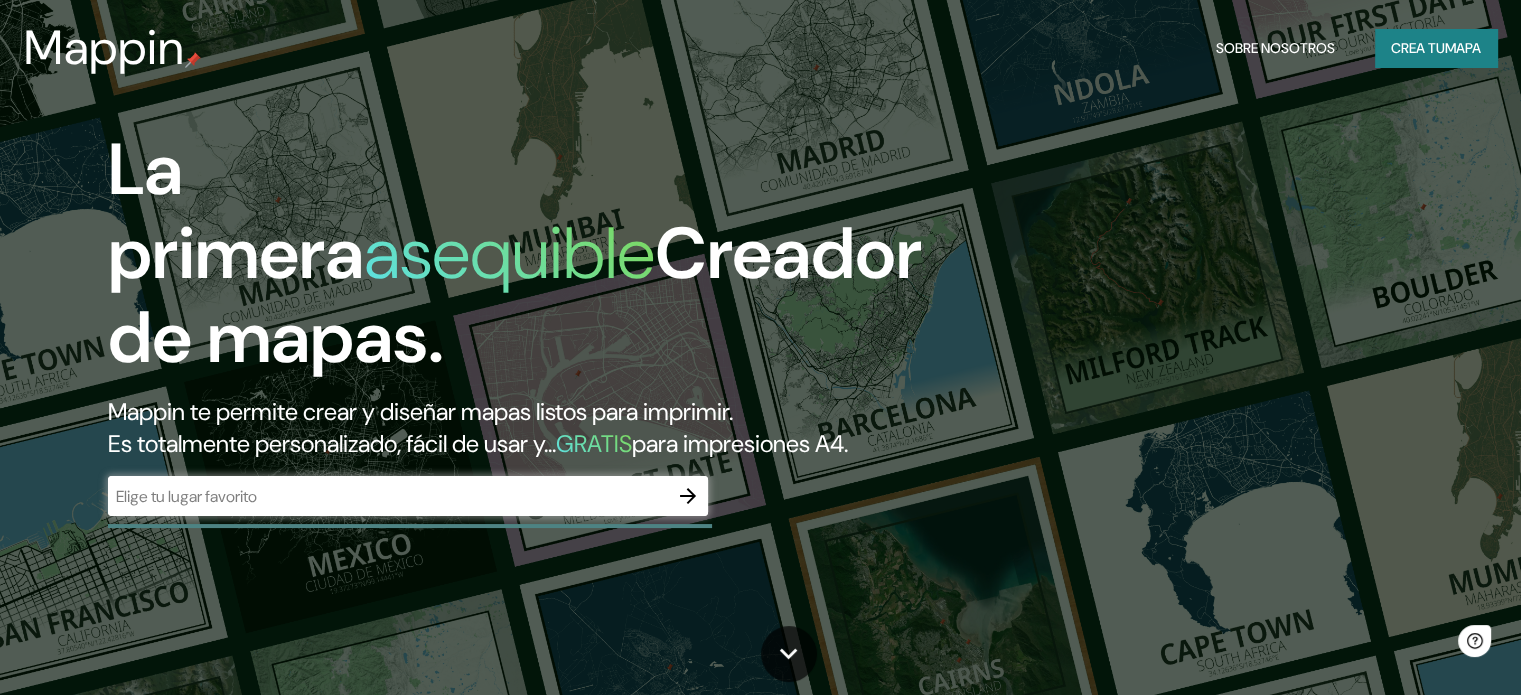 click on "​" at bounding box center [408, 496] 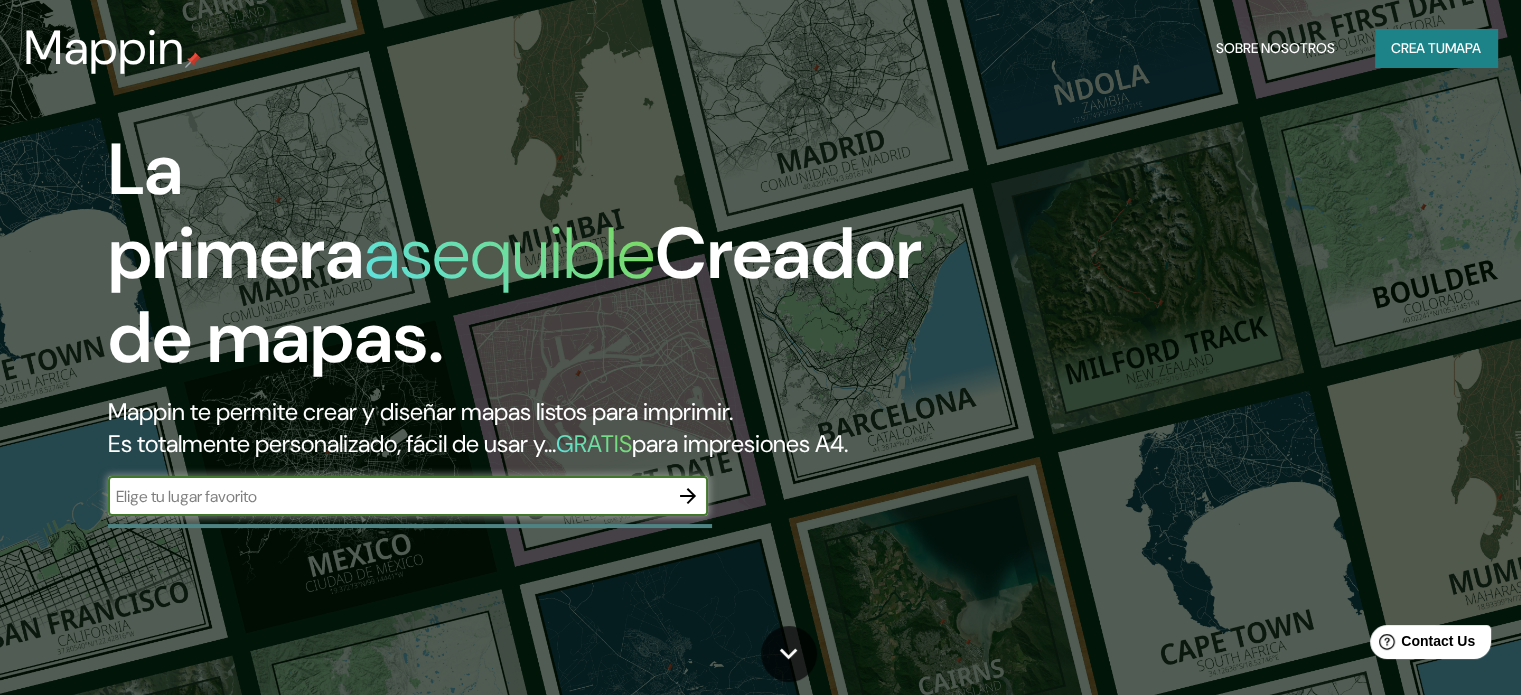 click at bounding box center [688, 496] 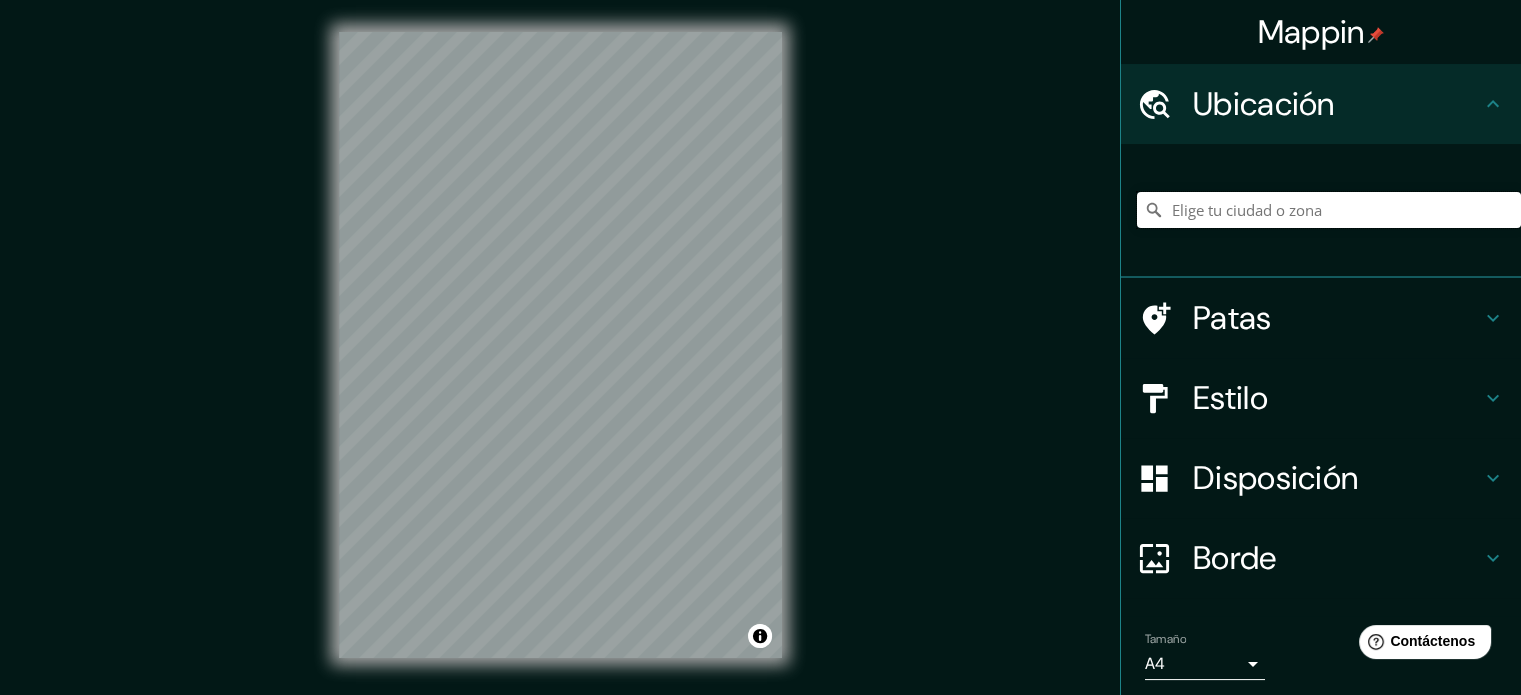 click at bounding box center (1329, 210) 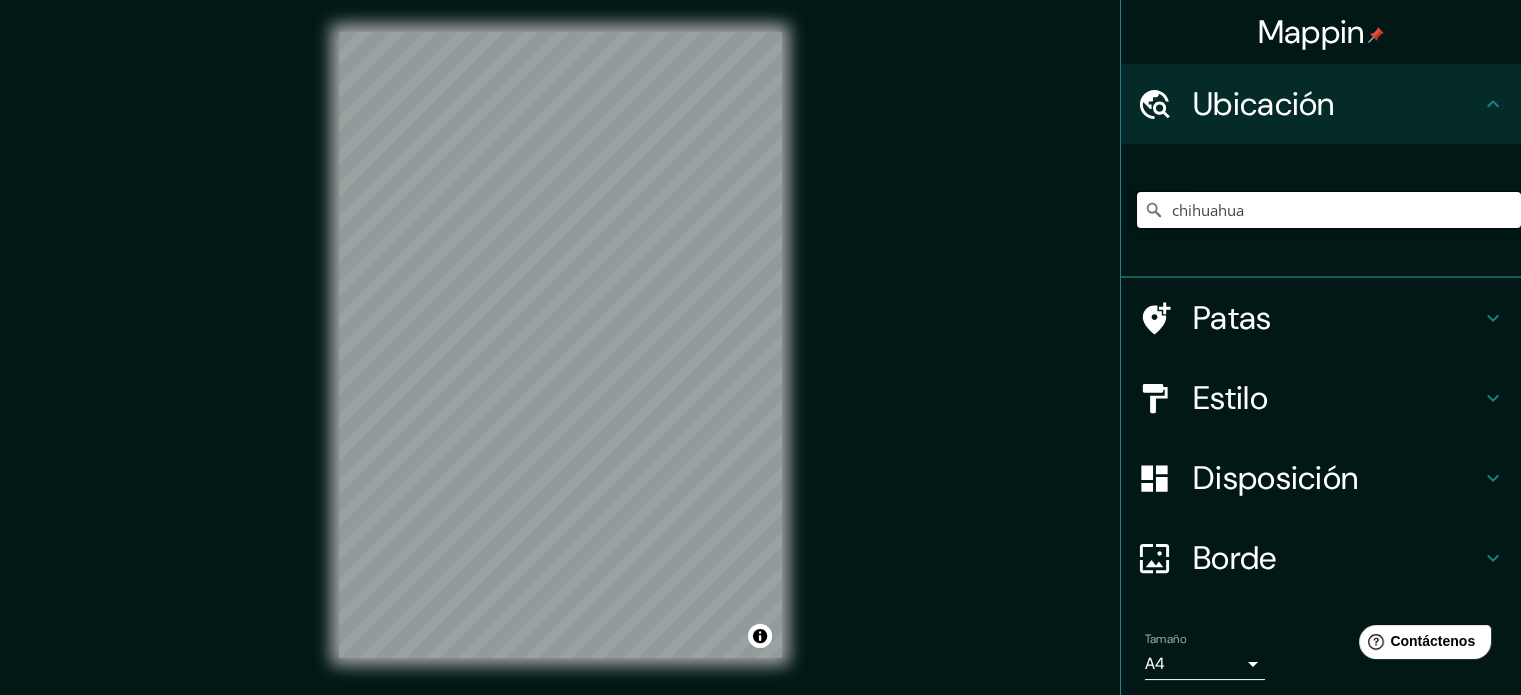 type on "chihuahua" 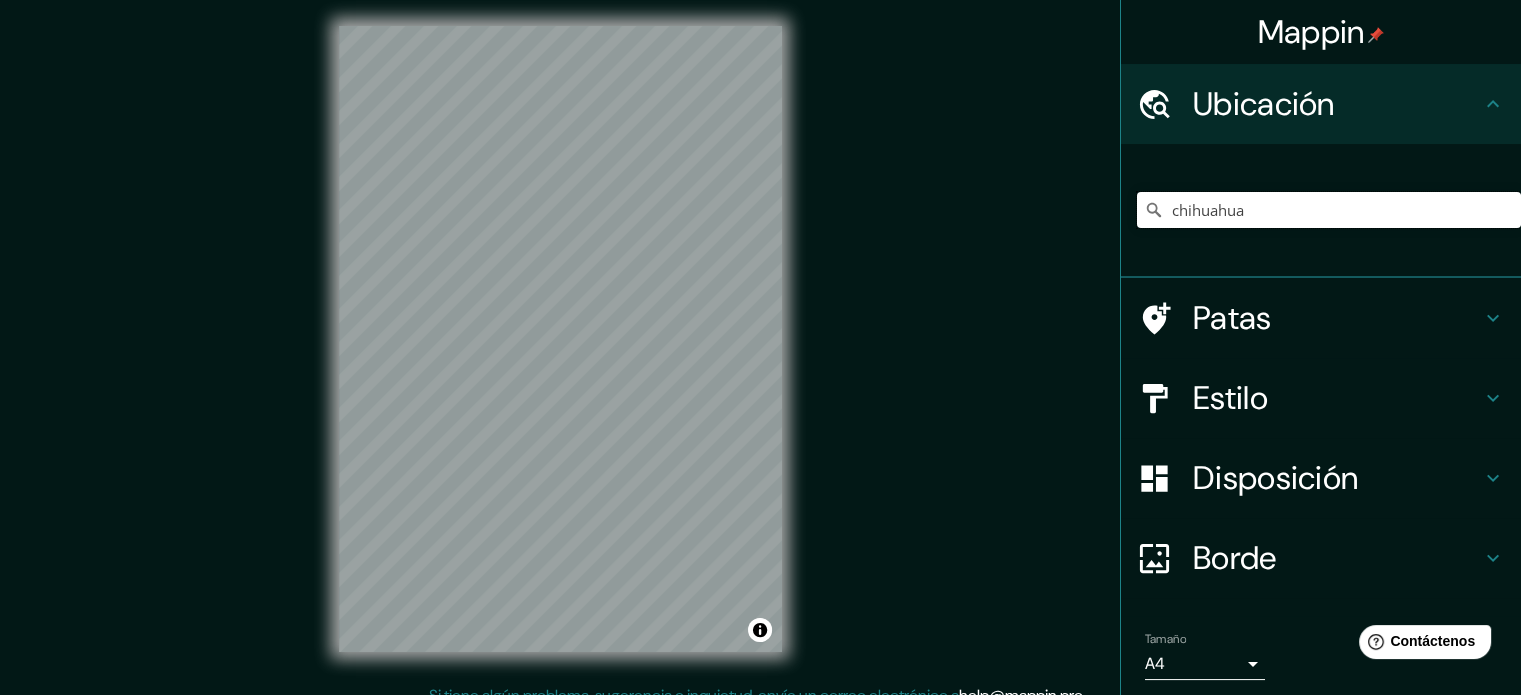 scroll, scrollTop: 0, scrollLeft: 0, axis: both 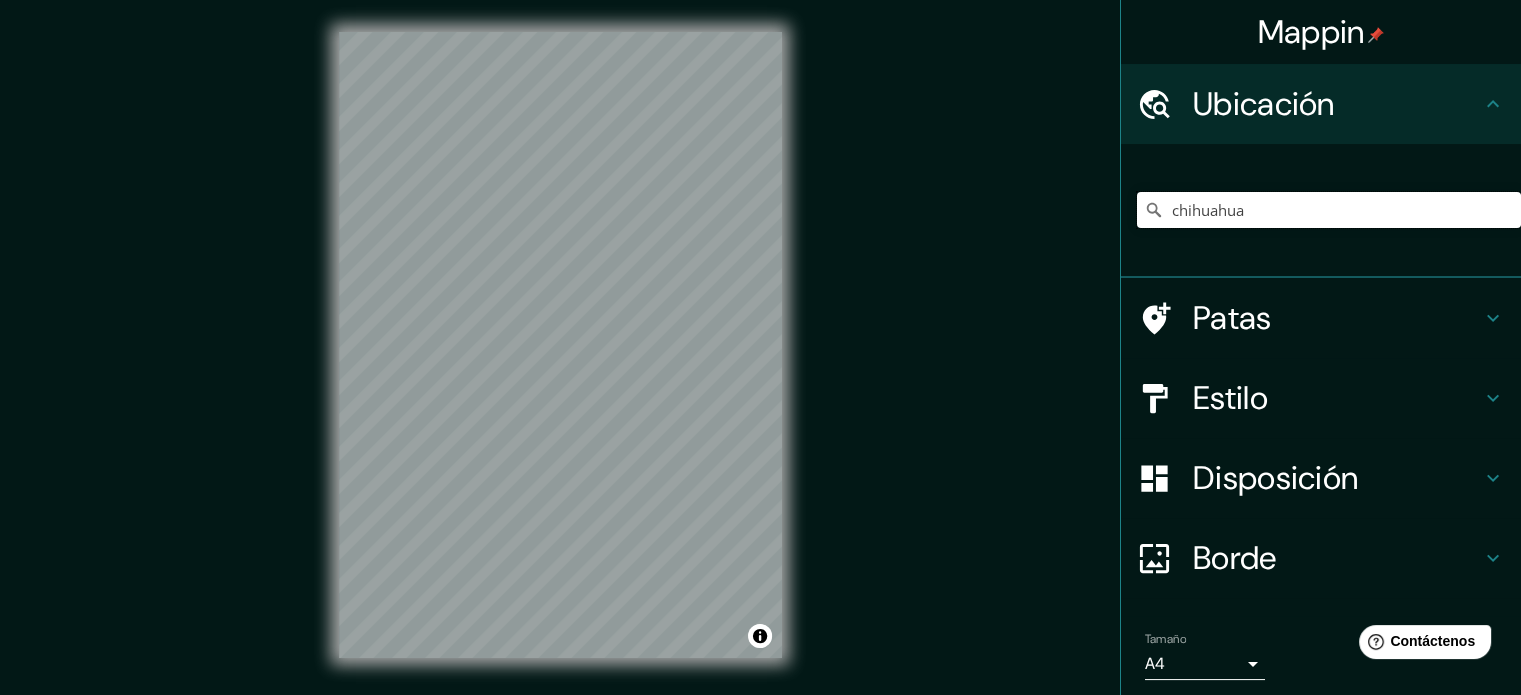click on "chihuahua" at bounding box center (1329, 210) 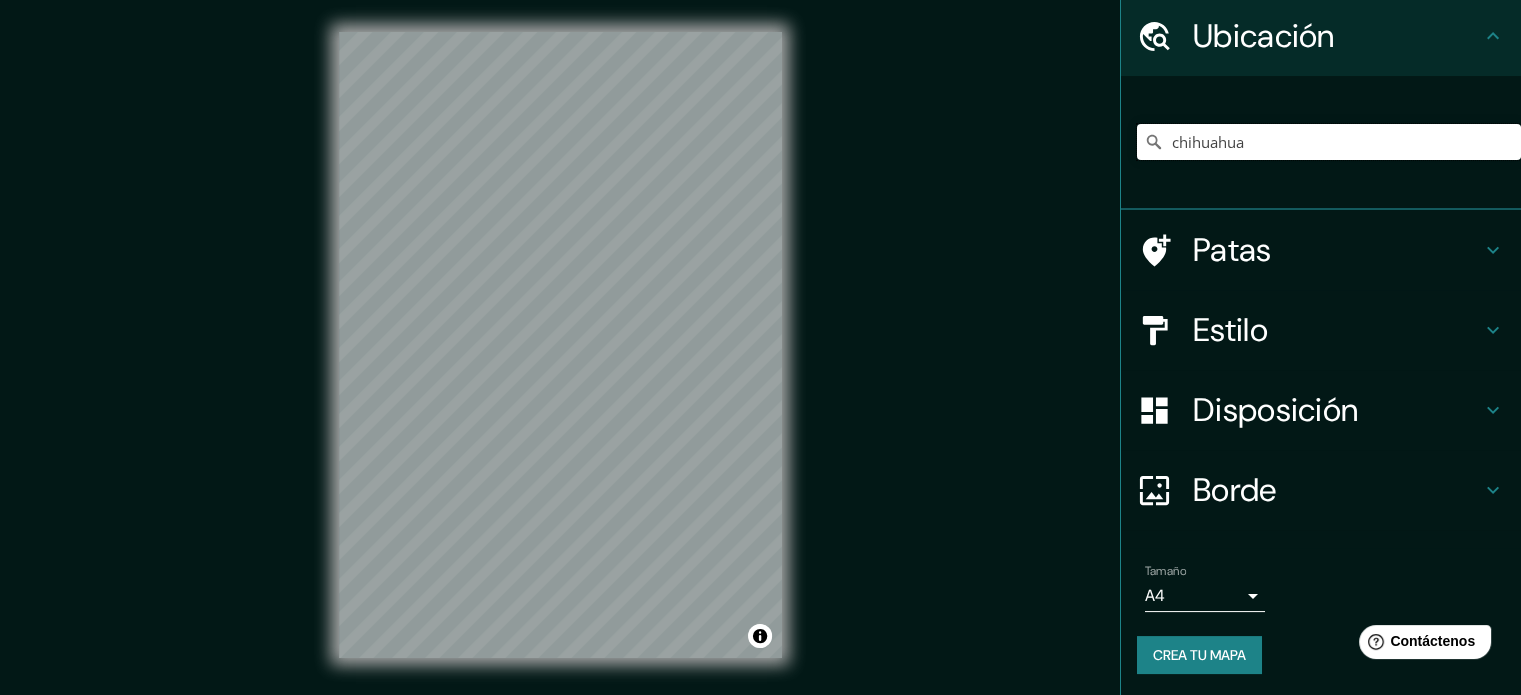 scroll, scrollTop: 69, scrollLeft: 0, axis: vertical 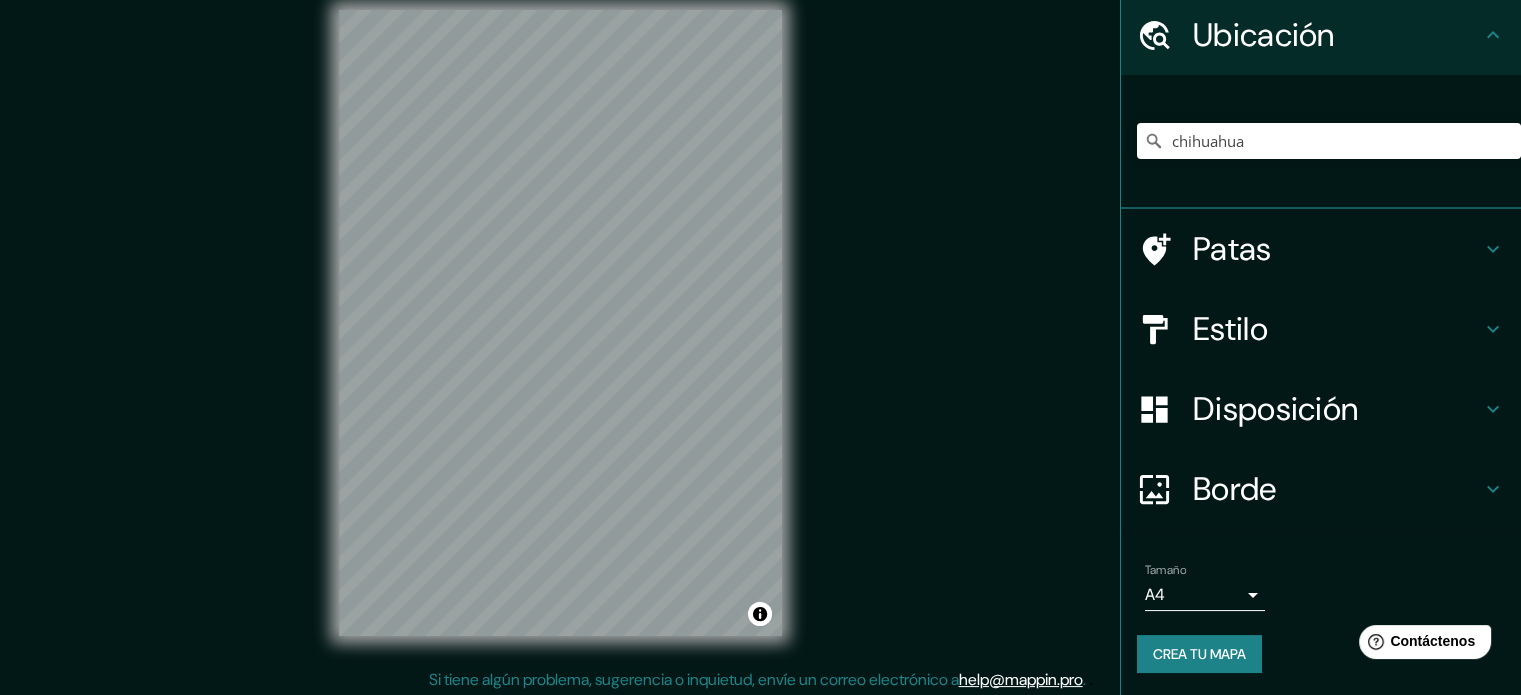 click on "Ubicación" at bounding box center [1337, 35] 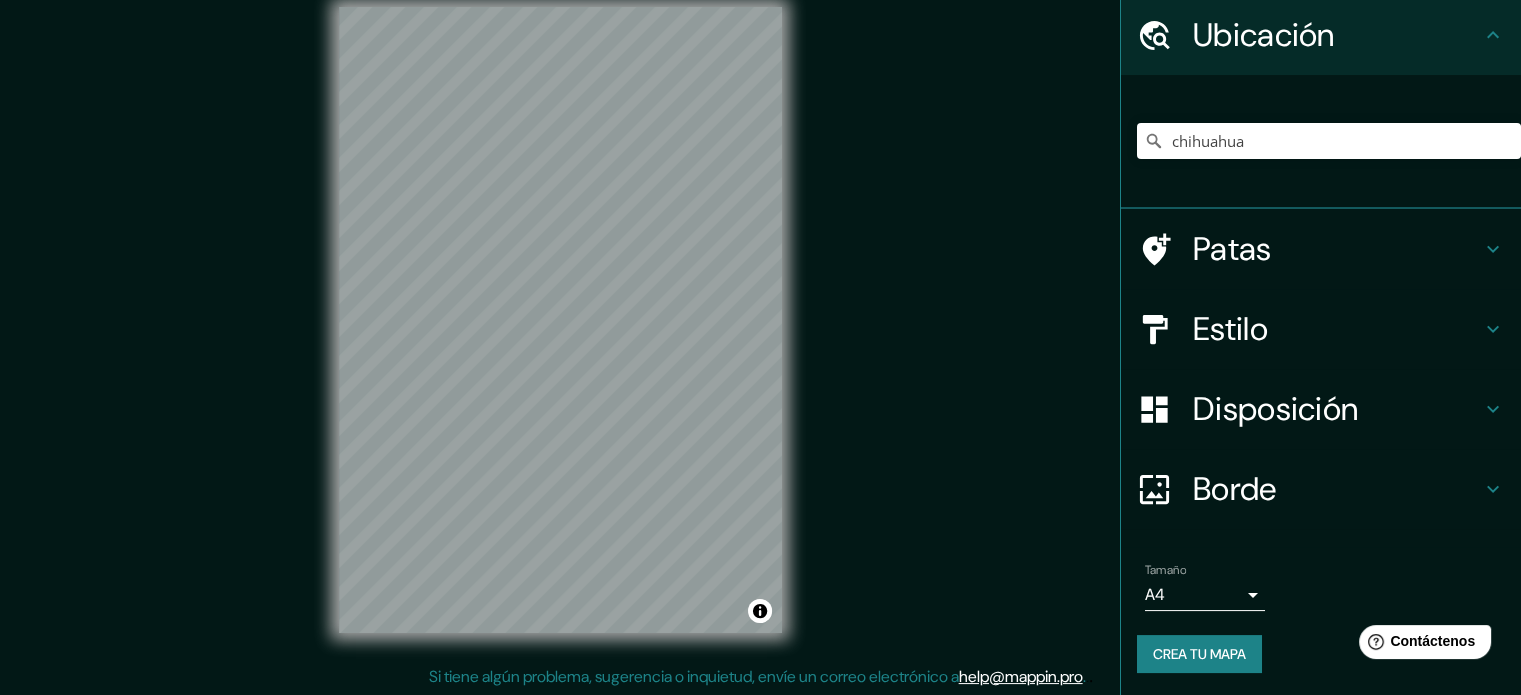 scroll, scrollTop: 26, scrollLeft: 0, axis: vertical 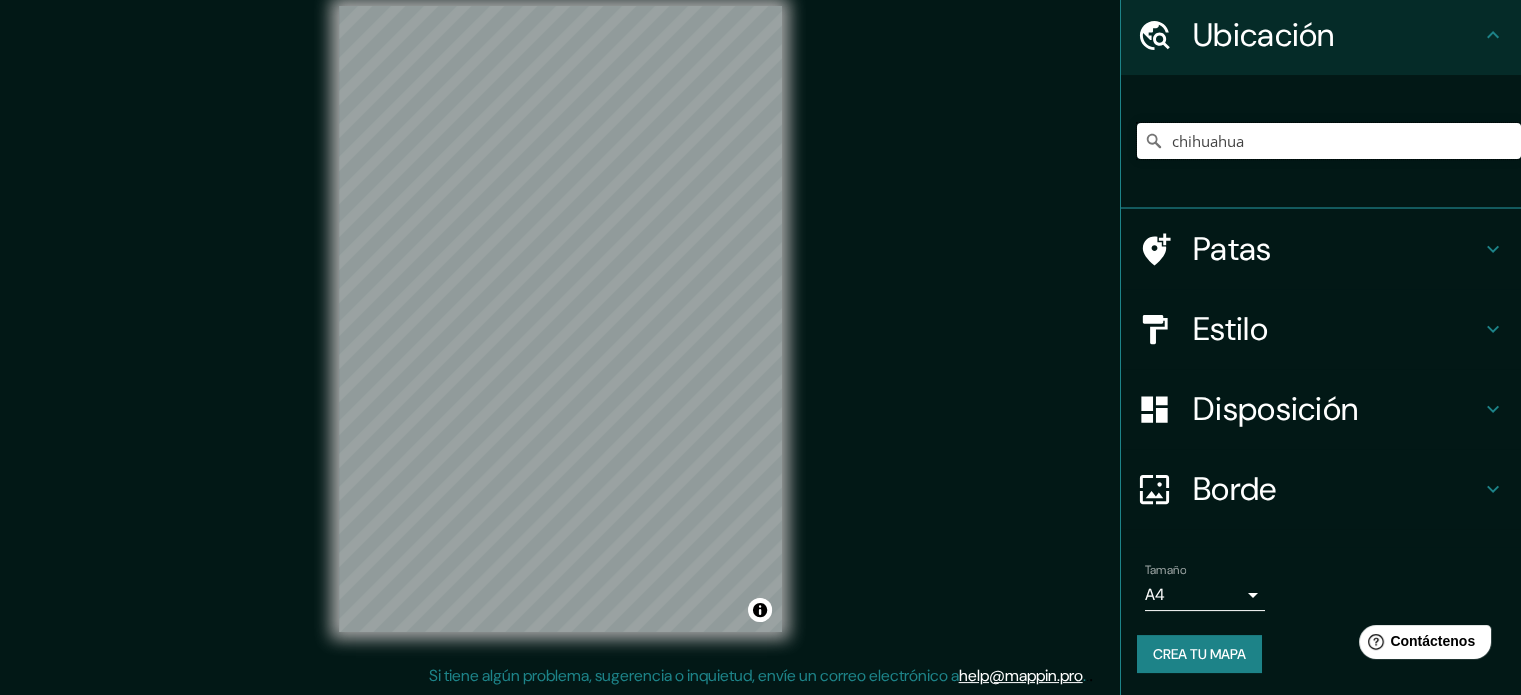 click on "chihuahua" at bounding box center [1329, 141] 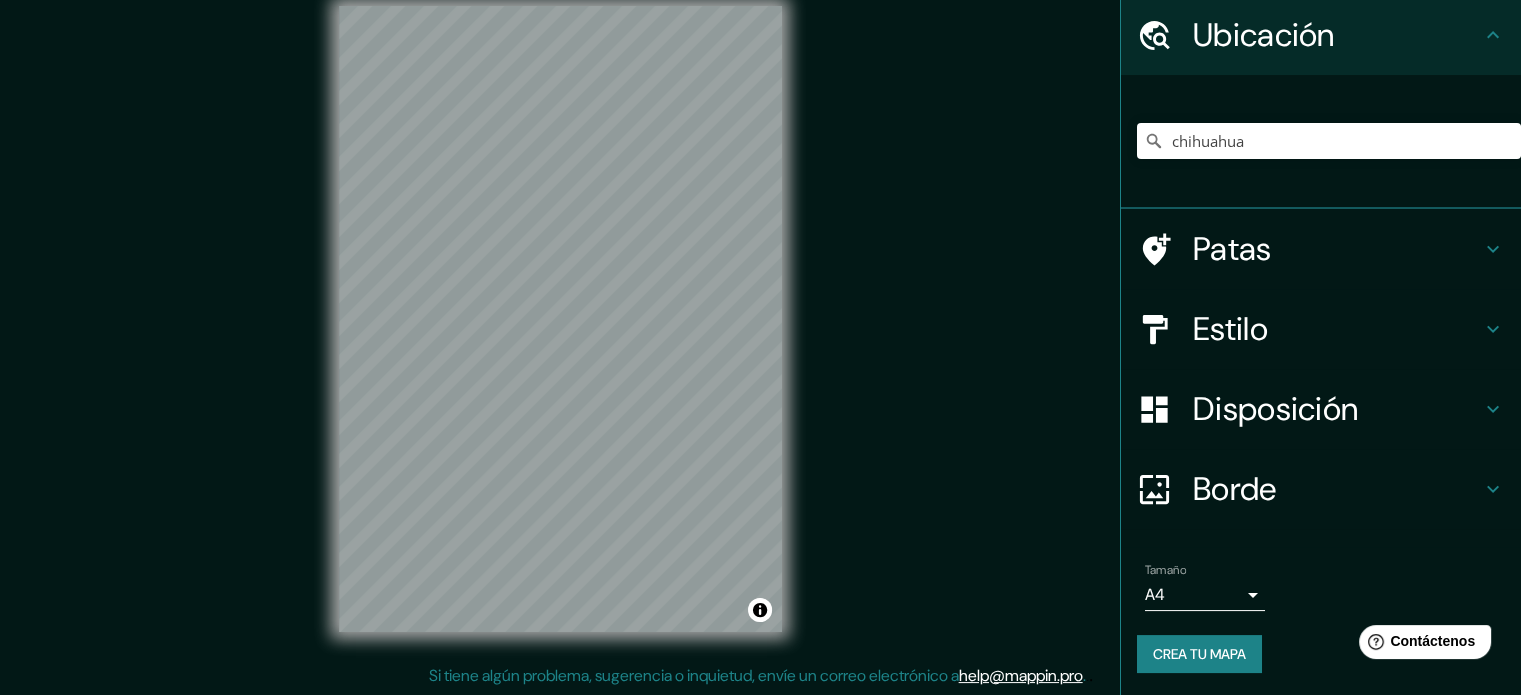 click at bounding box center (1154, 141) 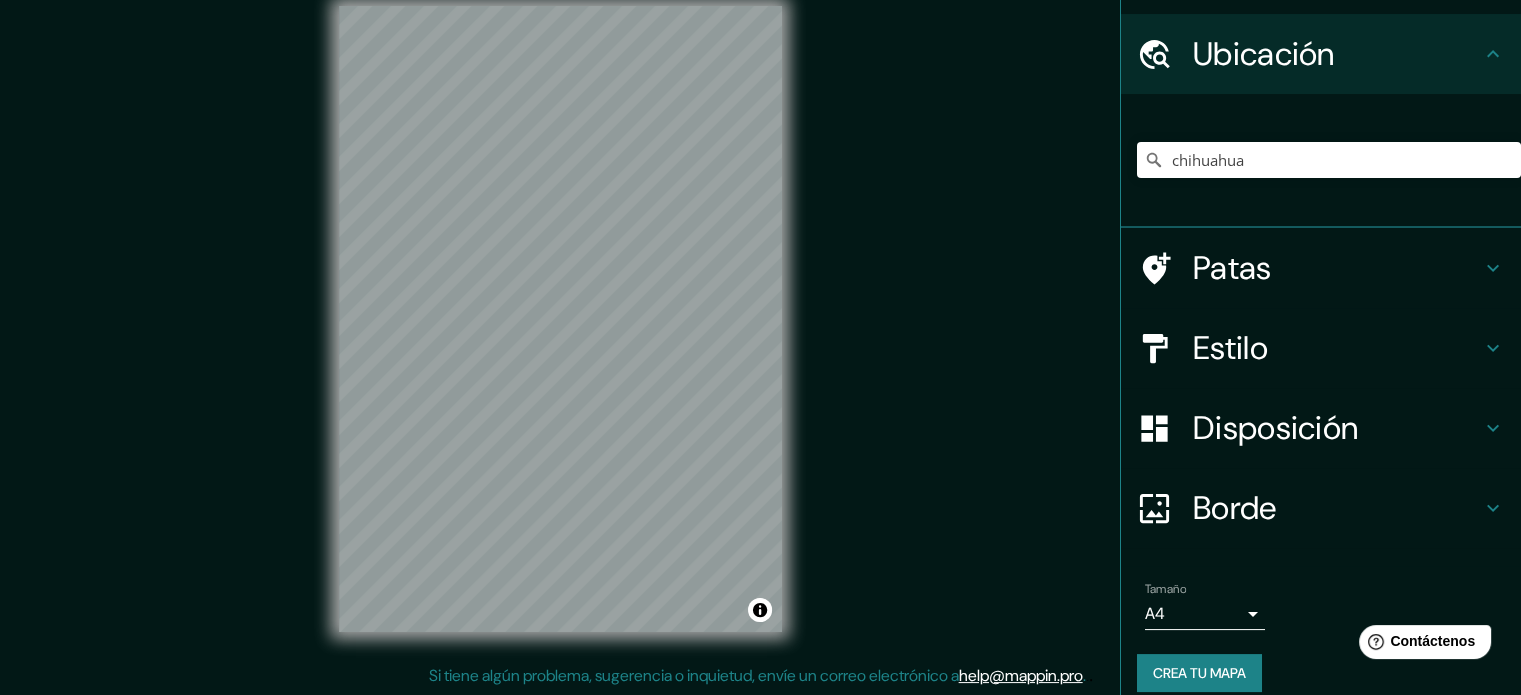 scroll, scrollTop: 0, scrollLeft: 0, axis: both 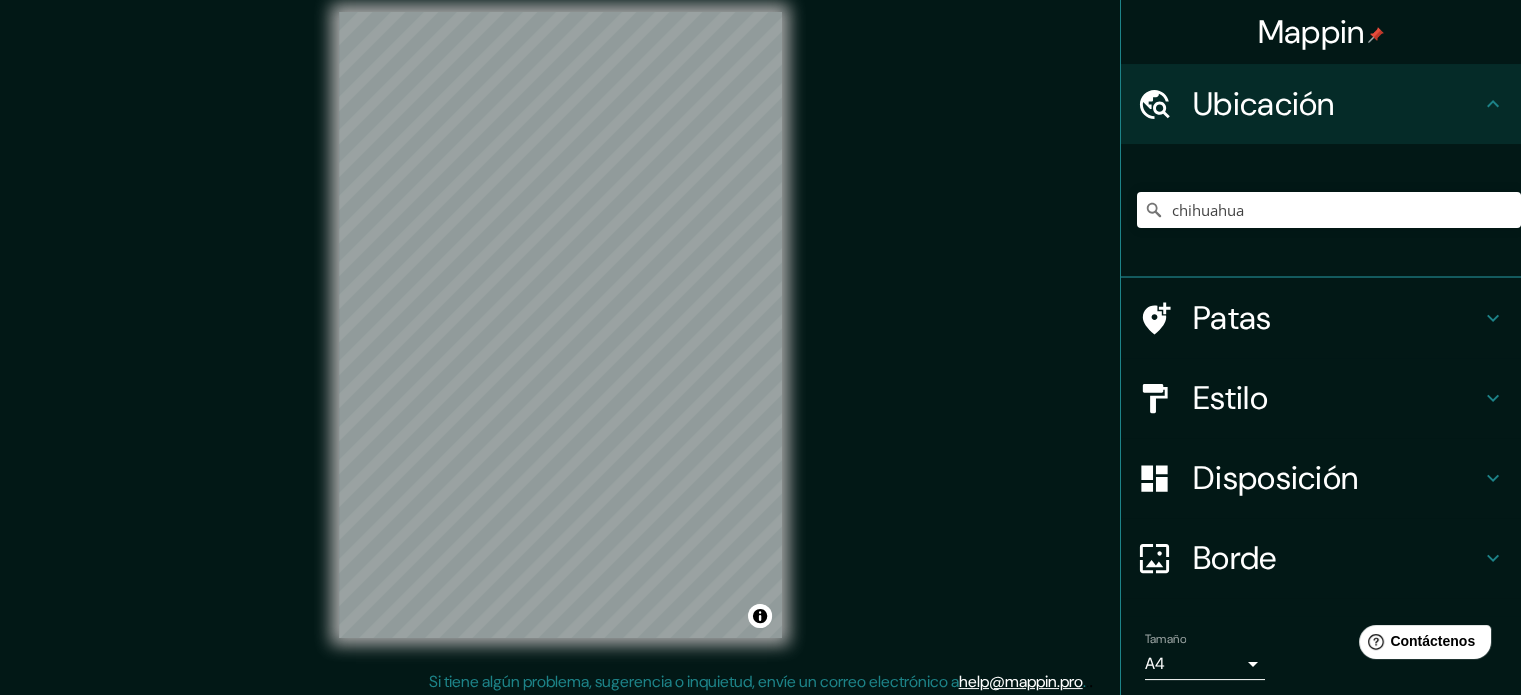 click on "Ubicación" at bounding box center (1264, 104) 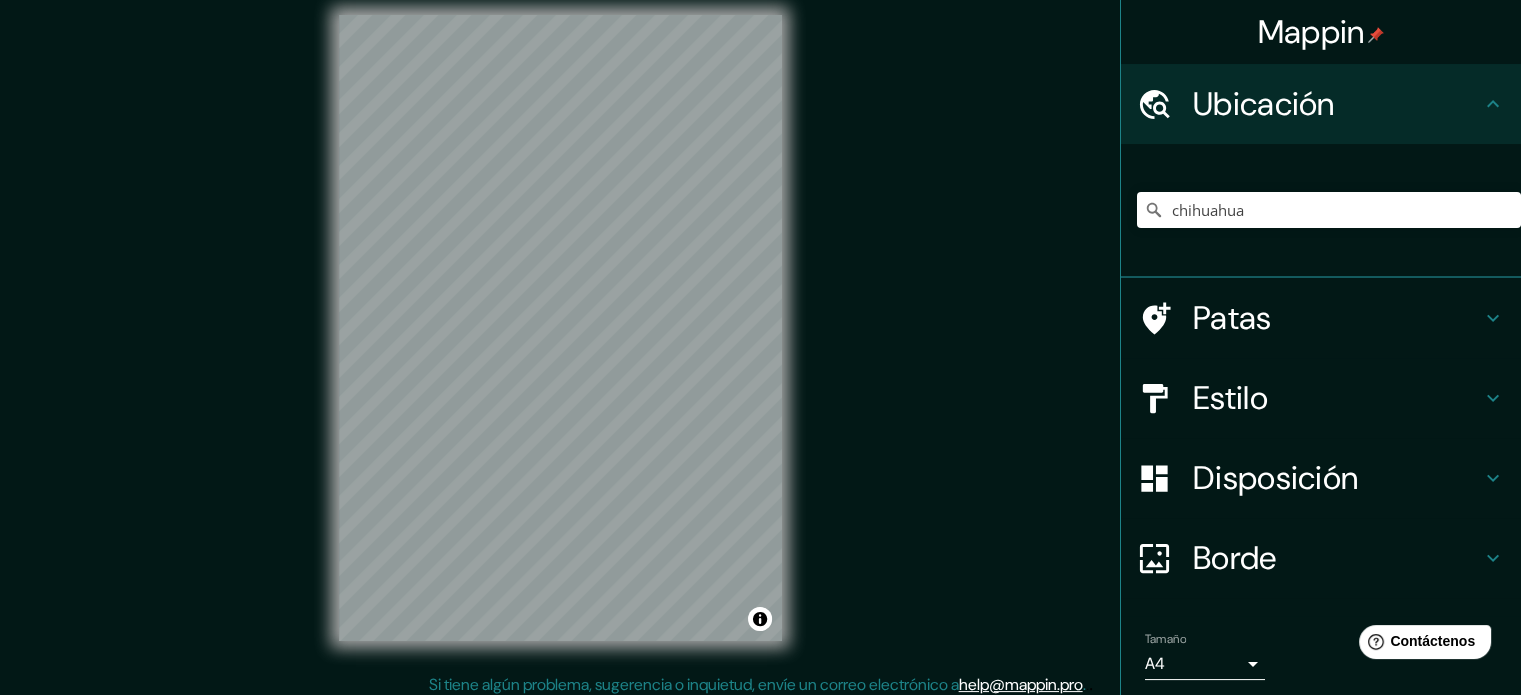 scroll, scrollTop: 16, scrollLeft: 0, axis: vertical 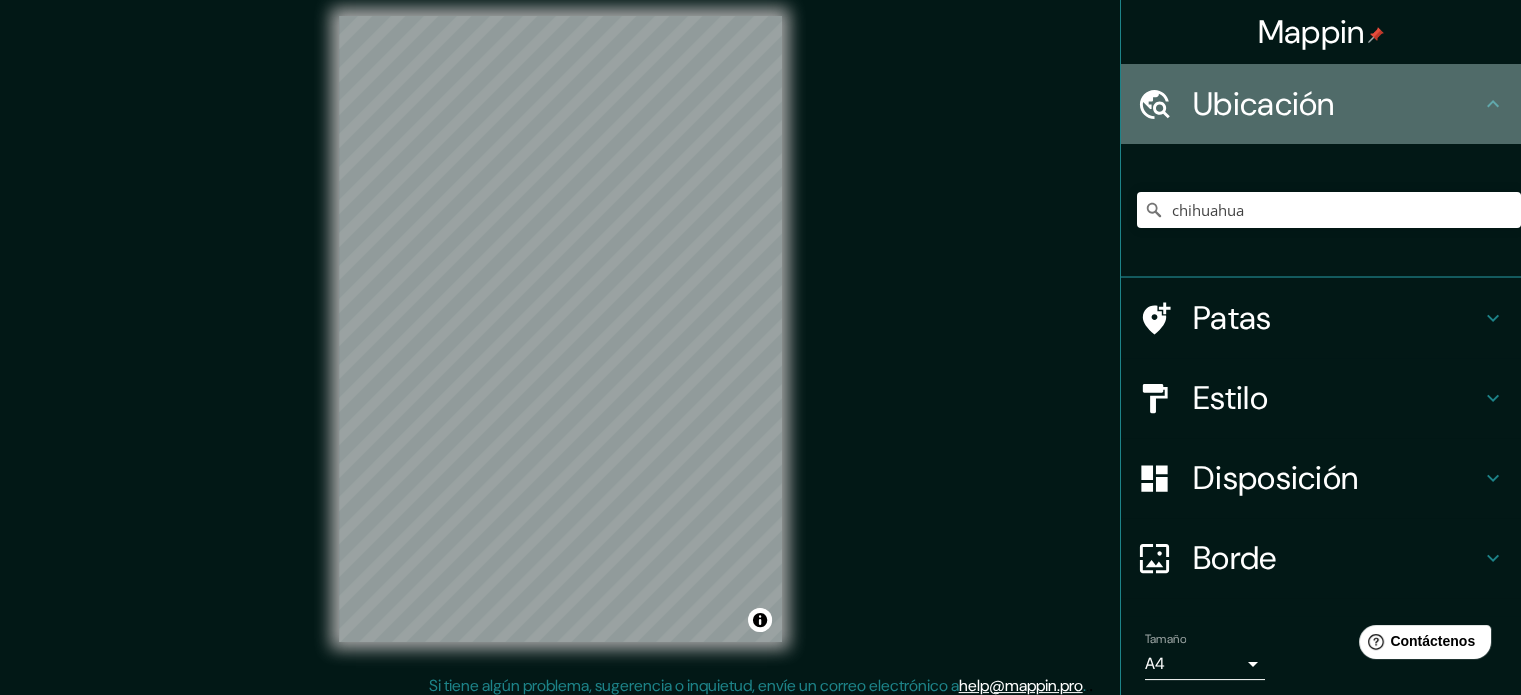 click on "Ubicación" at bounding box center (1264, 104) 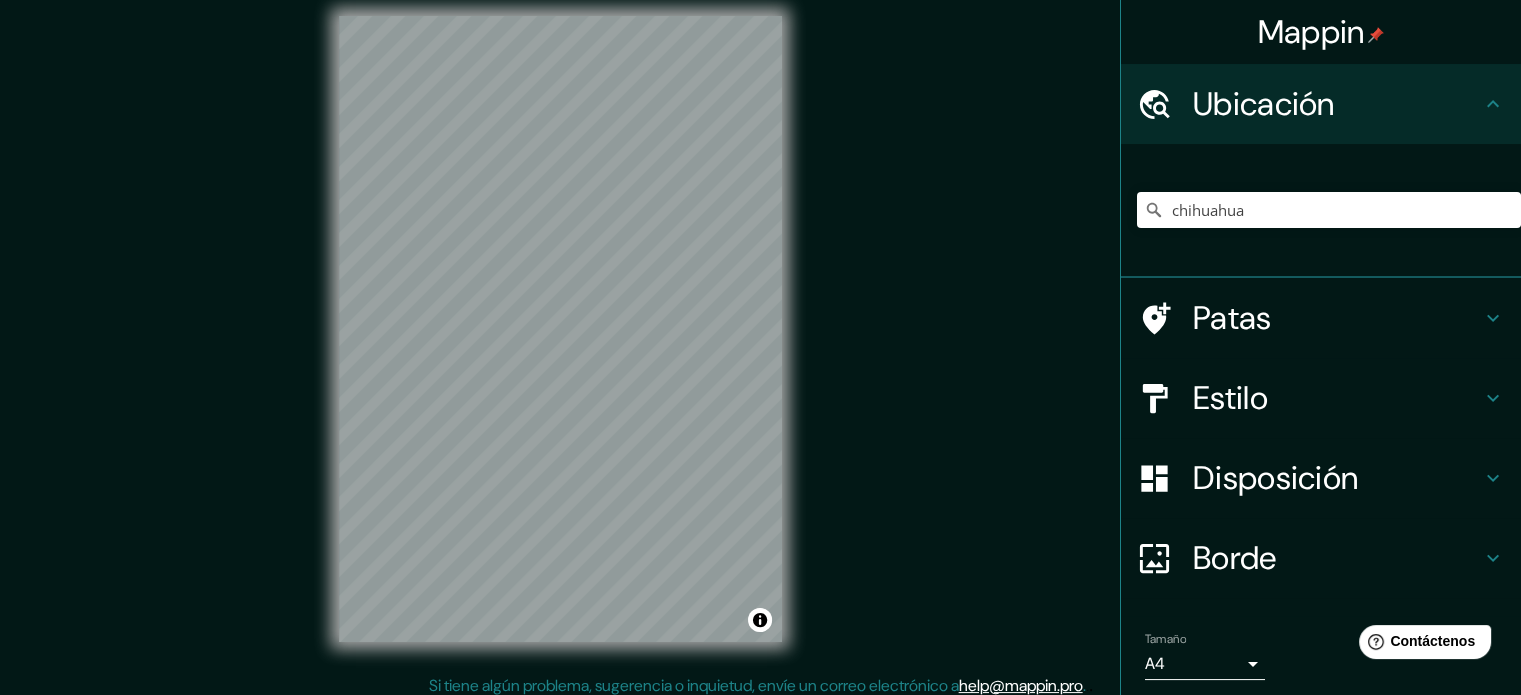 drag, startPoint x: 1482, startPoint y: 104, endPoint x: 1210, endPoint y: 131, distance: 273.3368 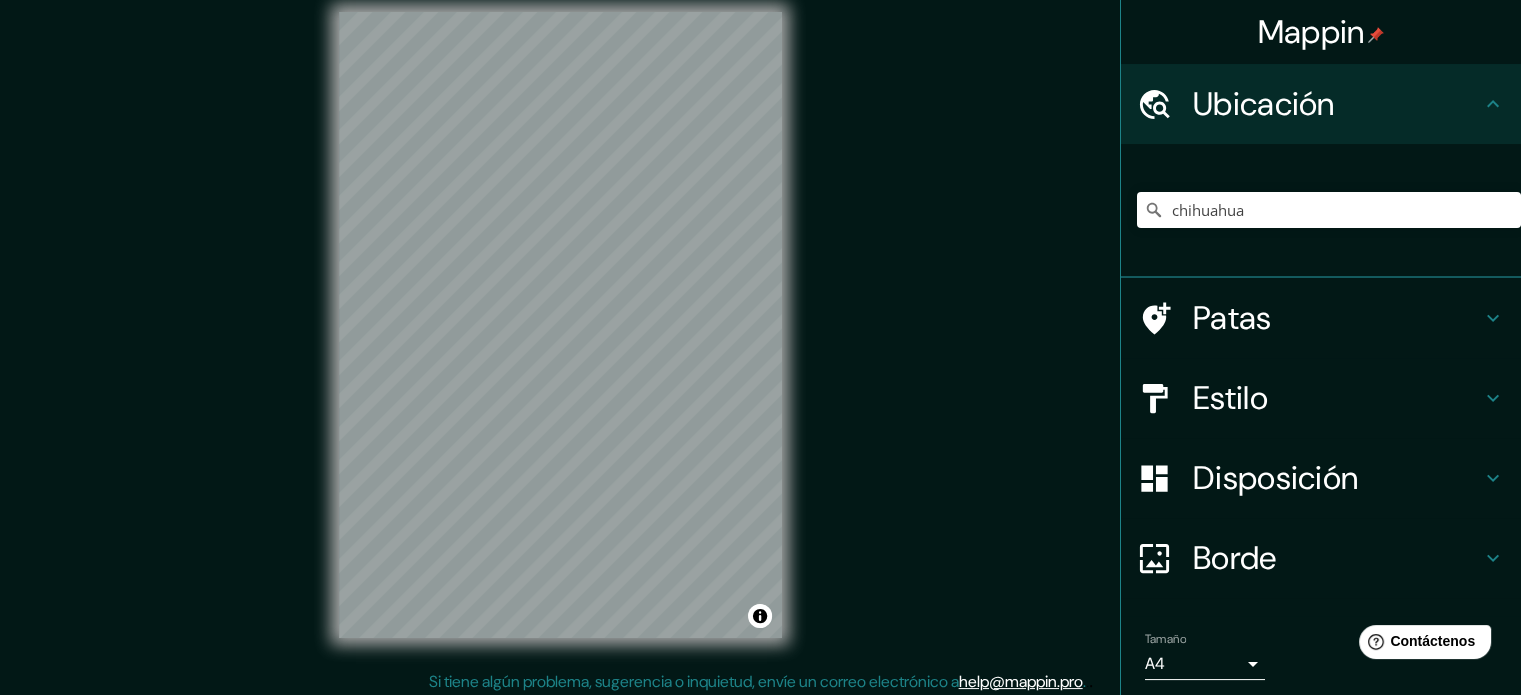 scroll, scrollTop: 26, scrollLeft: 0, axis: vertical 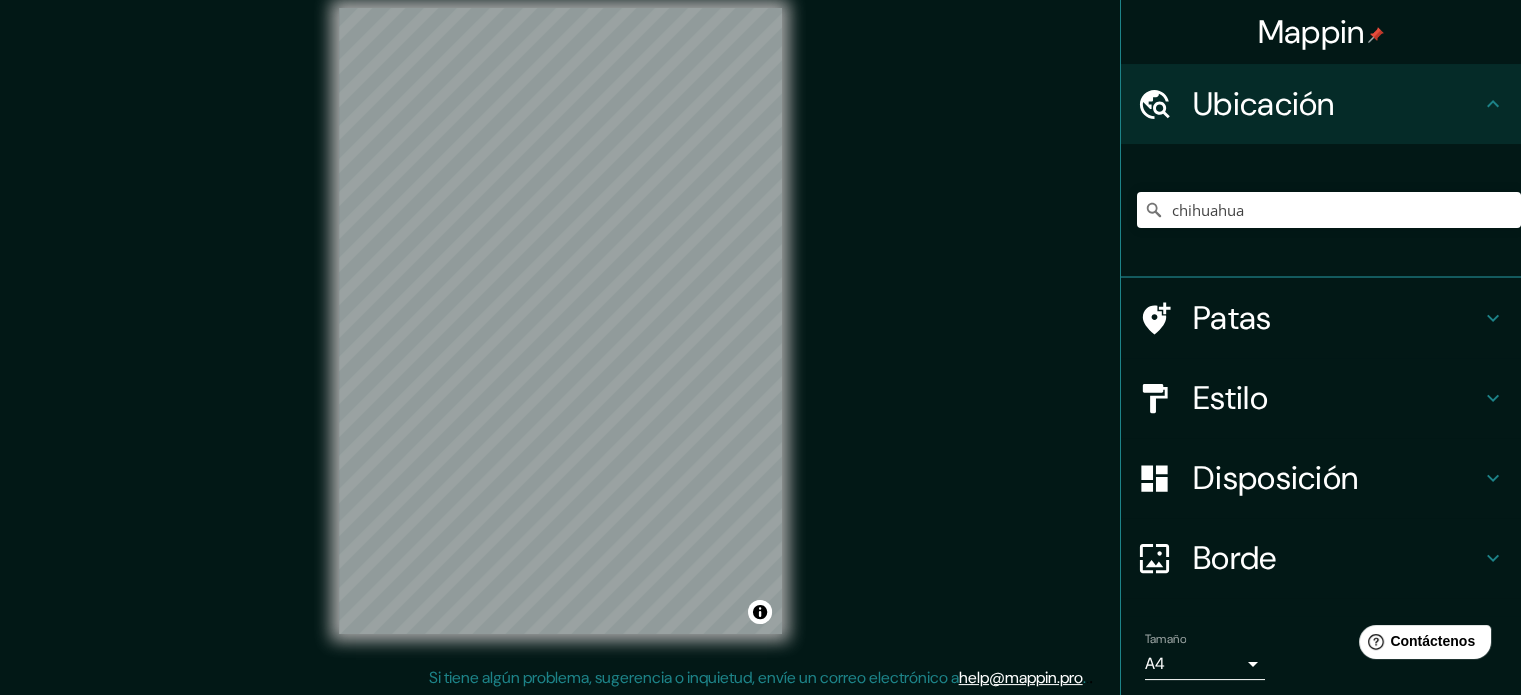 click on "© Mapbox   © OpenStreetMap   Improve this map" at bounding box center [560, 321] 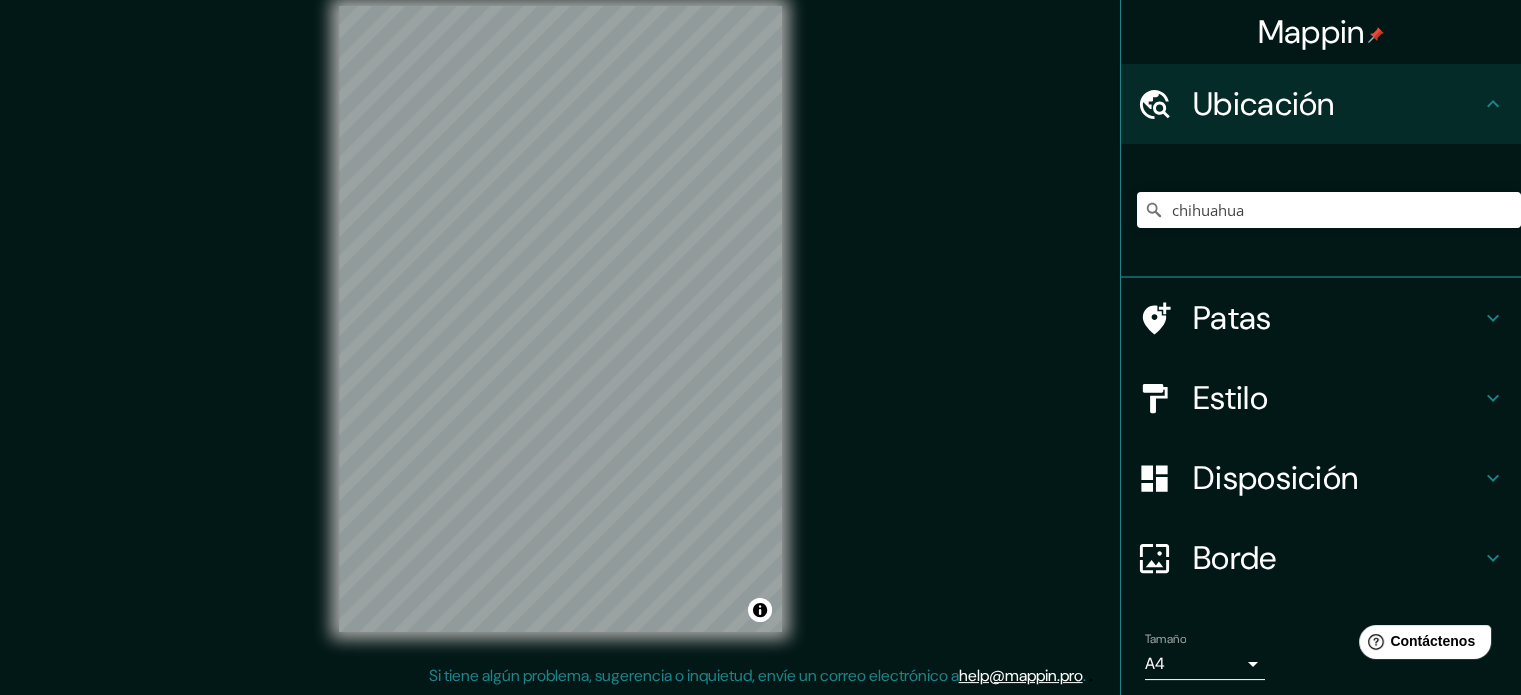 scroll, scrollTop: 0, scrollLeft: 0, axis: both 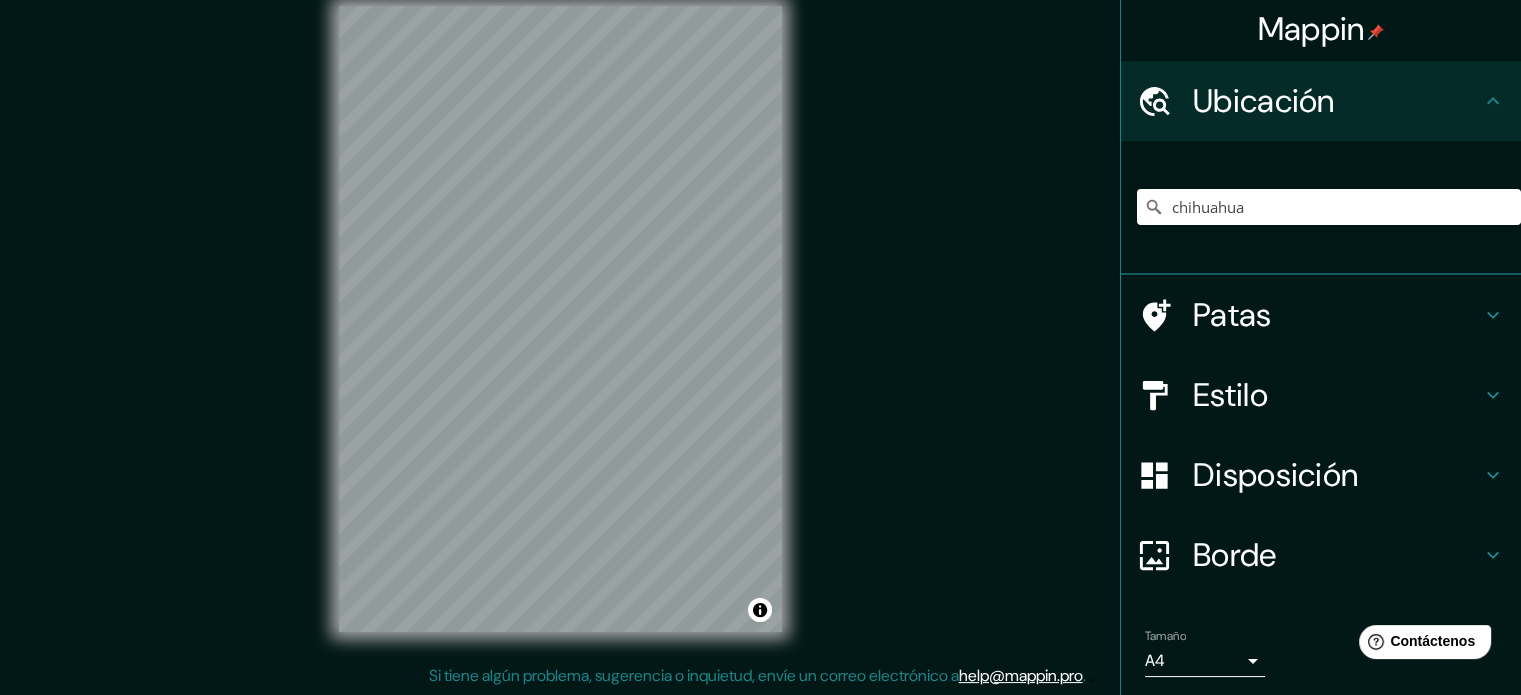 click on "Patas" at bounding box center [1264, 101] 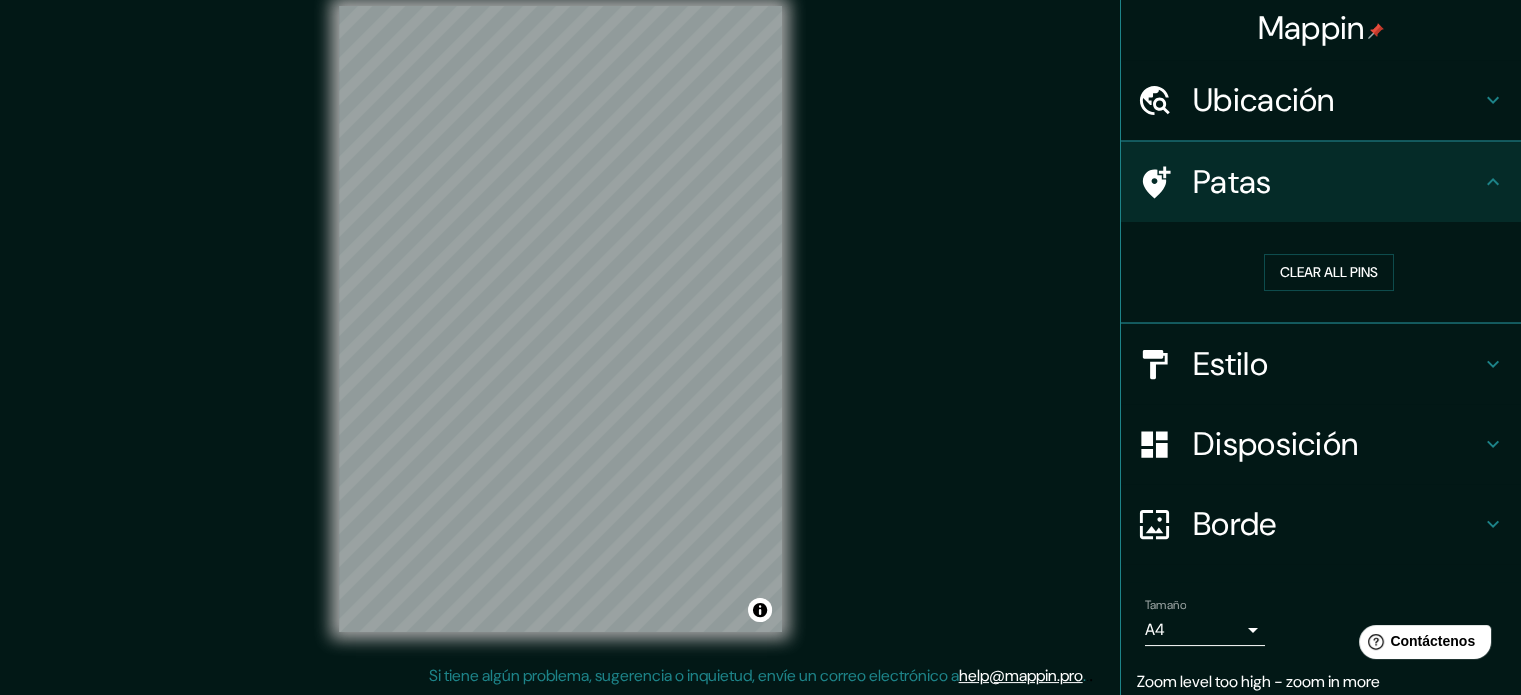 scroll, scrollTop: 5, scrollLeft: 0, axis: vertical 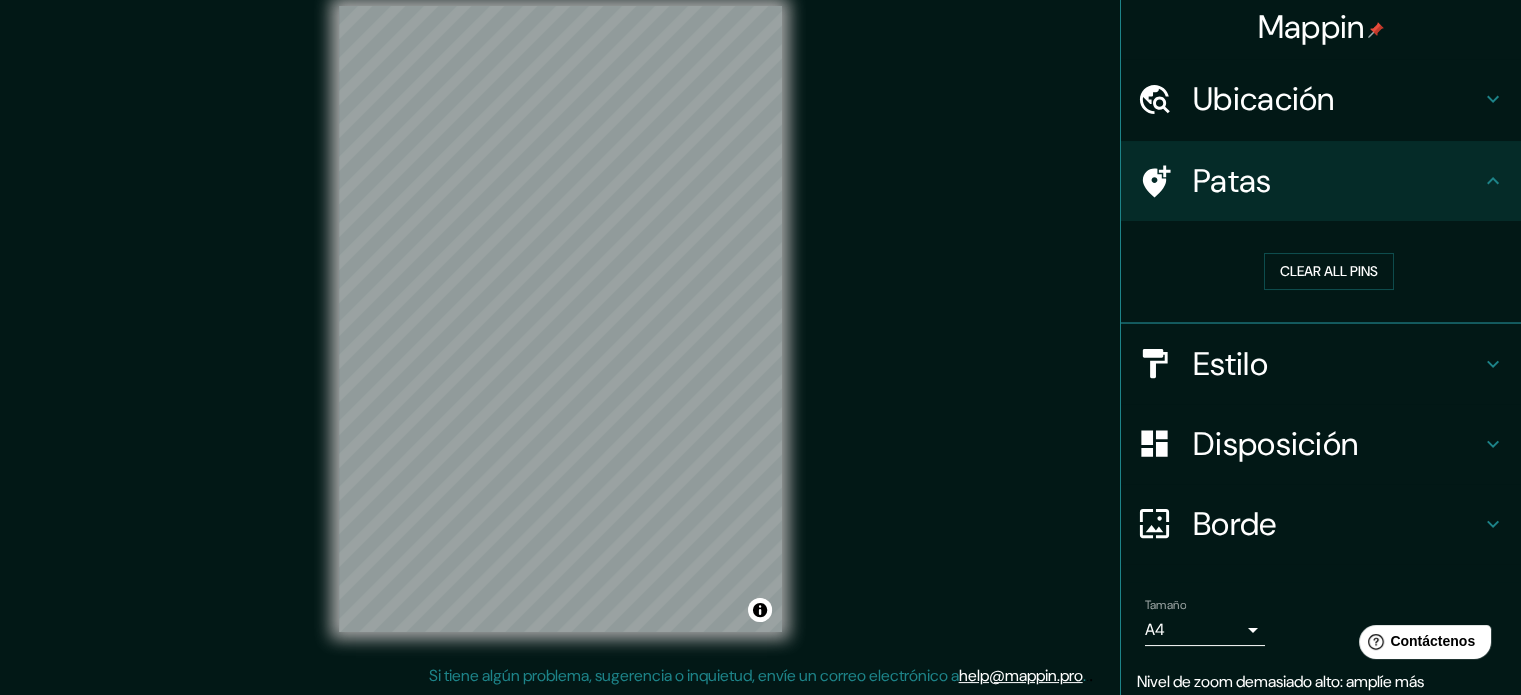 click on "Patas" at bounding box center (1264, 99) 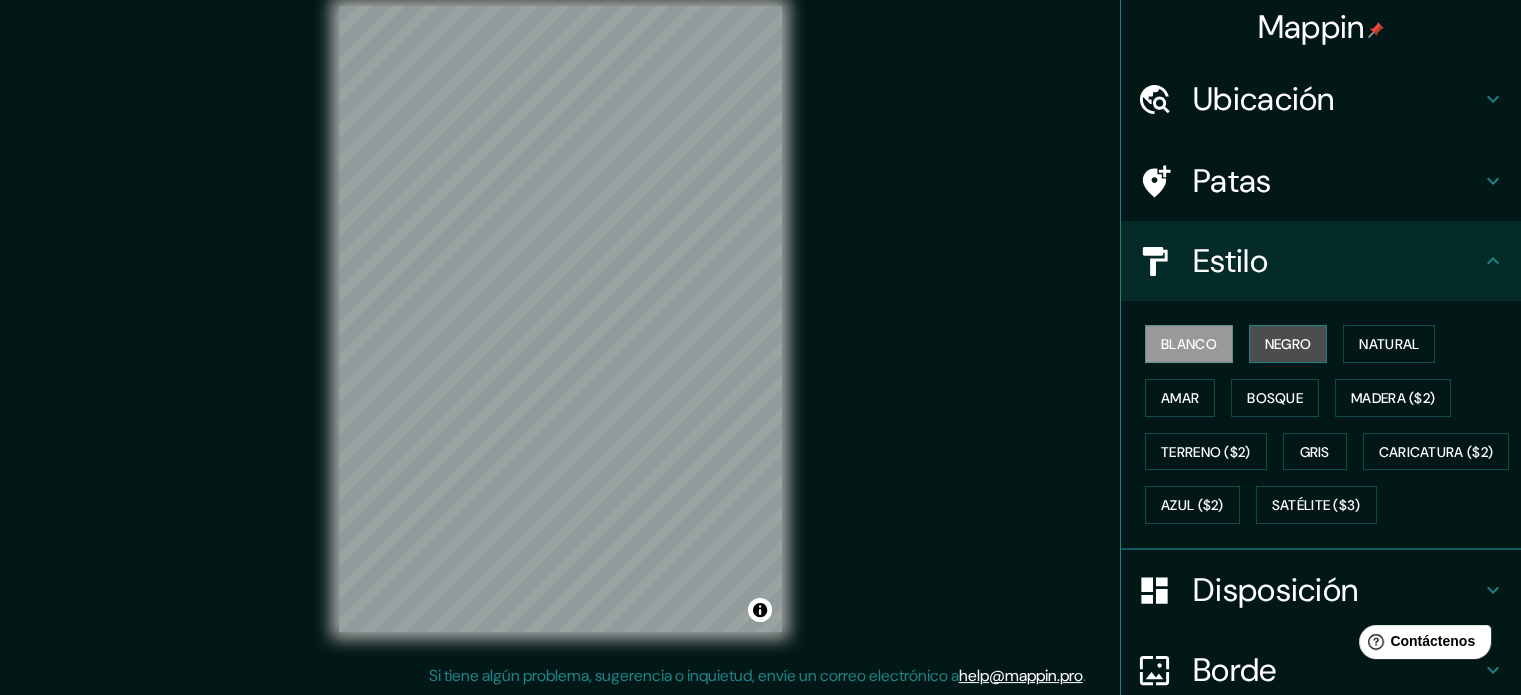 click on "Negro" at bounding box center [1288, 344] 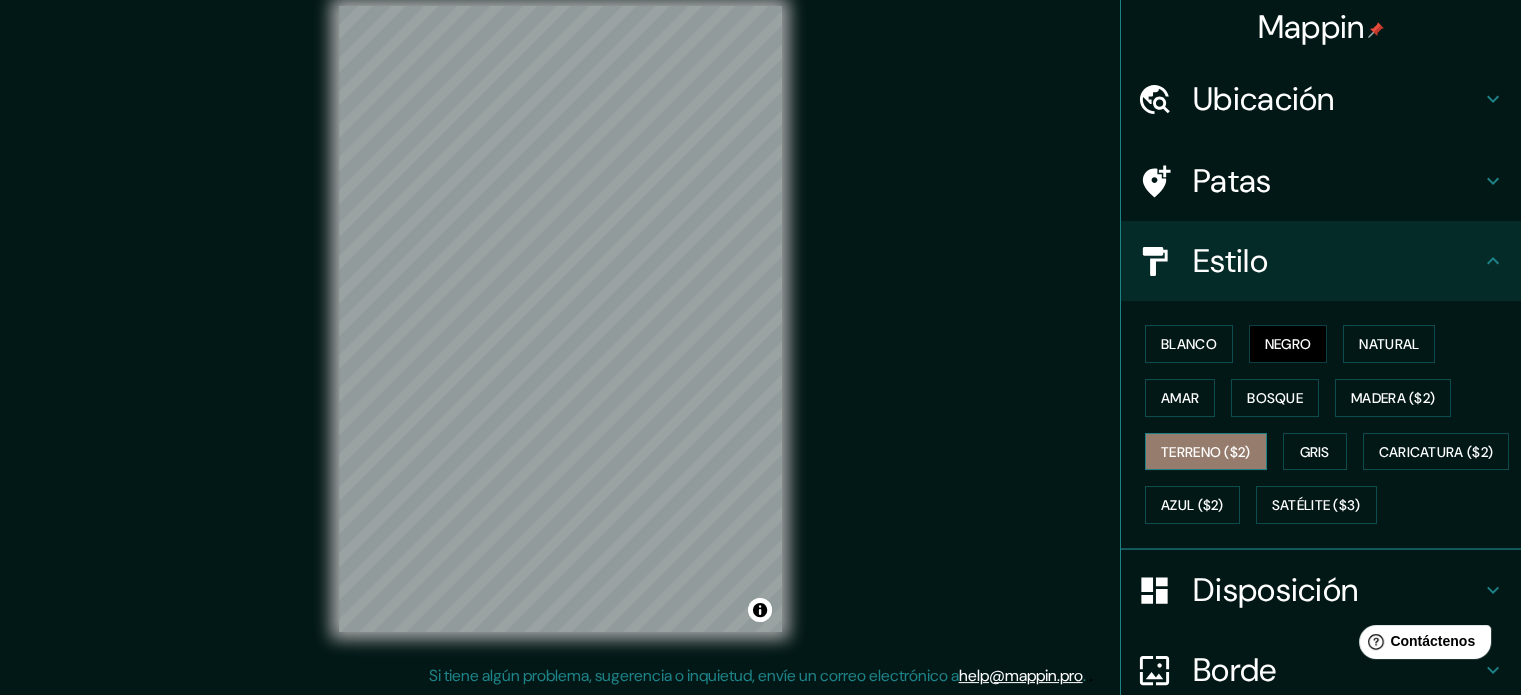 click on "Terreno ($2)" at bounding box center (1206, 452) 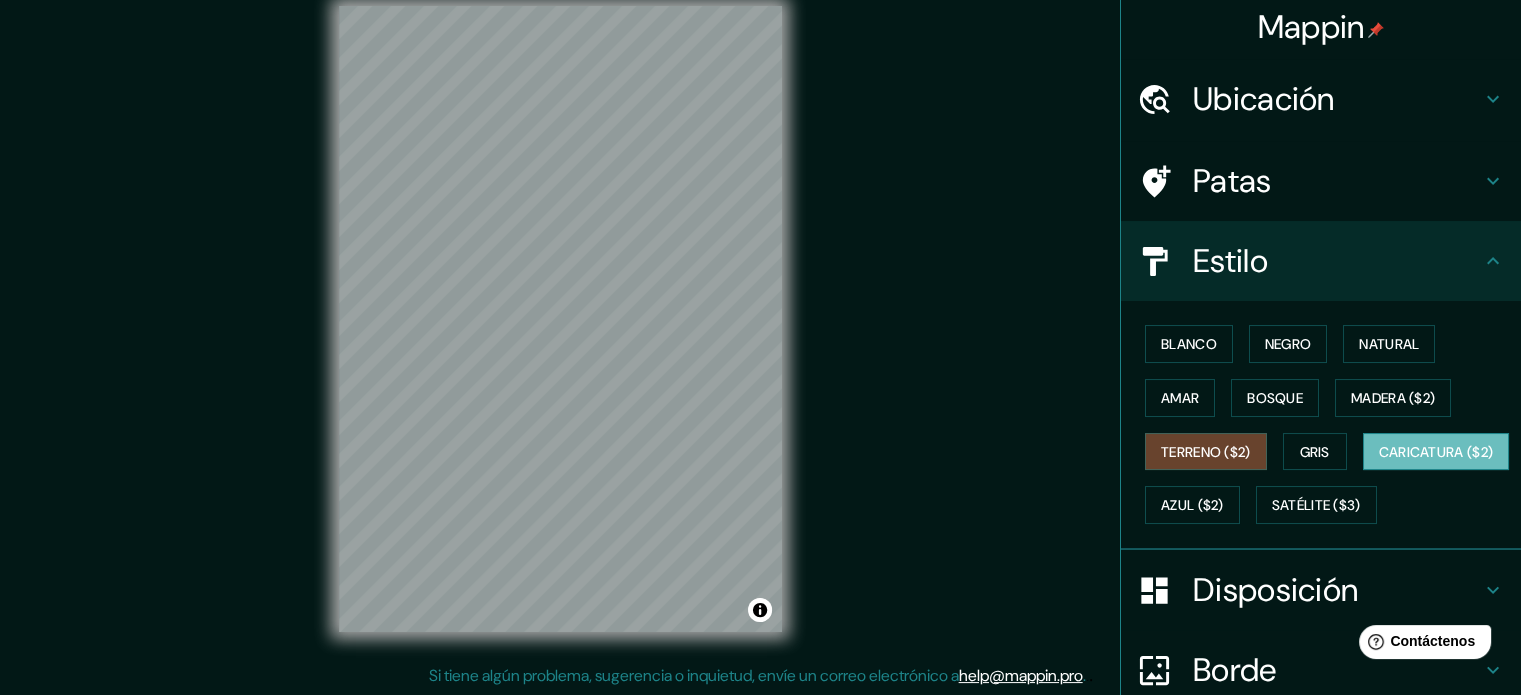 click on "Caricatura ($2)" at bounding box center (1436, 452) 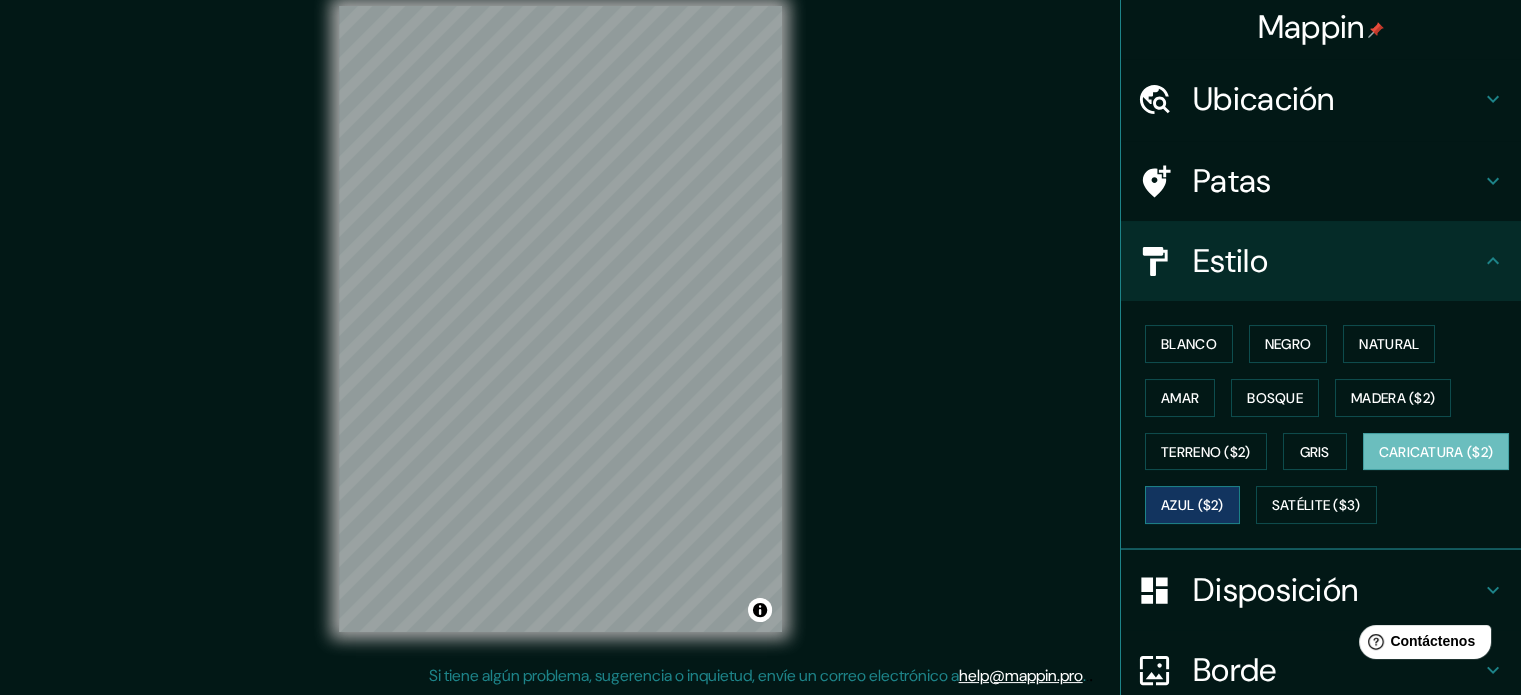 click on "Azul ($2)" at bounding box center [1192, 506] 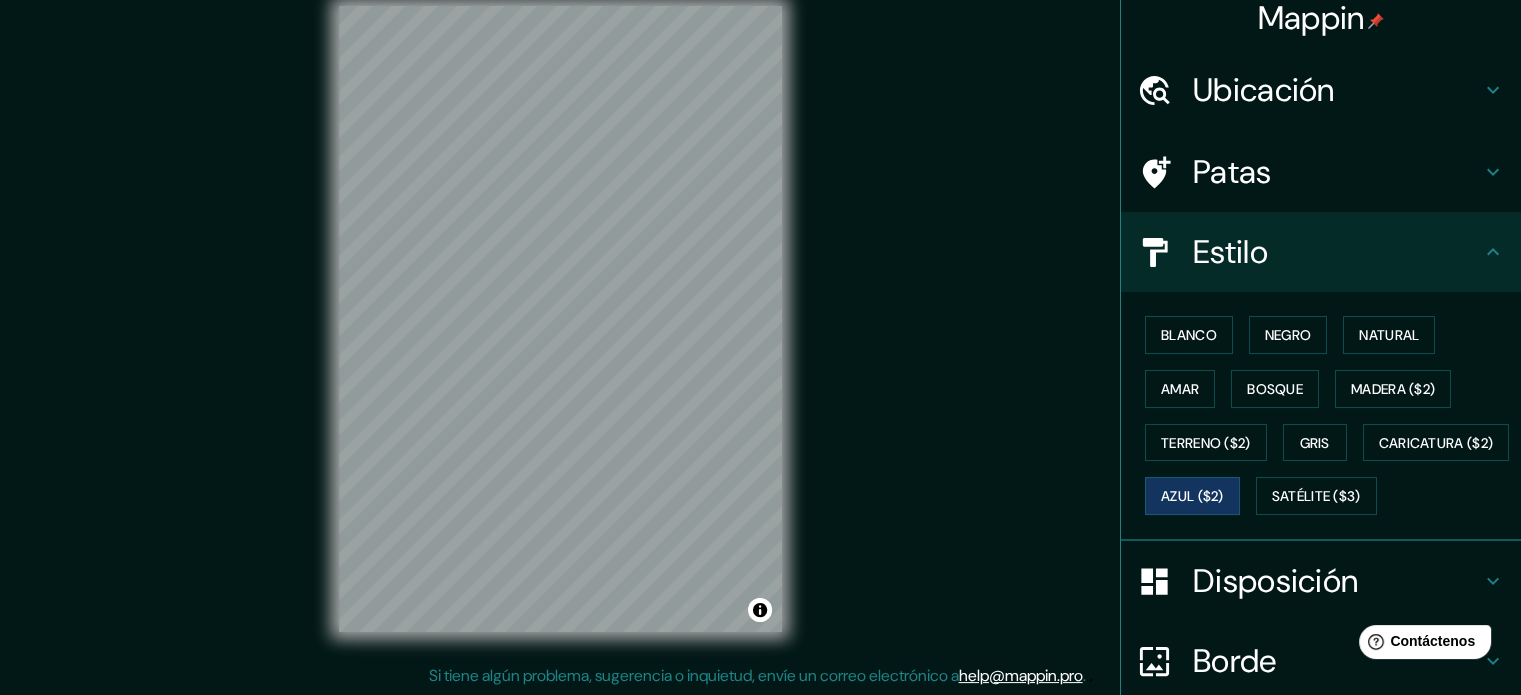 click on "Disposición" at bounding box center (1264, 90) 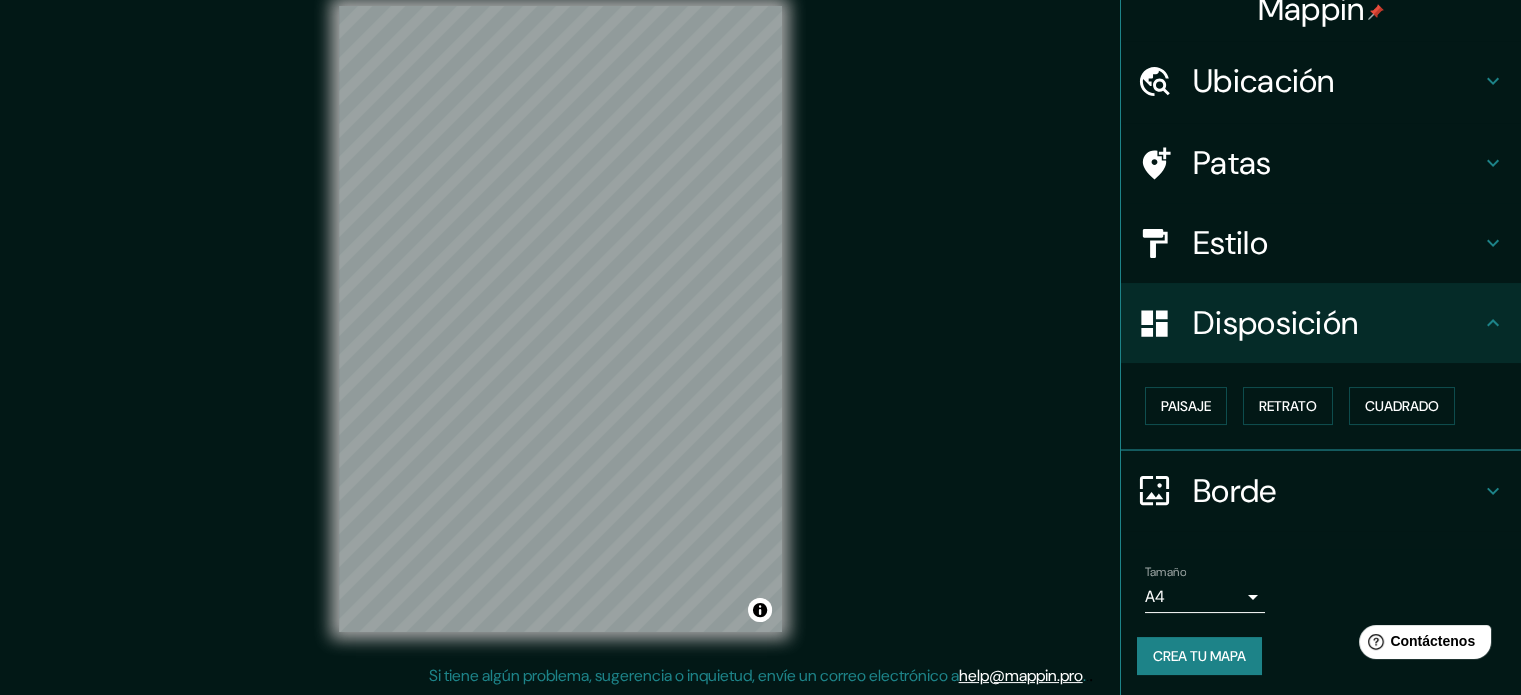 scroll, scrollTop: 24, scrollLeft: 0, axis: vertical 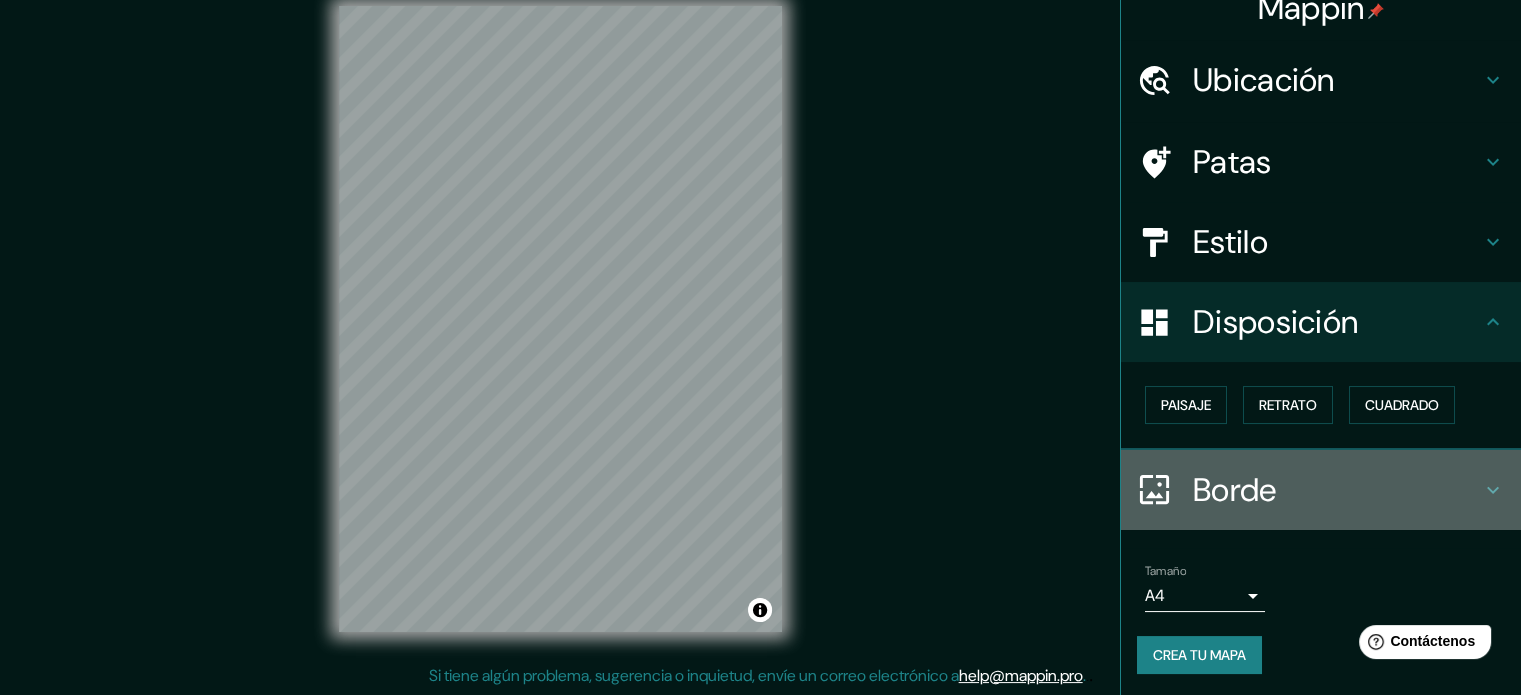 click on "Borde" at bounding box center (1264, 80) 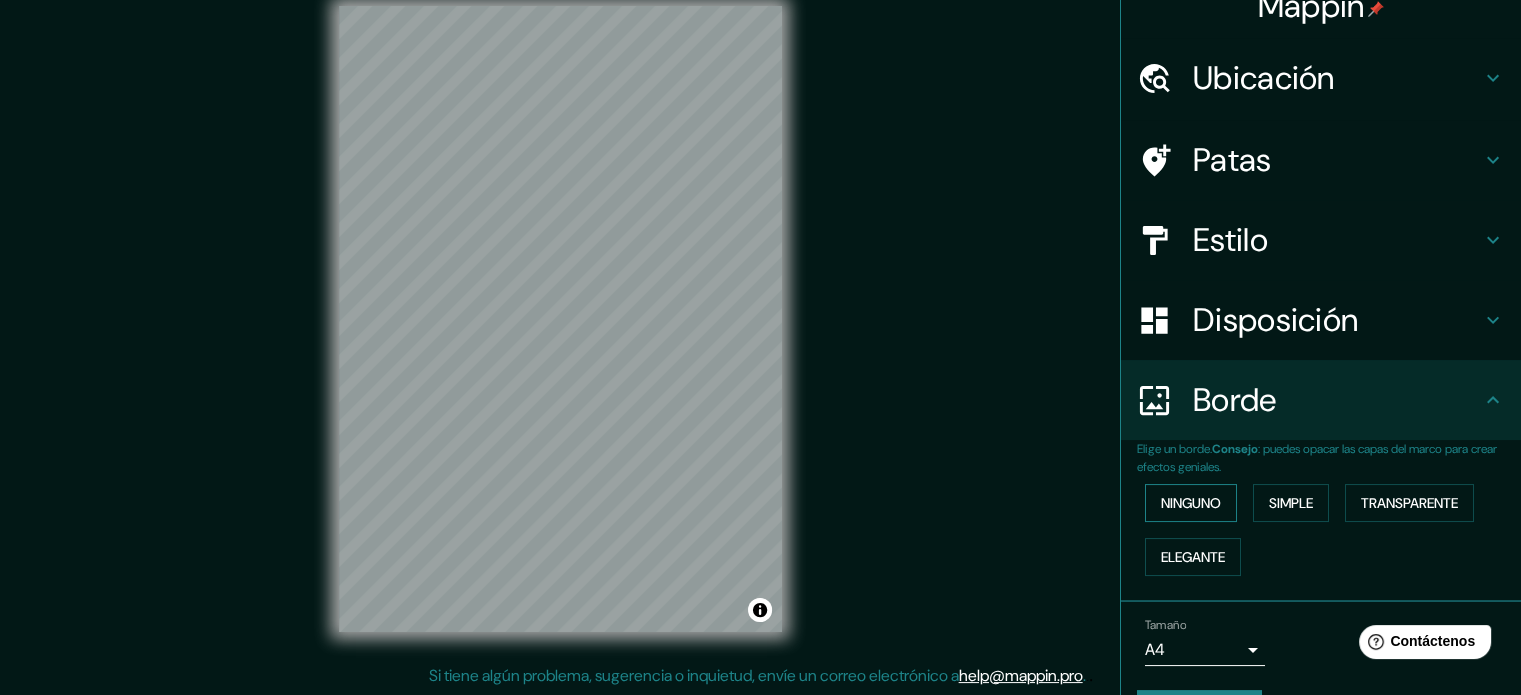 click on "Ninguno" at bounding box center (1191, 503) 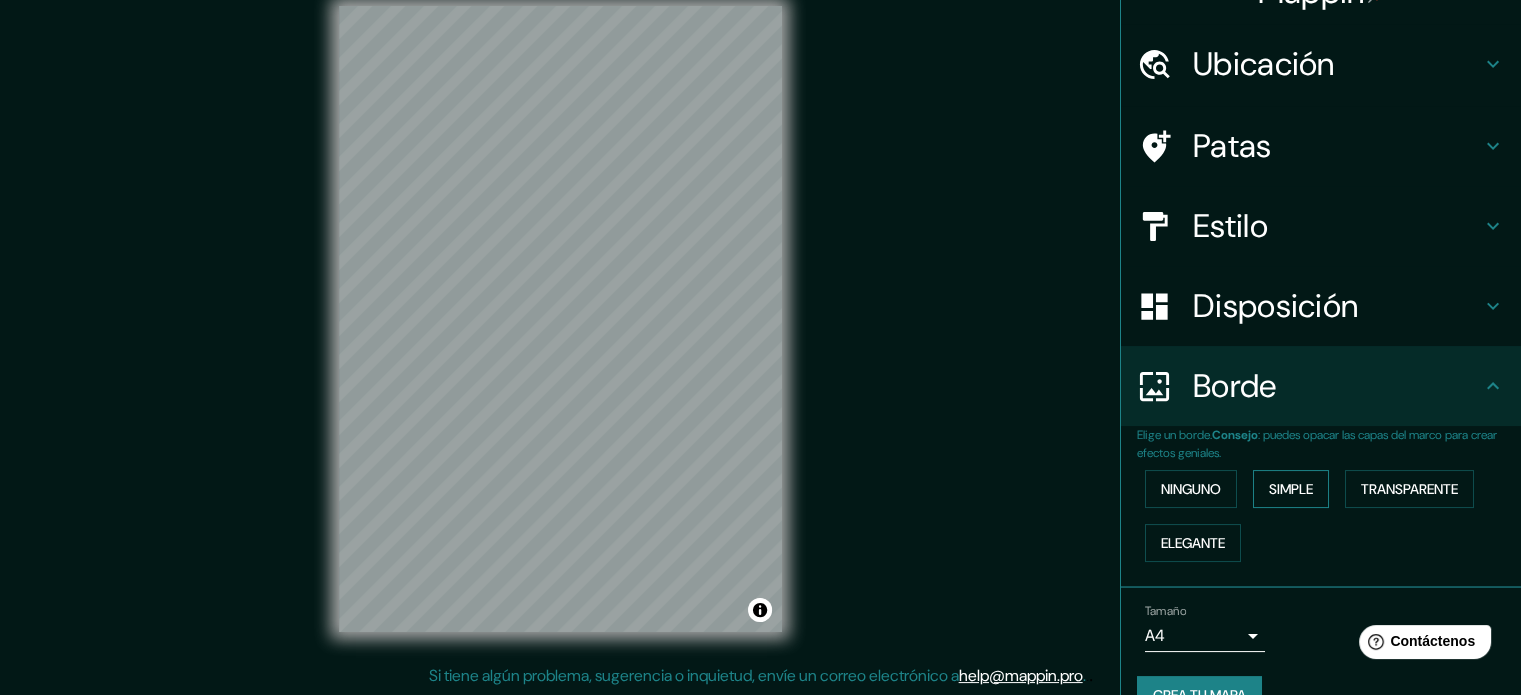 click on "Simple" at bounding box center [1191, 489] 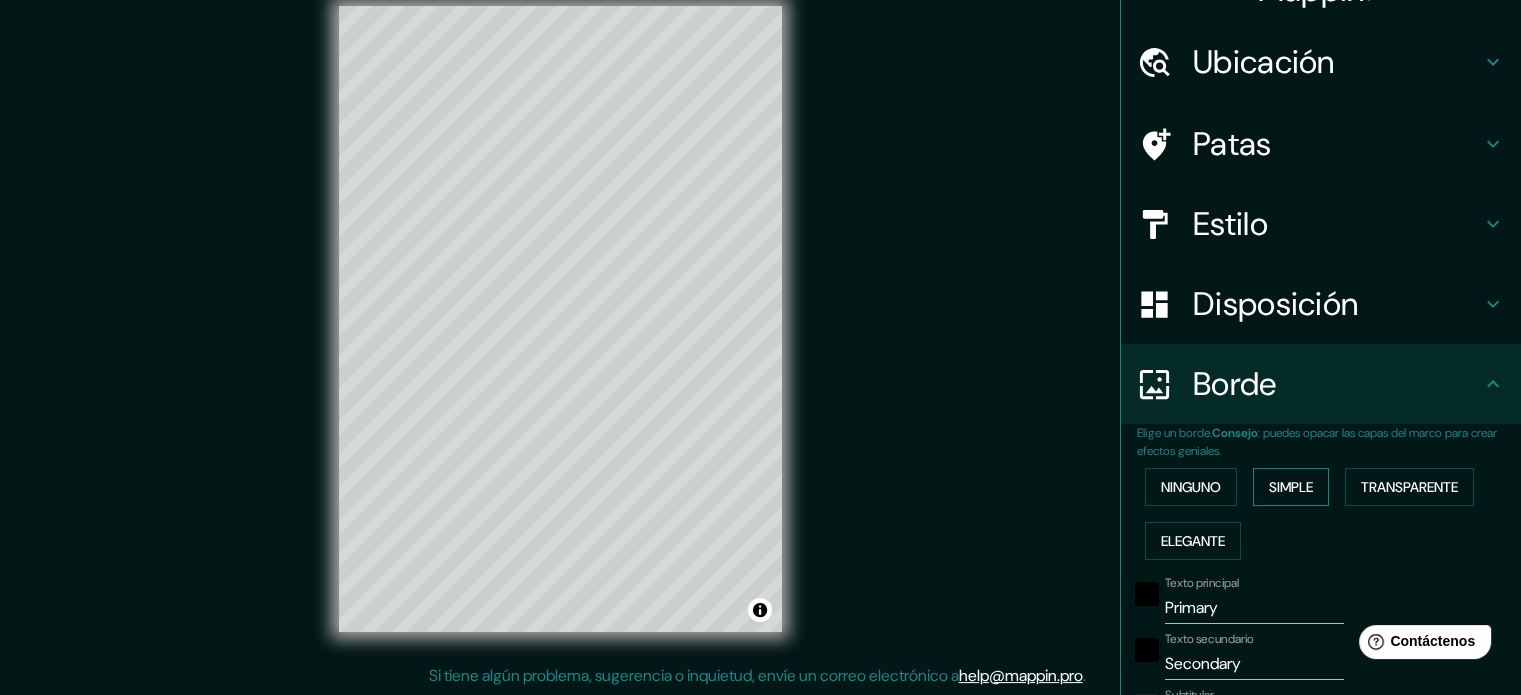 scroll, scrollTop: 43, scrollLeft: 0, axis: vertical 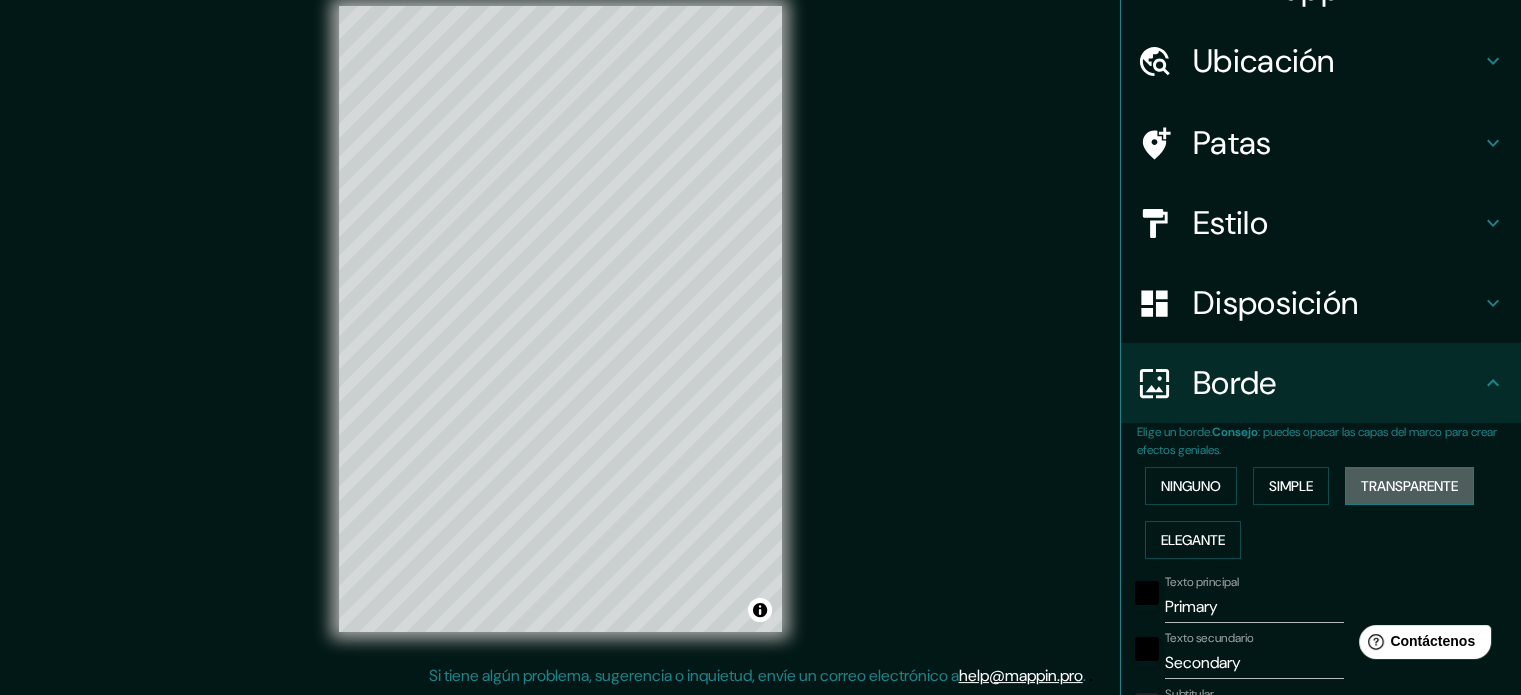 click on "Transparente" at bounding box center (1191, 486) 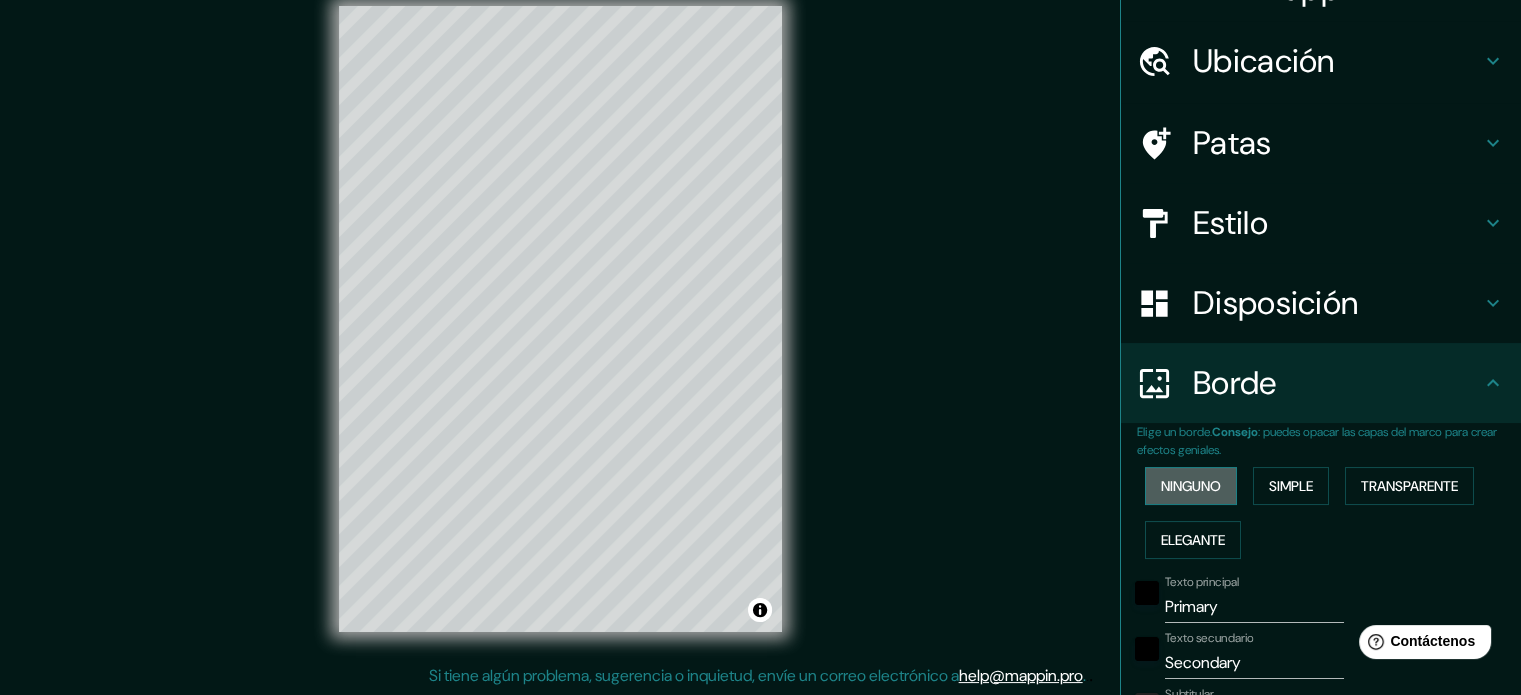 click on "Ninguno" at bounding box center (1191, 486) 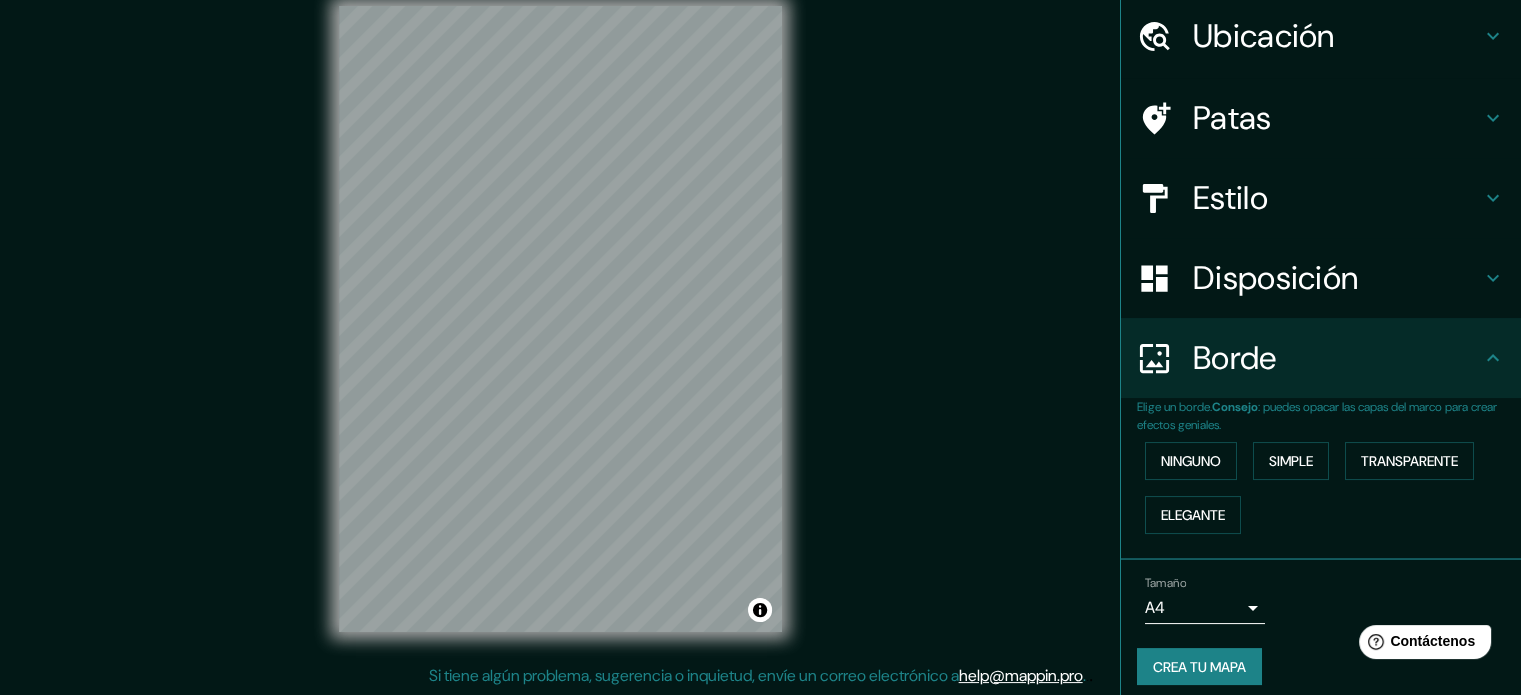 scroll, scrollTop: 80, scrollLeft: 0, axis: vertical 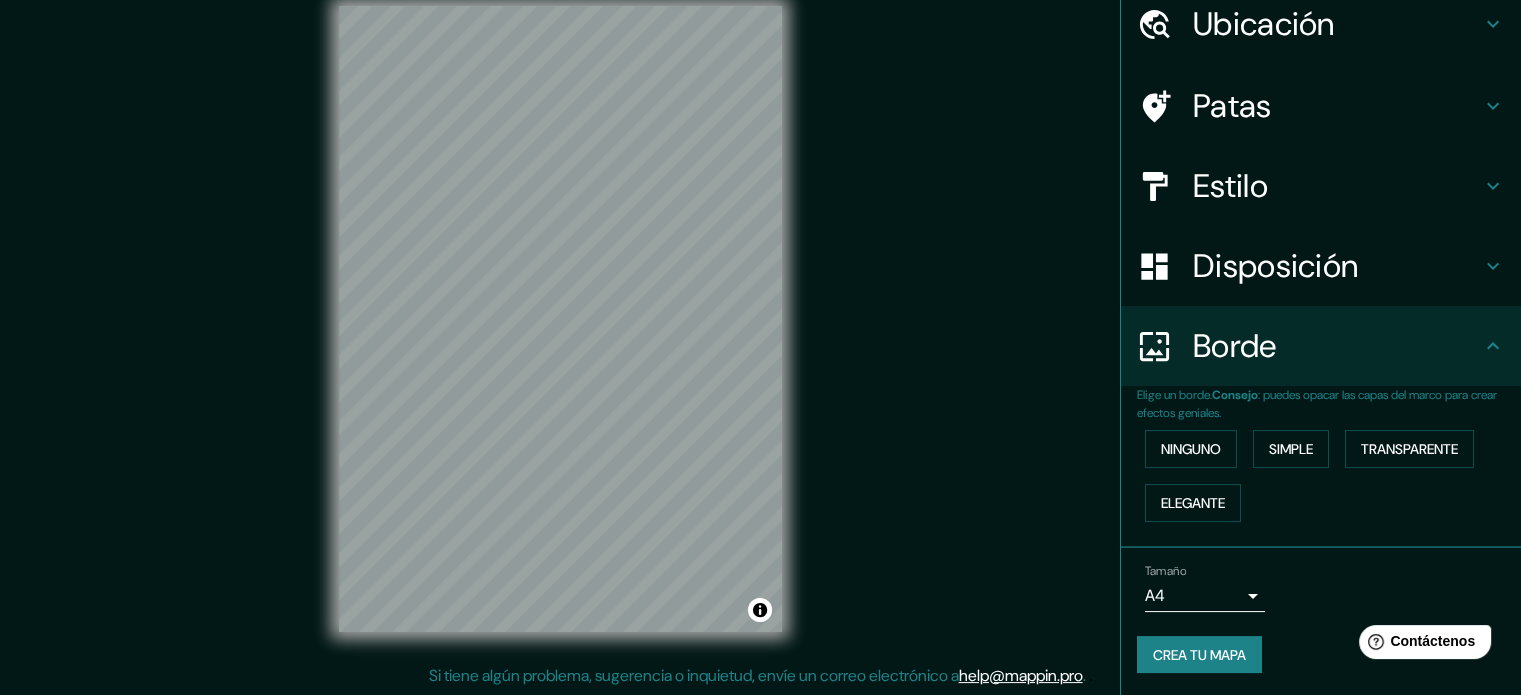 click on "Mappin Ubicación [CITY] Patas Estilo Disposición Borde Elige un borde.  Consejo  : puedes opacar las capas del marco para crear efectos geniales. Ninguno Simple Transparente Elegante Tamaño A4 single Crea tu mapa © Mapbox   © OpenStreetMap   Improve this map Si tiene algún problema, sugerencia o inquietud, envíe un correo electrónico a  help@example.com  .   . . Texto original Valora esta traducción Tu opinión servirá para ayudar a mejorar el Traductor de Google" at bounding box center [760, 321] 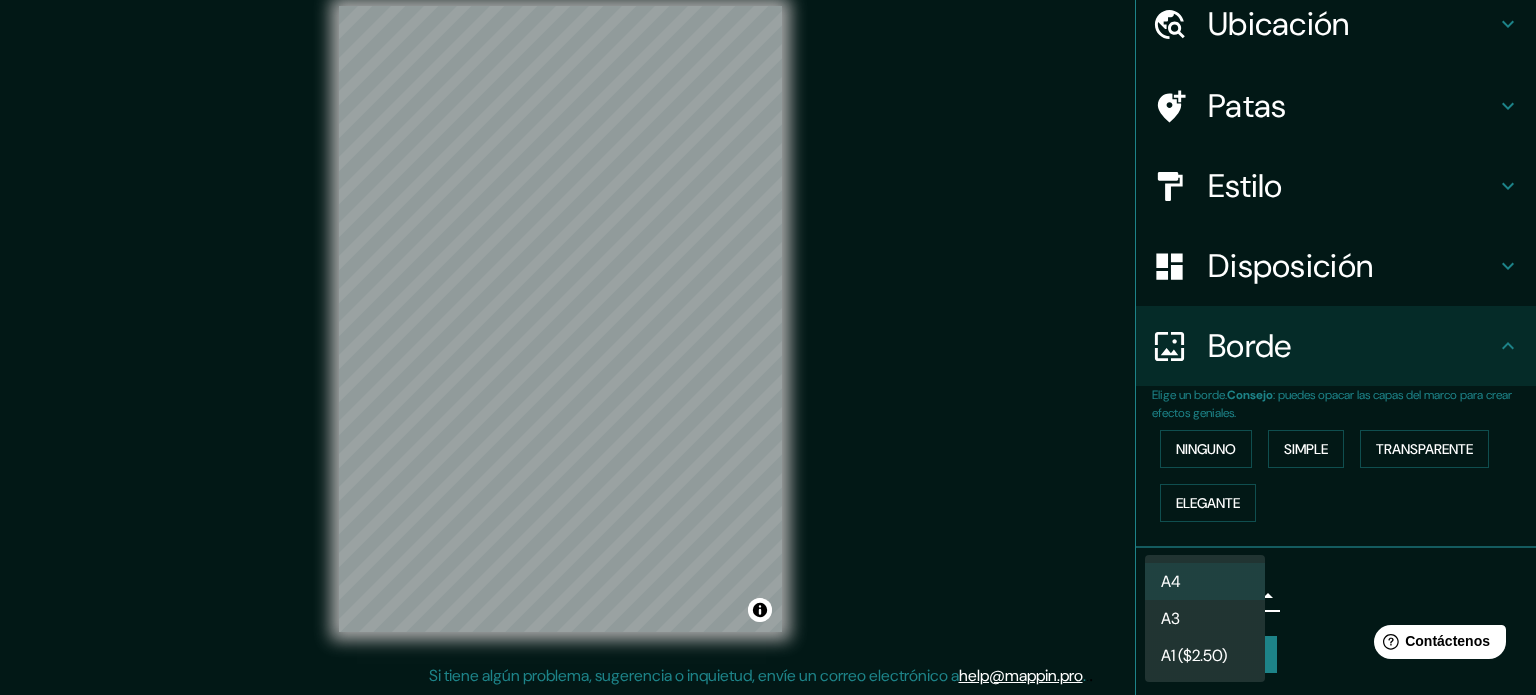 click at bounding box center [768, 347] 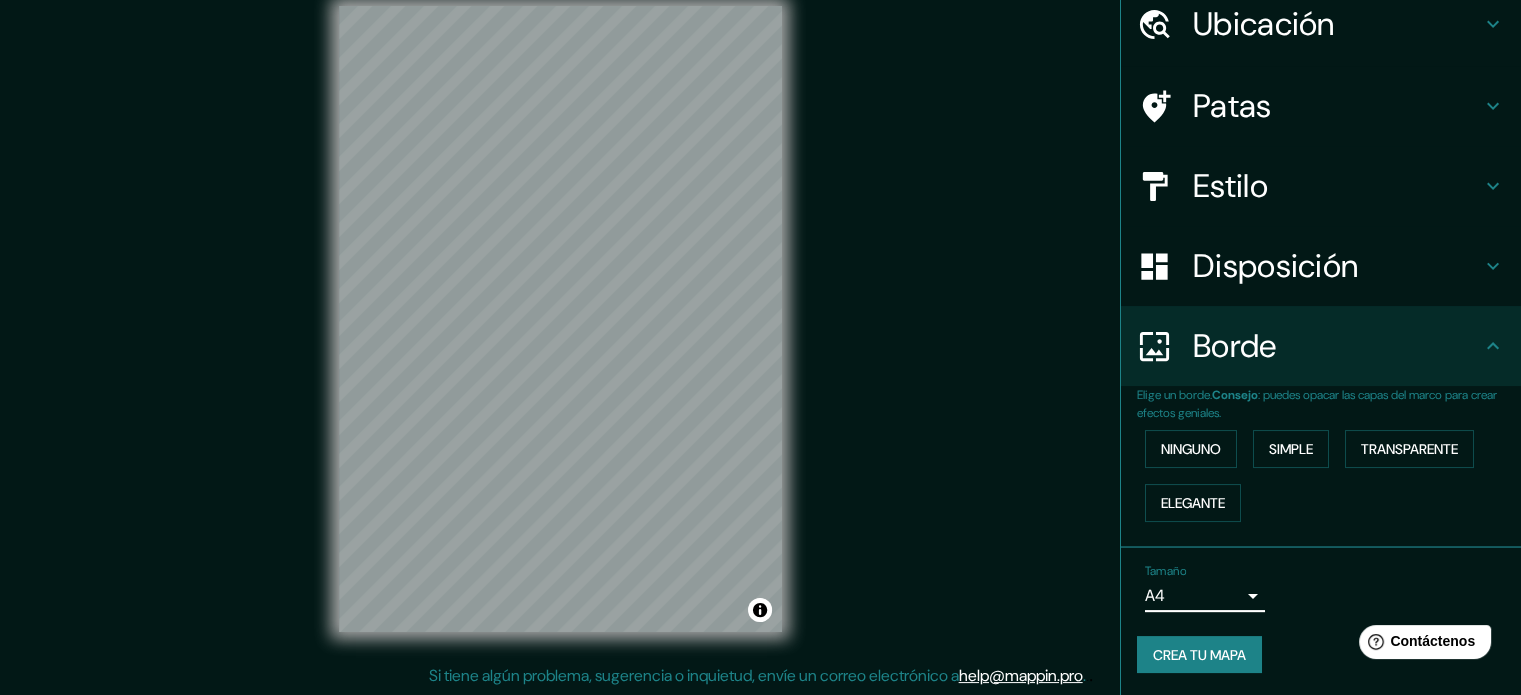 click on "Disposición" at bounding box center (1264, 24) 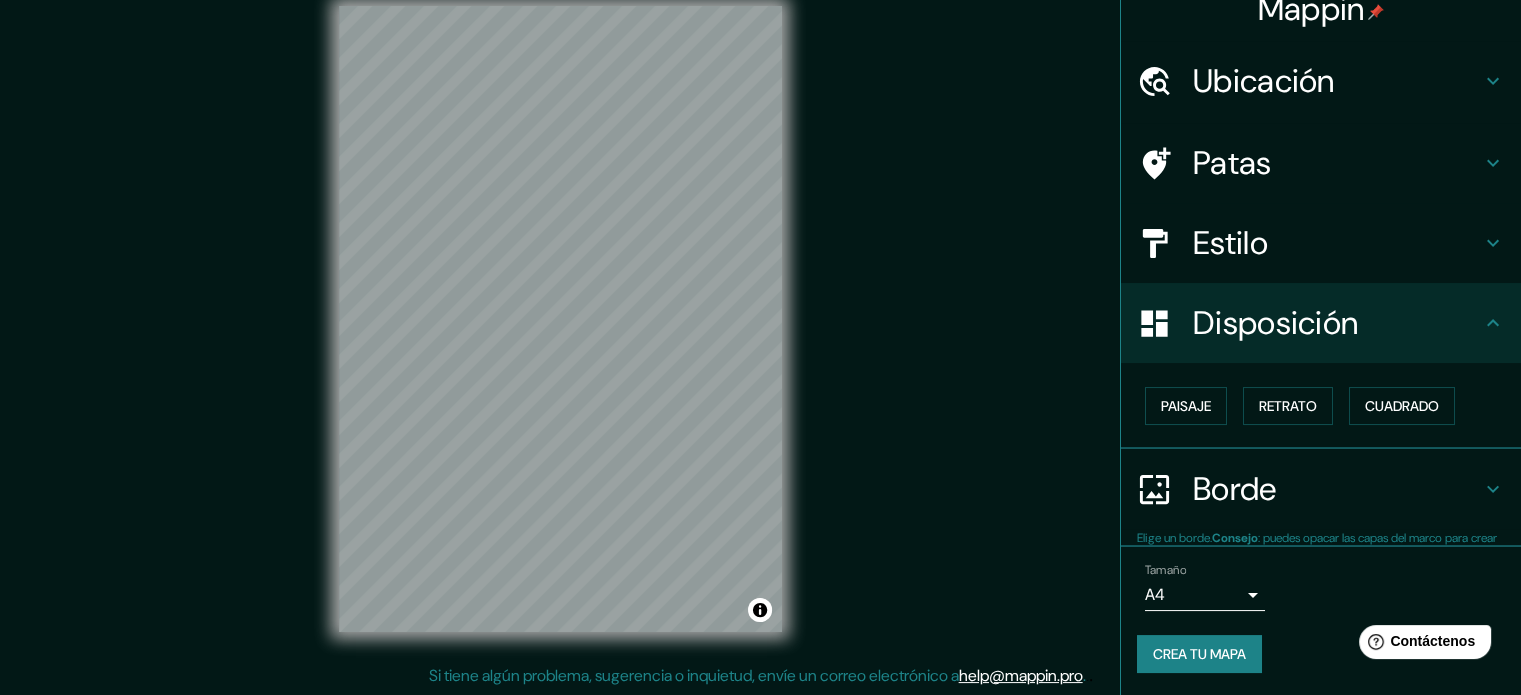 scroll, scrollTop: 24, scrollLeft: 0, axis: vertical 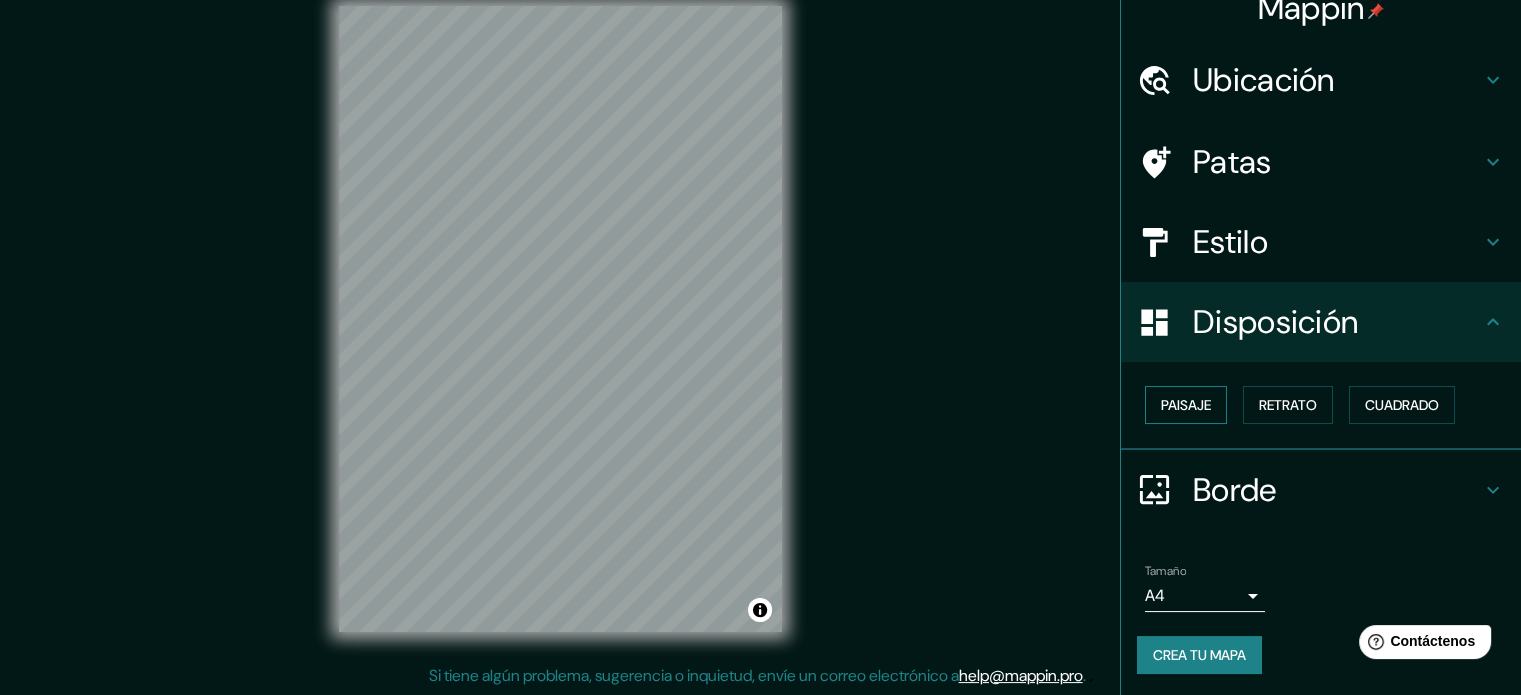 click on "Paisaje" at bounding box center [1186, 405] 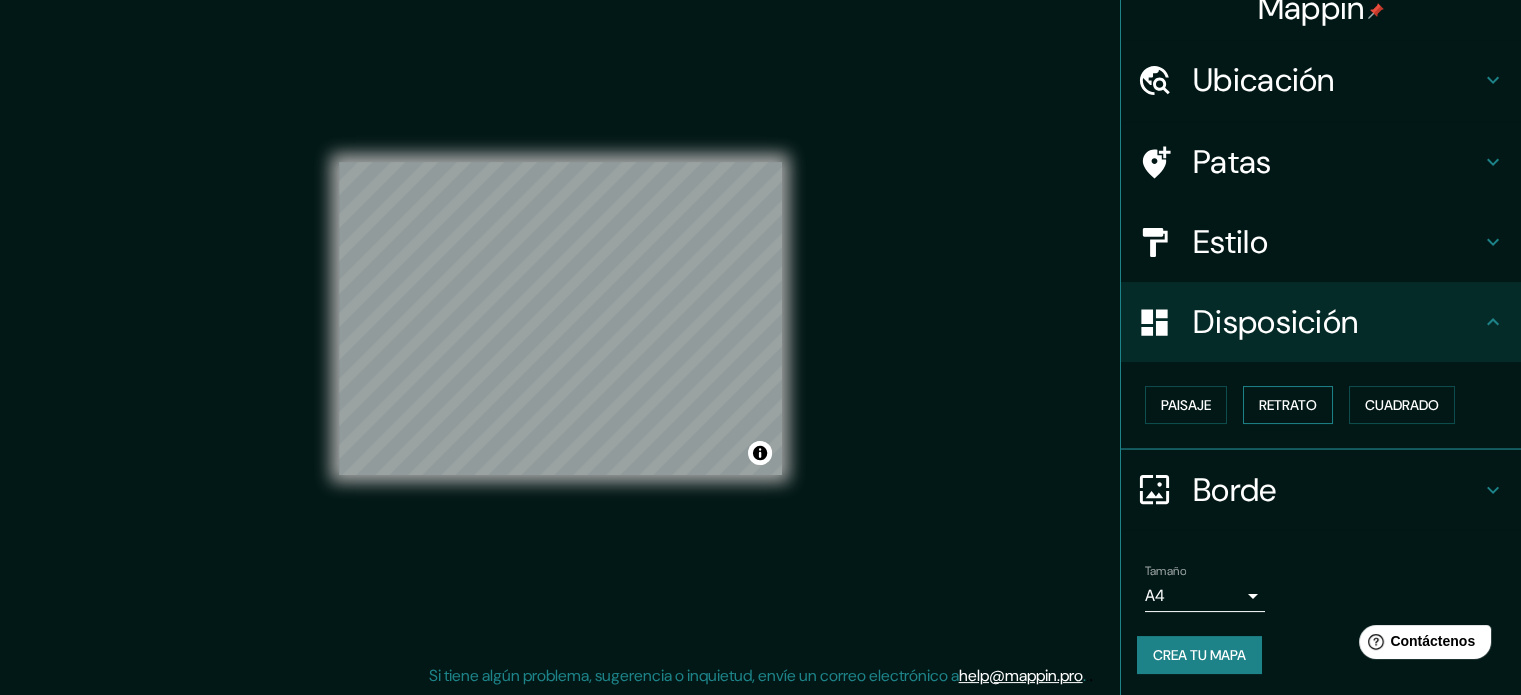 click on "Retrato" at bounding box center (1186, 405) 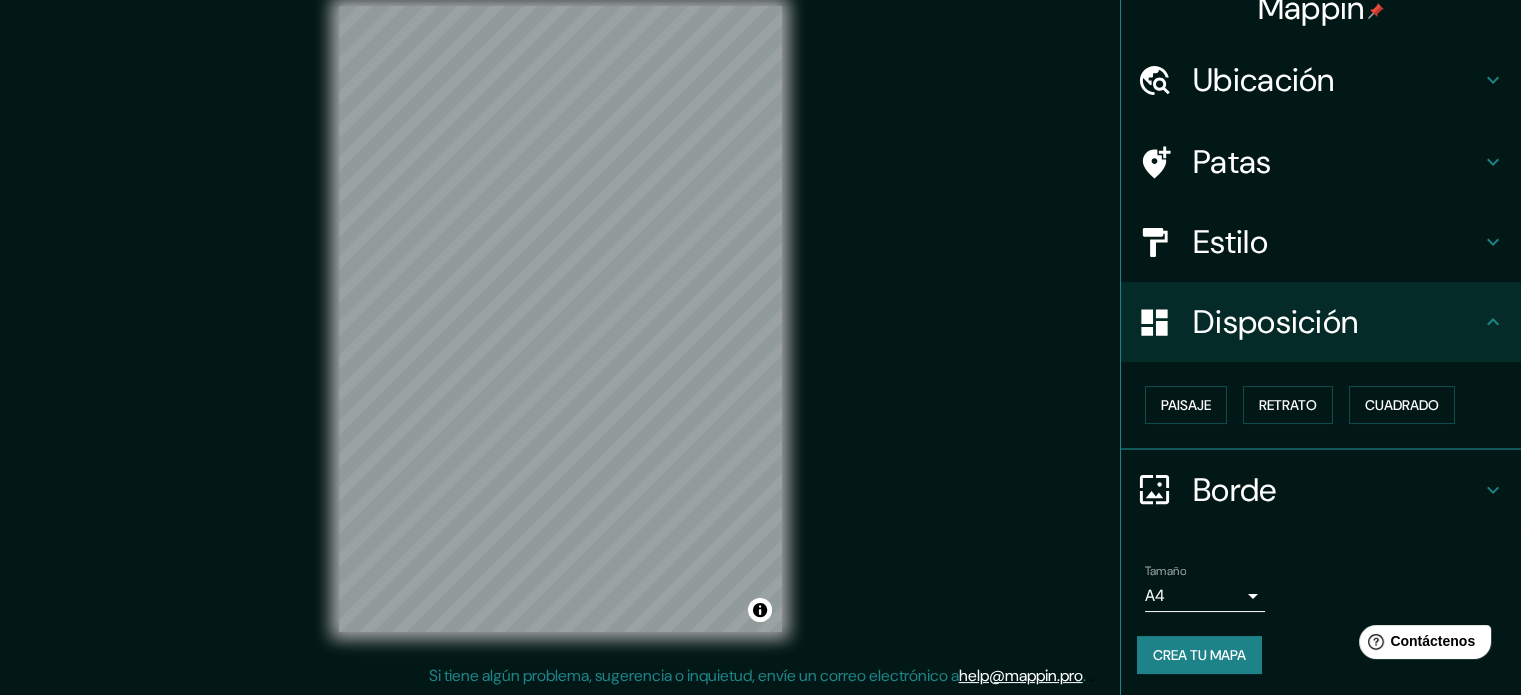 click on "Estilo" at bounding box center (1337, 80) 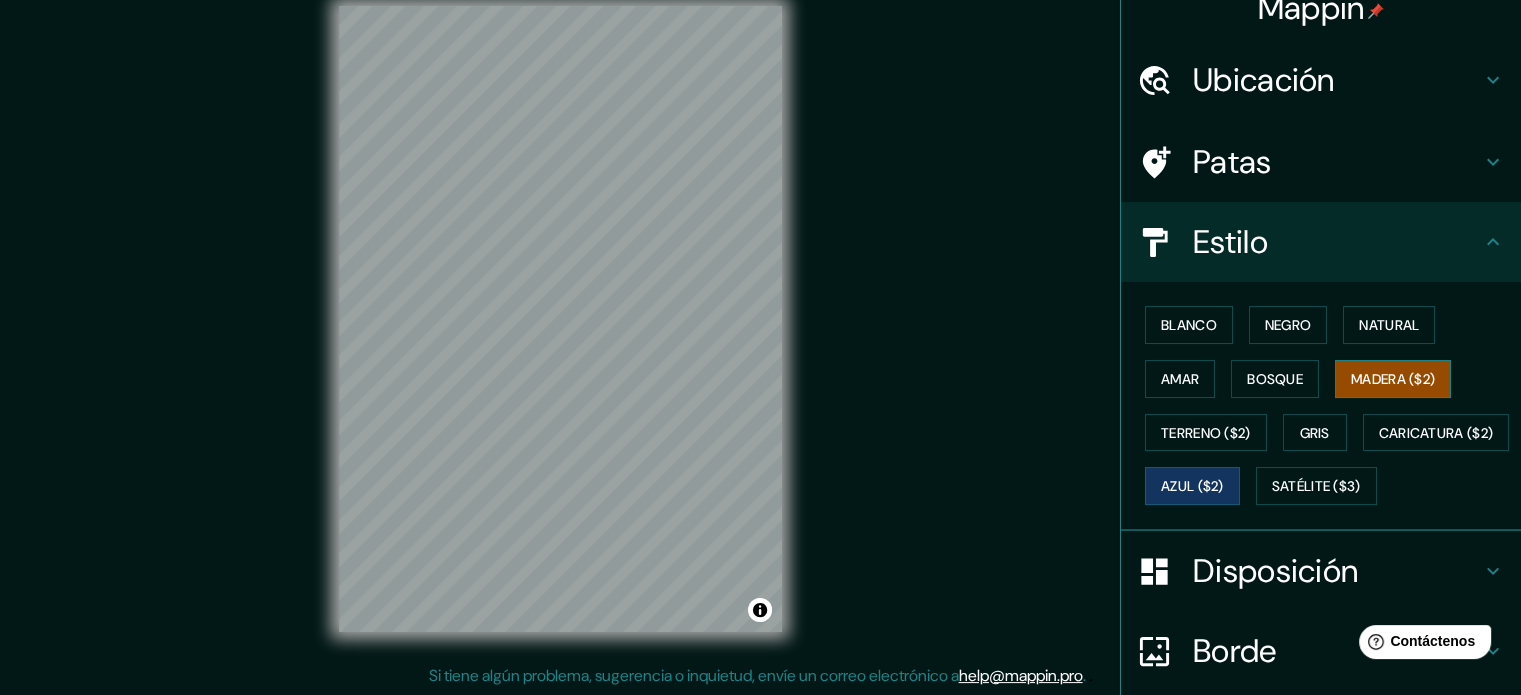 click on "Madera ($2)" at bounding box center [1393, 379] 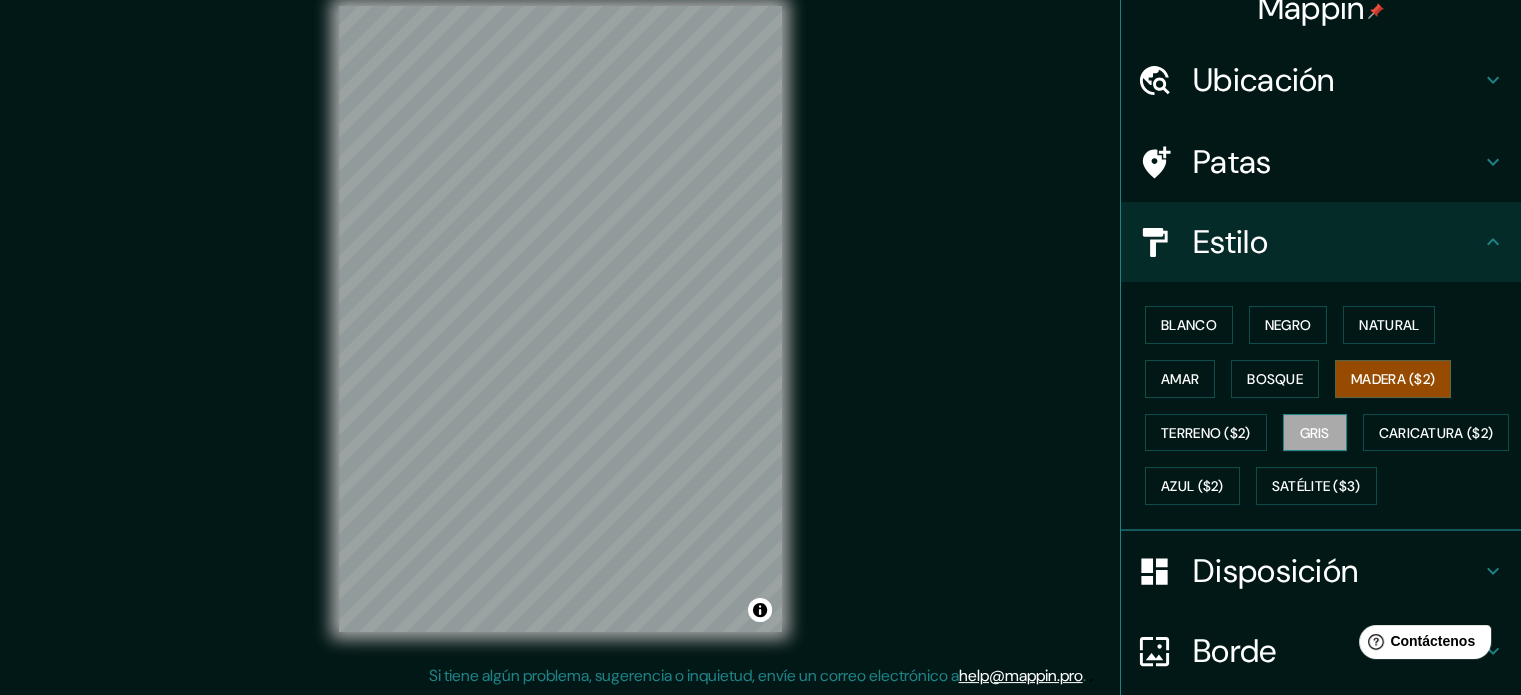 click on "Gris" at bounding box center [1315, 433] 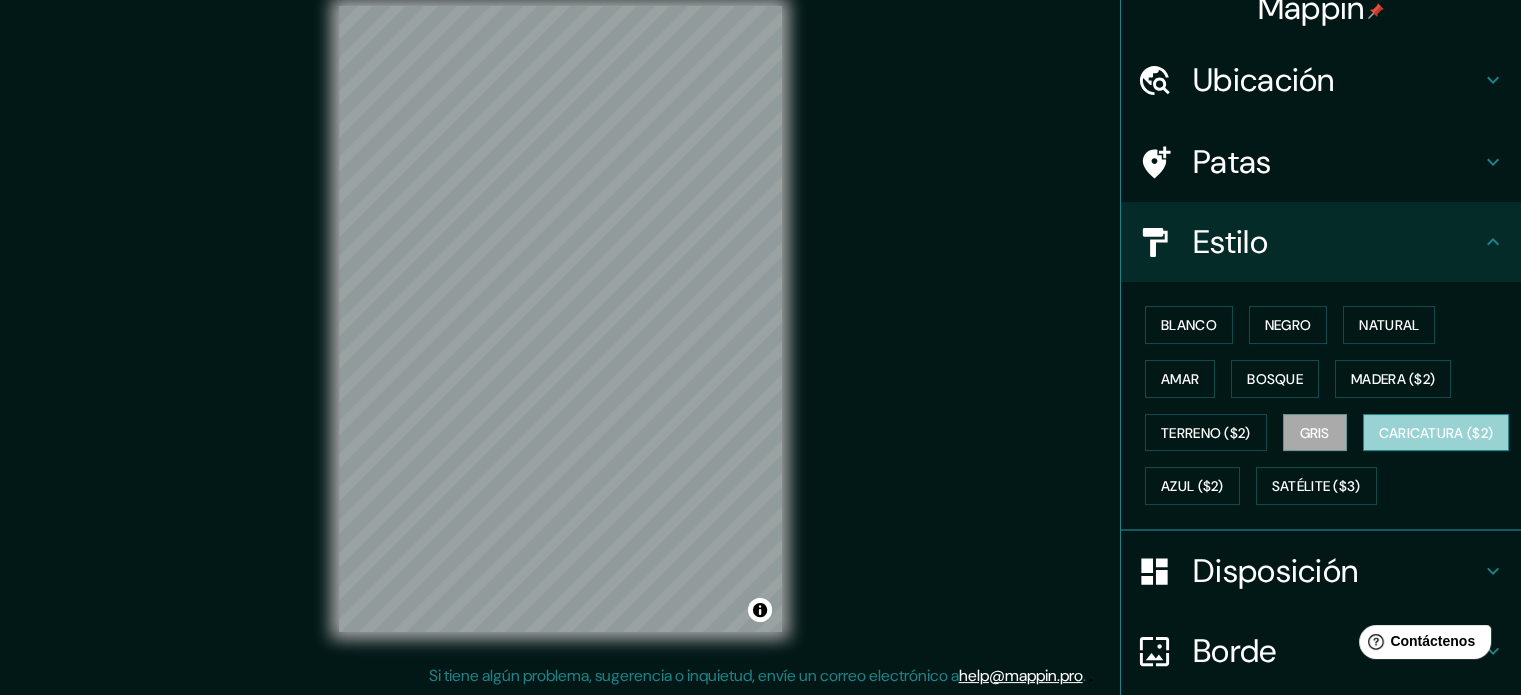 click on "Caricatura ($2)" at bounding box center [1436, 433] 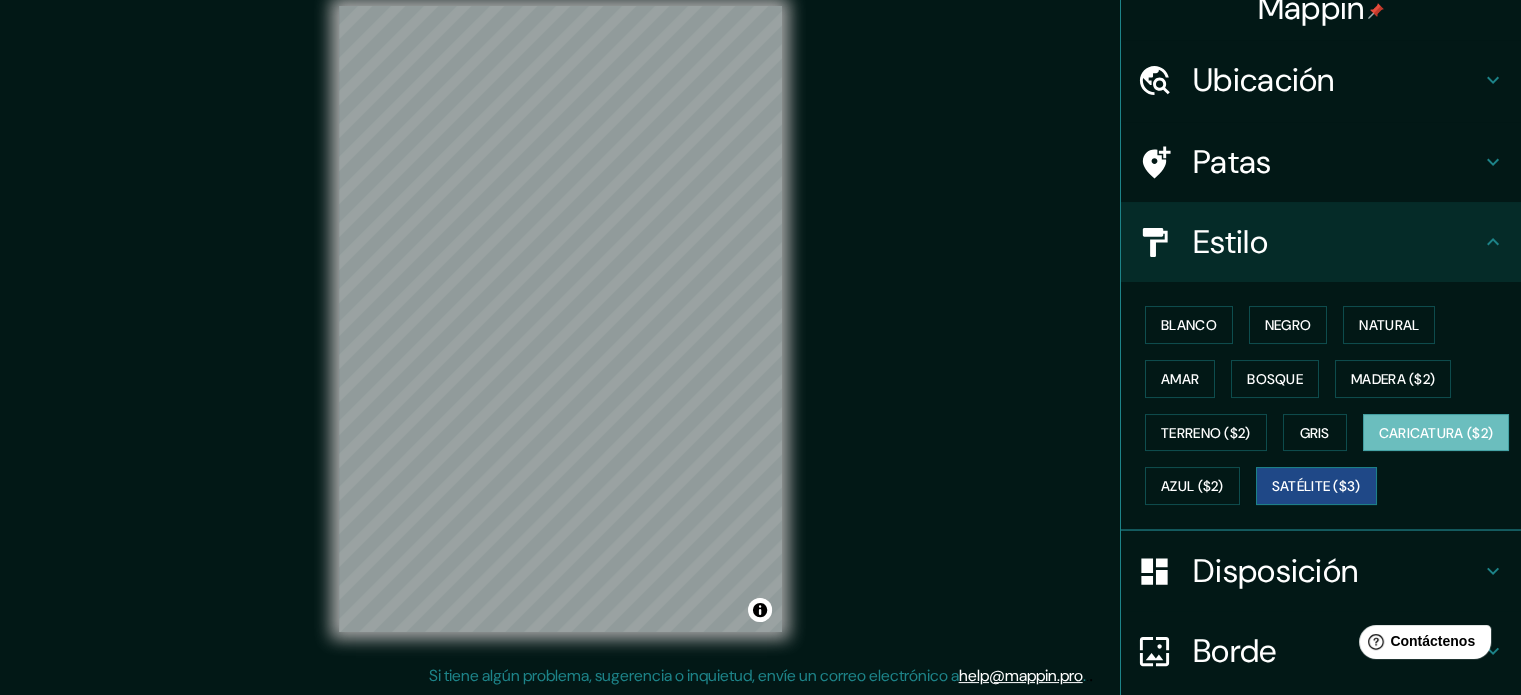 click on "Satélite ($3)" at bounding box center [1316, 487] 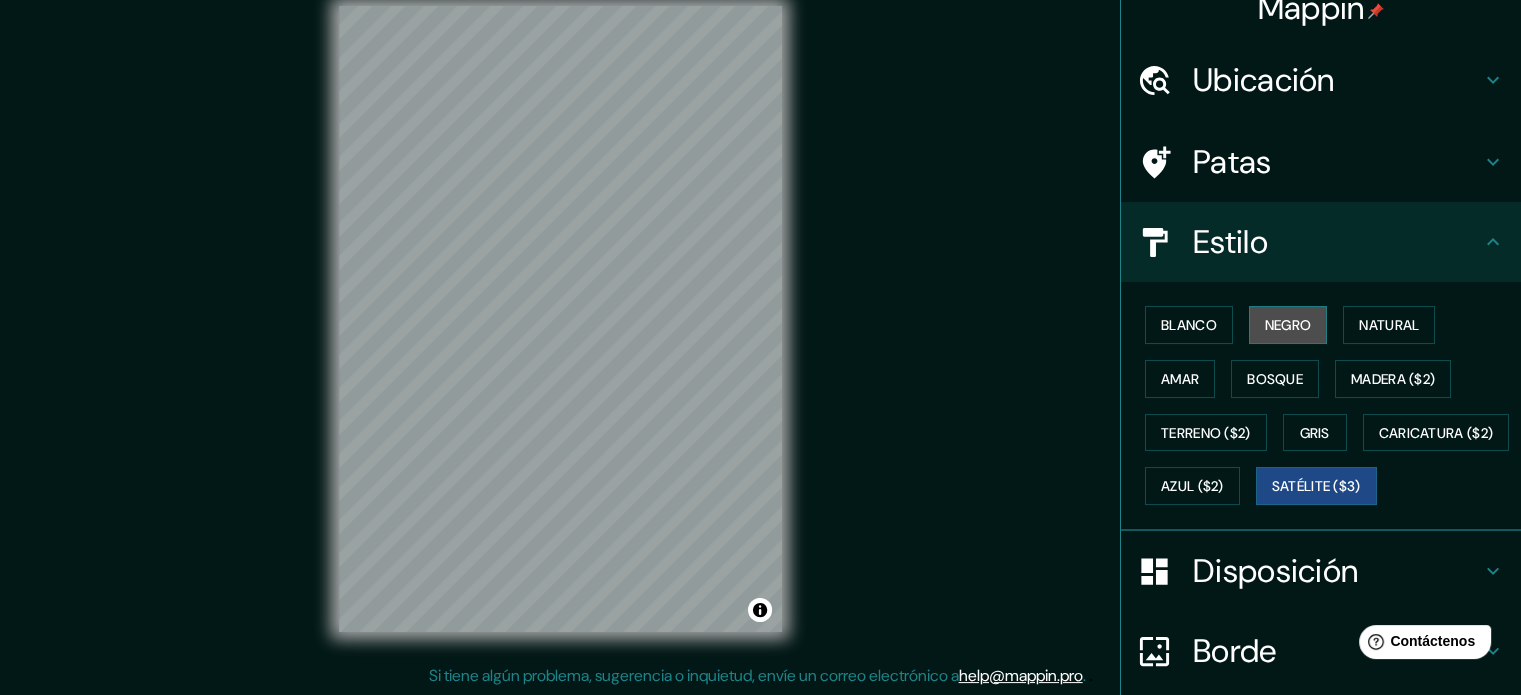 click on "Negro" at bounding box center (1288, 325) 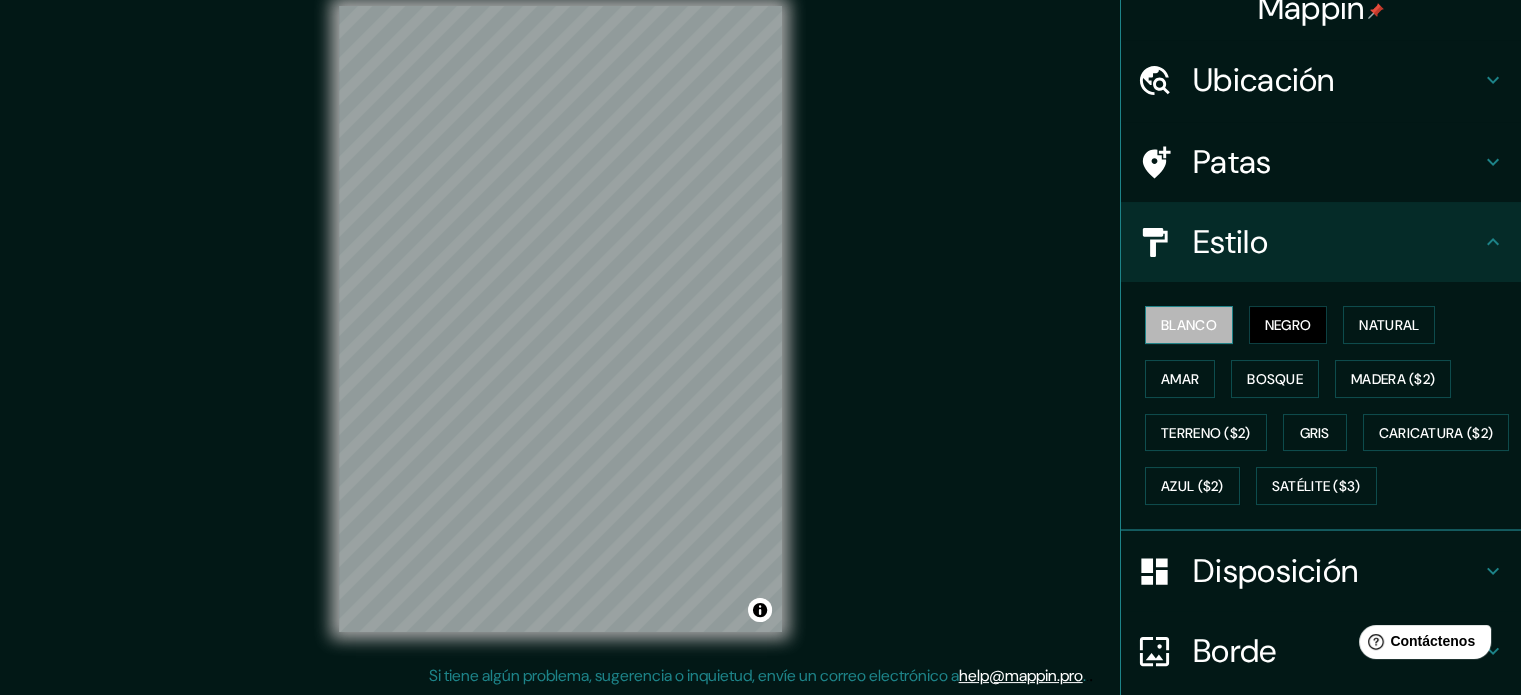 click on "Blanco" at bounding box center [1189, 325] 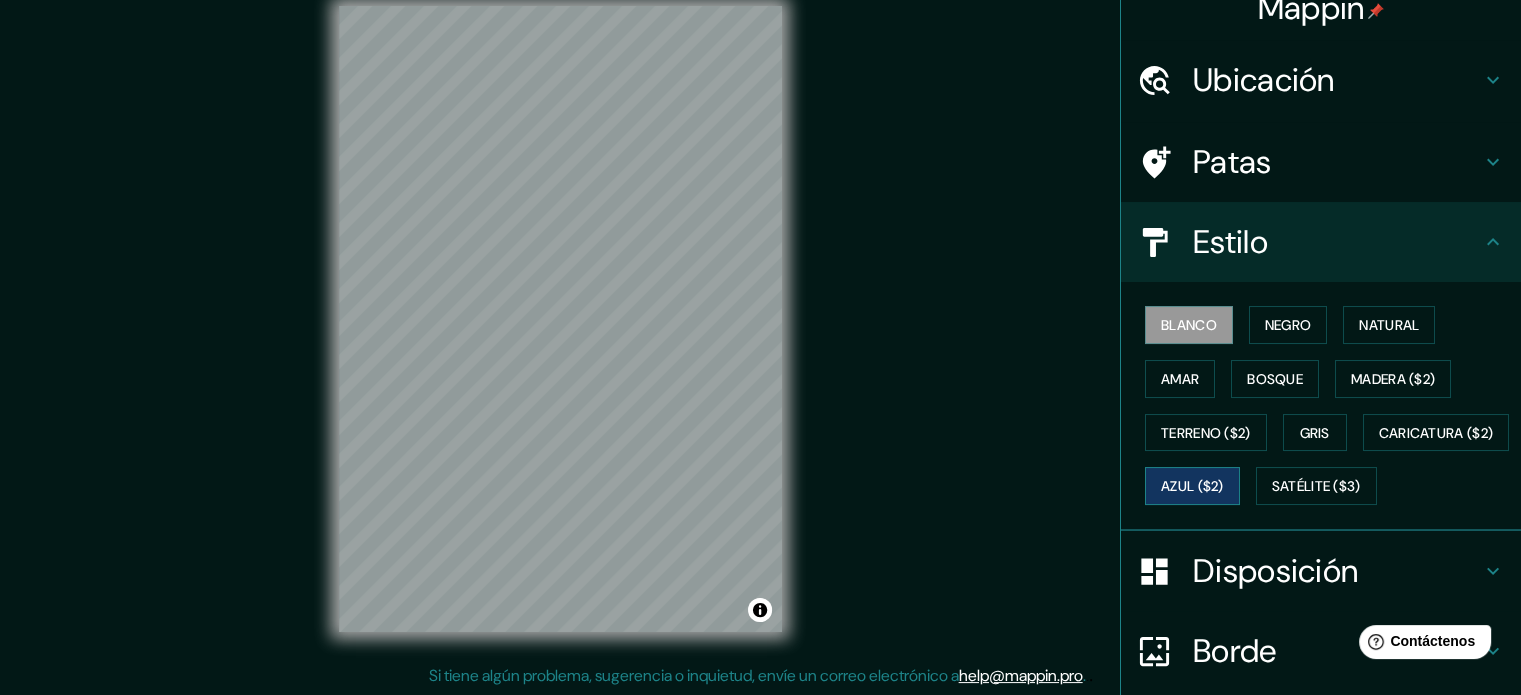 drag, startPoint x: 1335, startPoint y: 479, endPoint x: 1303, endPoint y: 480, distance: 32.01562 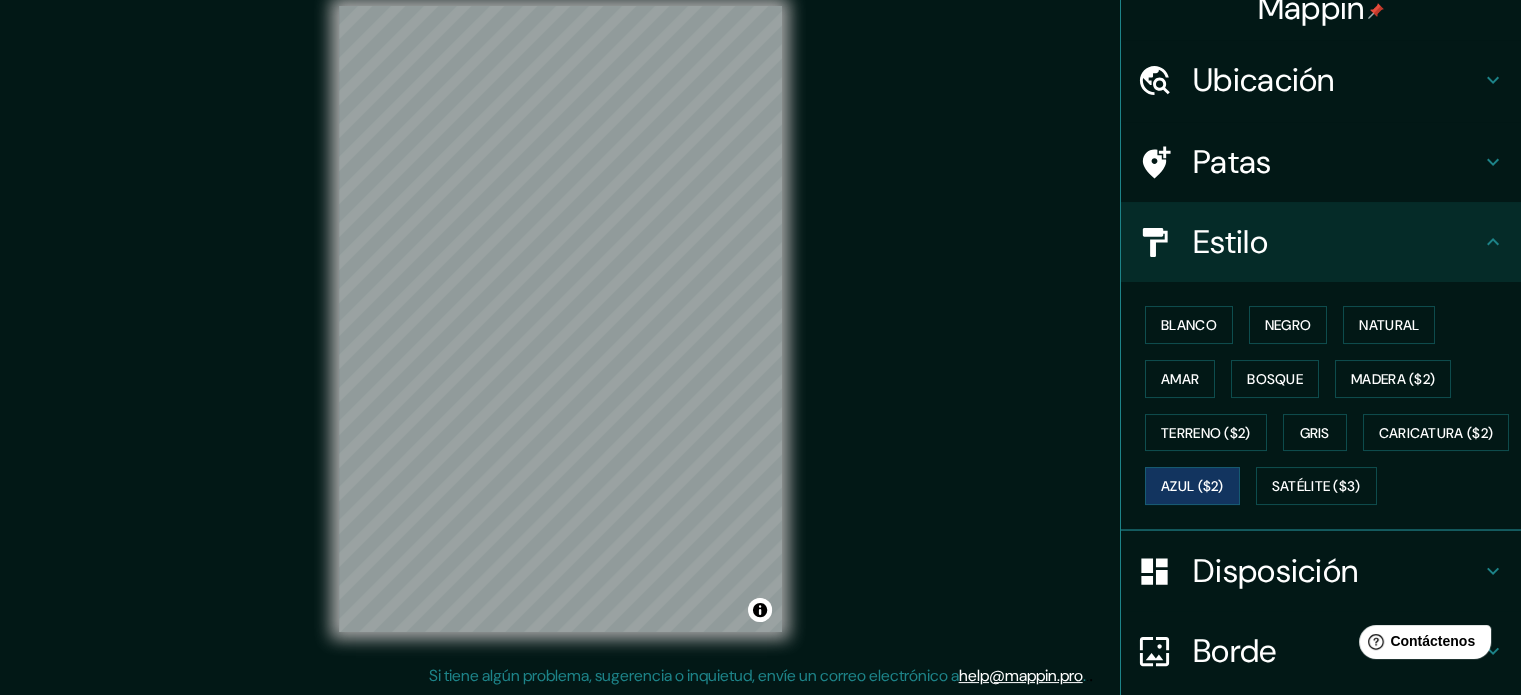 click on "Patas" at bounding box center [1337, 80] 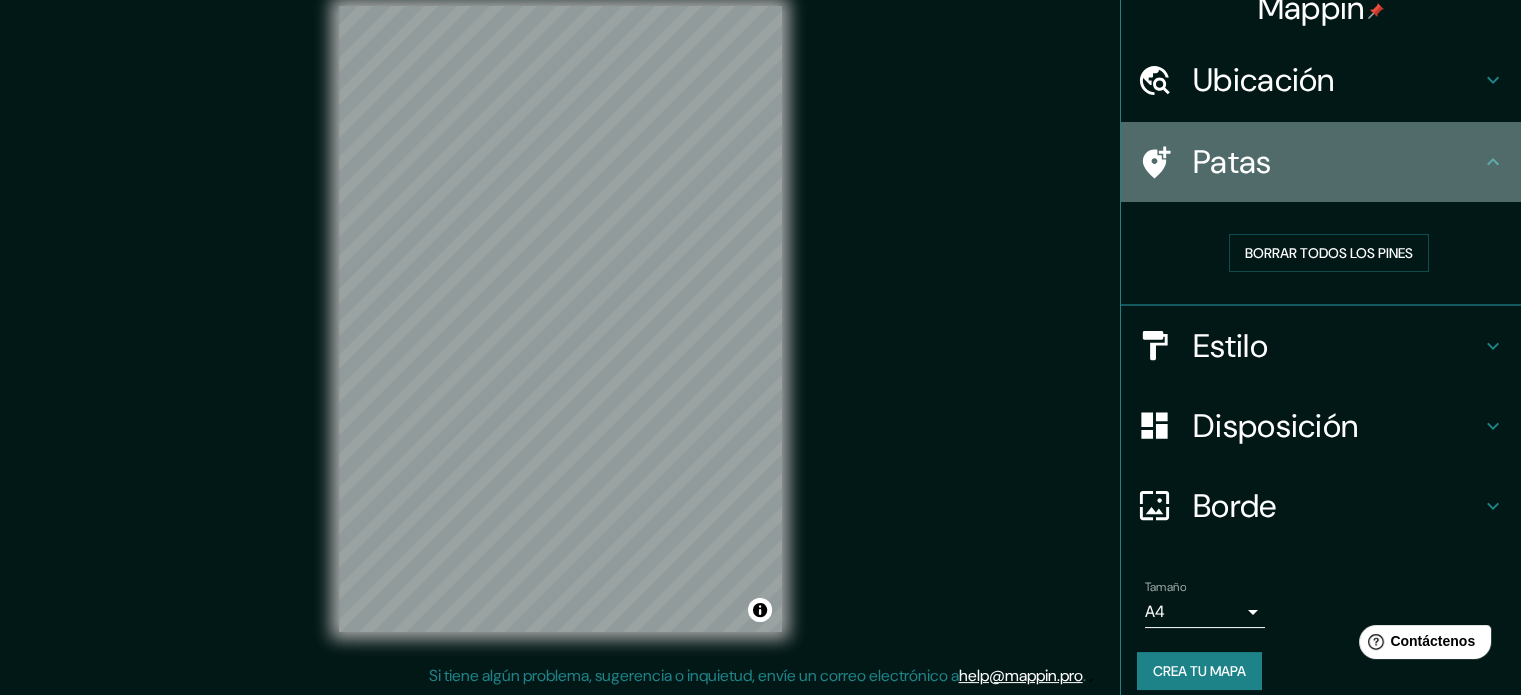 click at bounding box center (1157, 162) 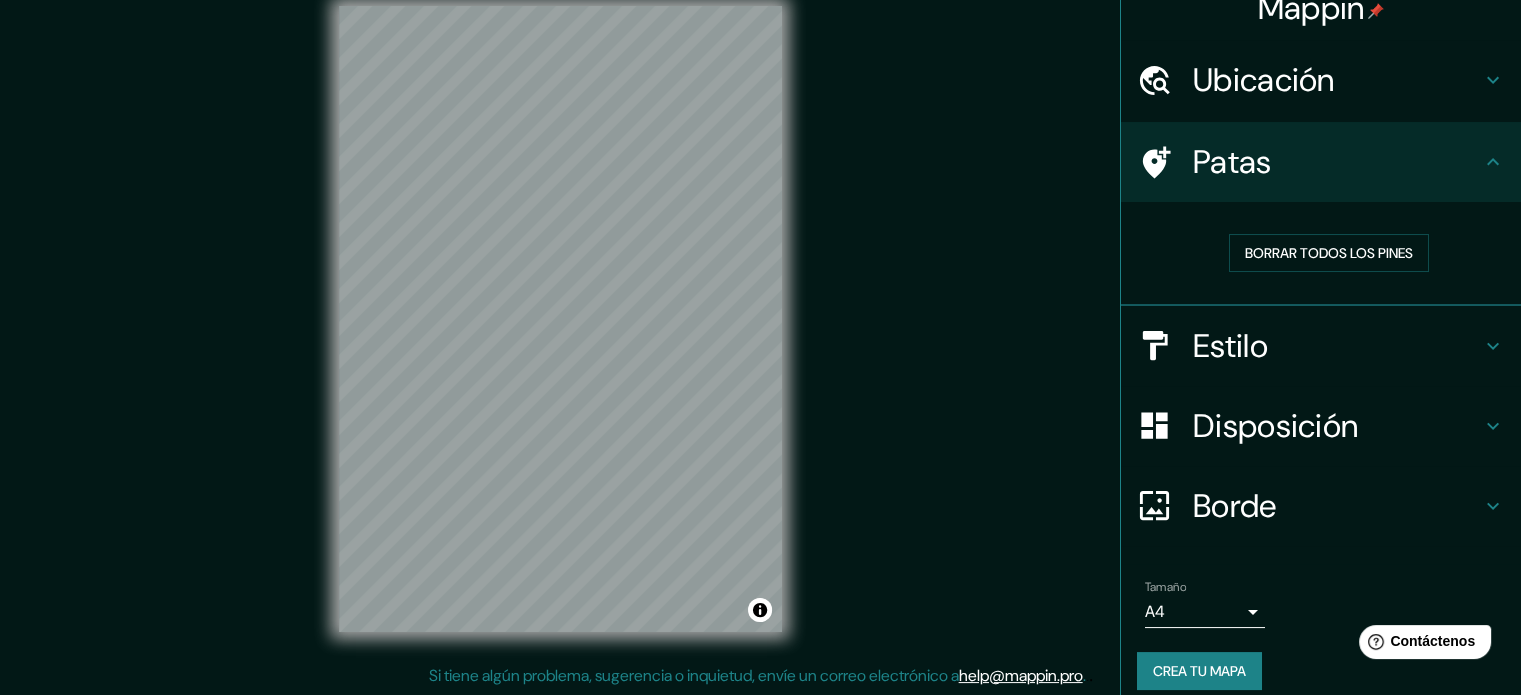 click at bounding box center (1493, 162) 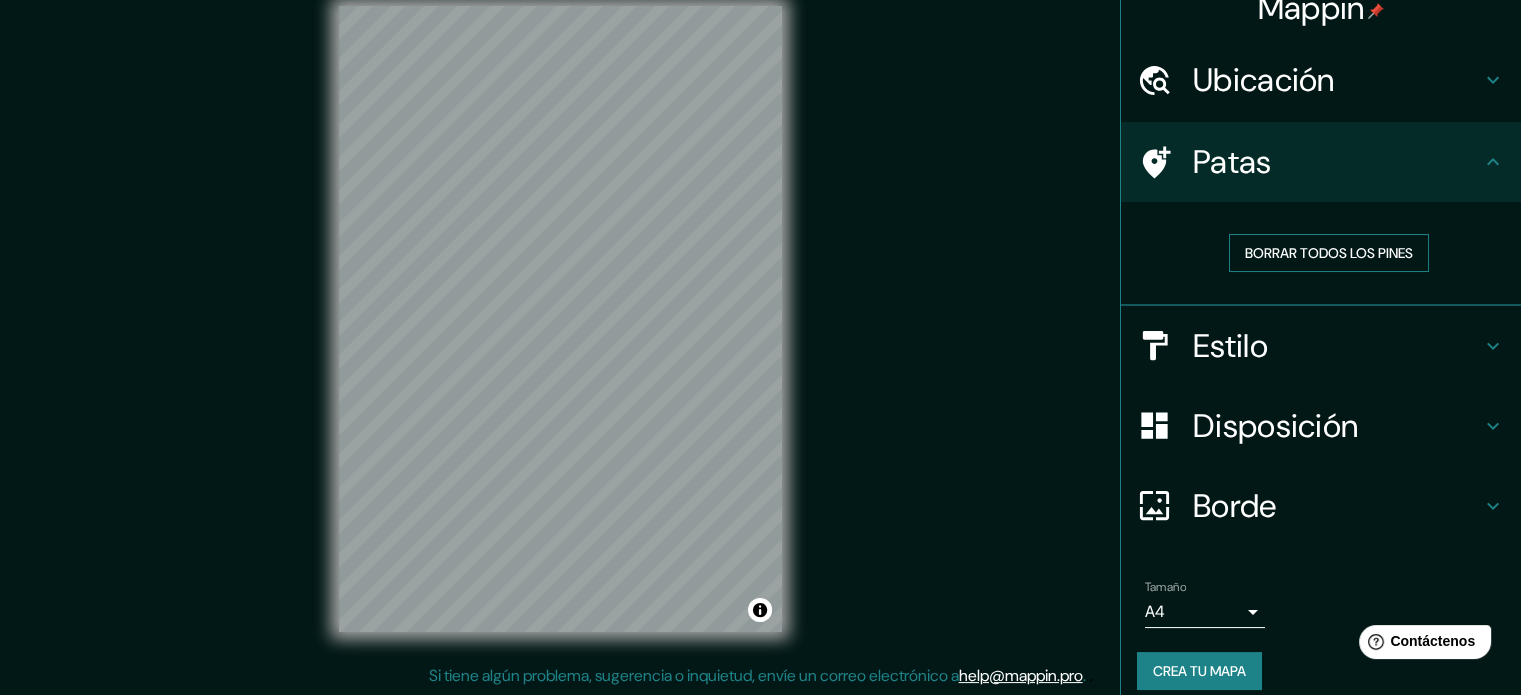 click on "Borrar todos los pines" at bounding box center [1329, 253] 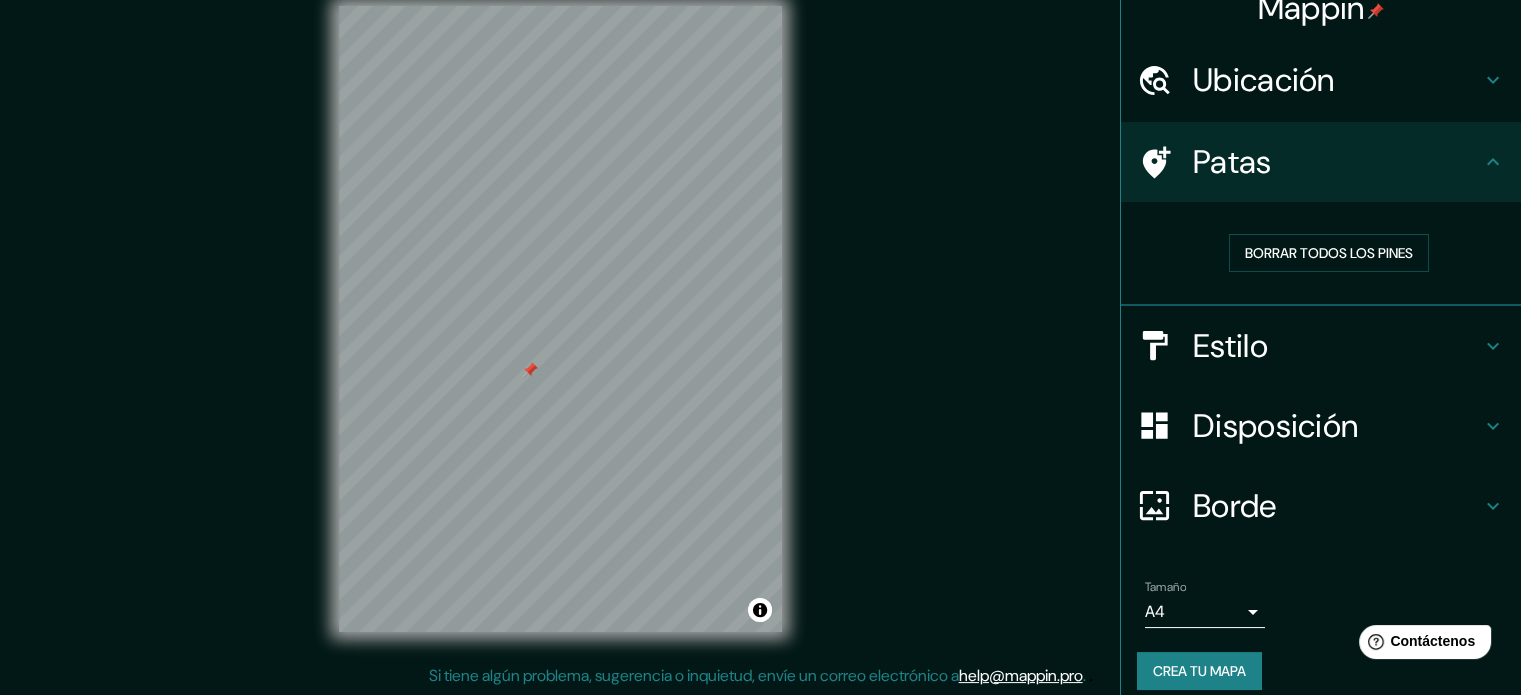 click at bounding box center [530, 370] 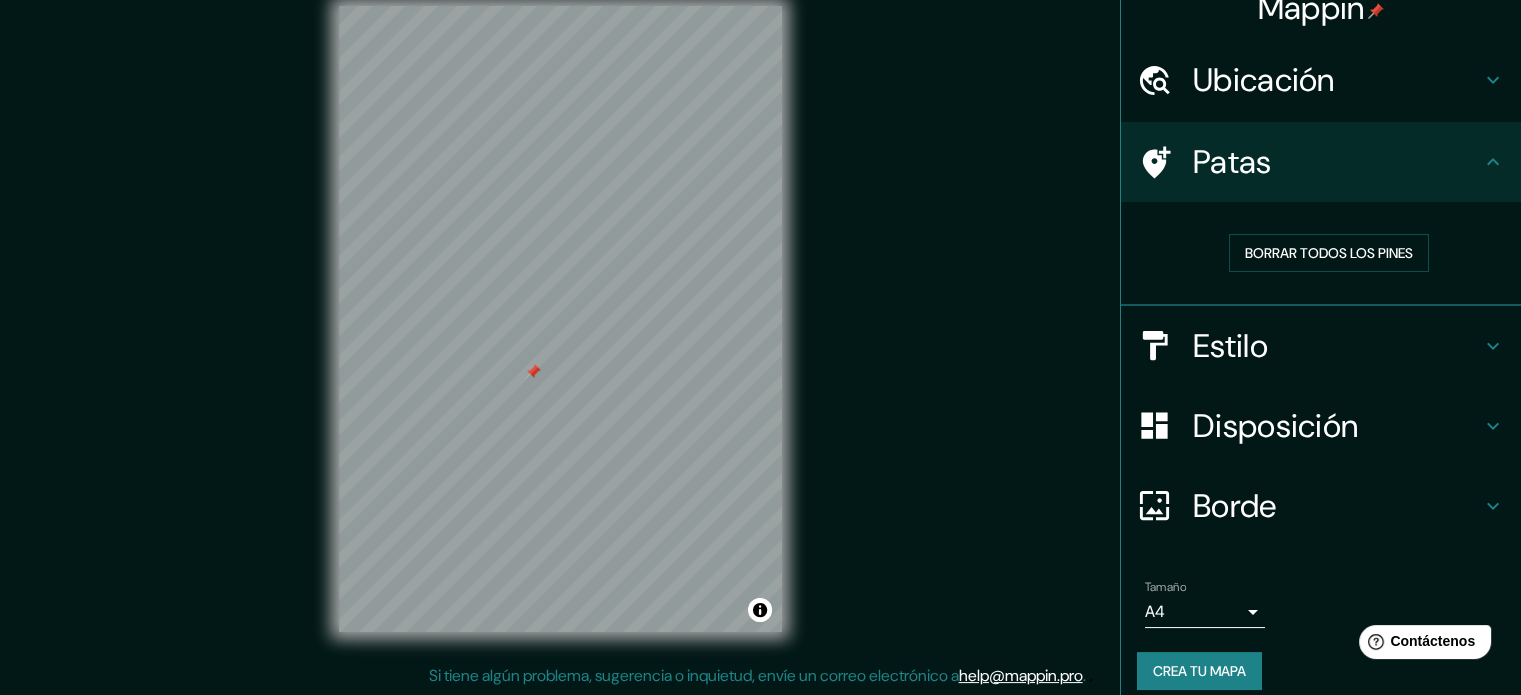 click at bounding box center (533, 372) 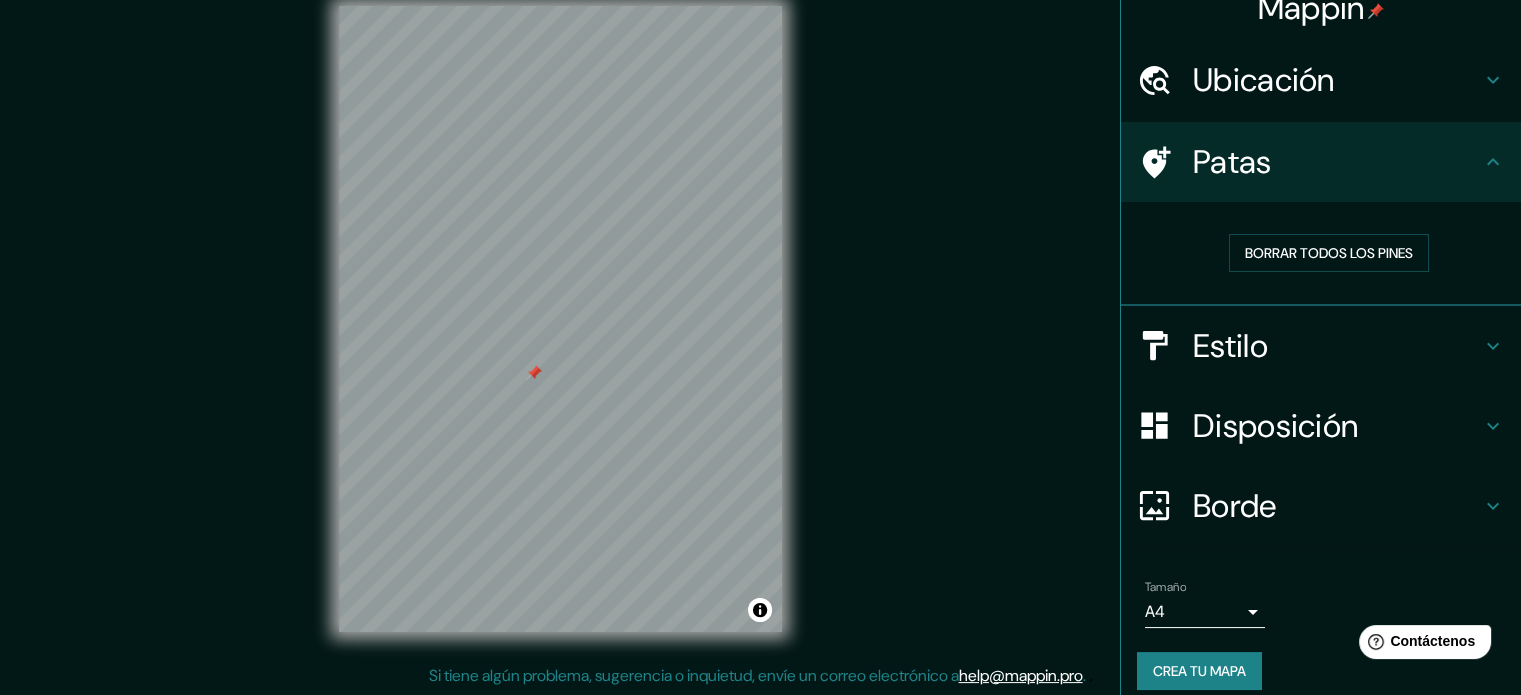 click at bounding box center [534, 373] 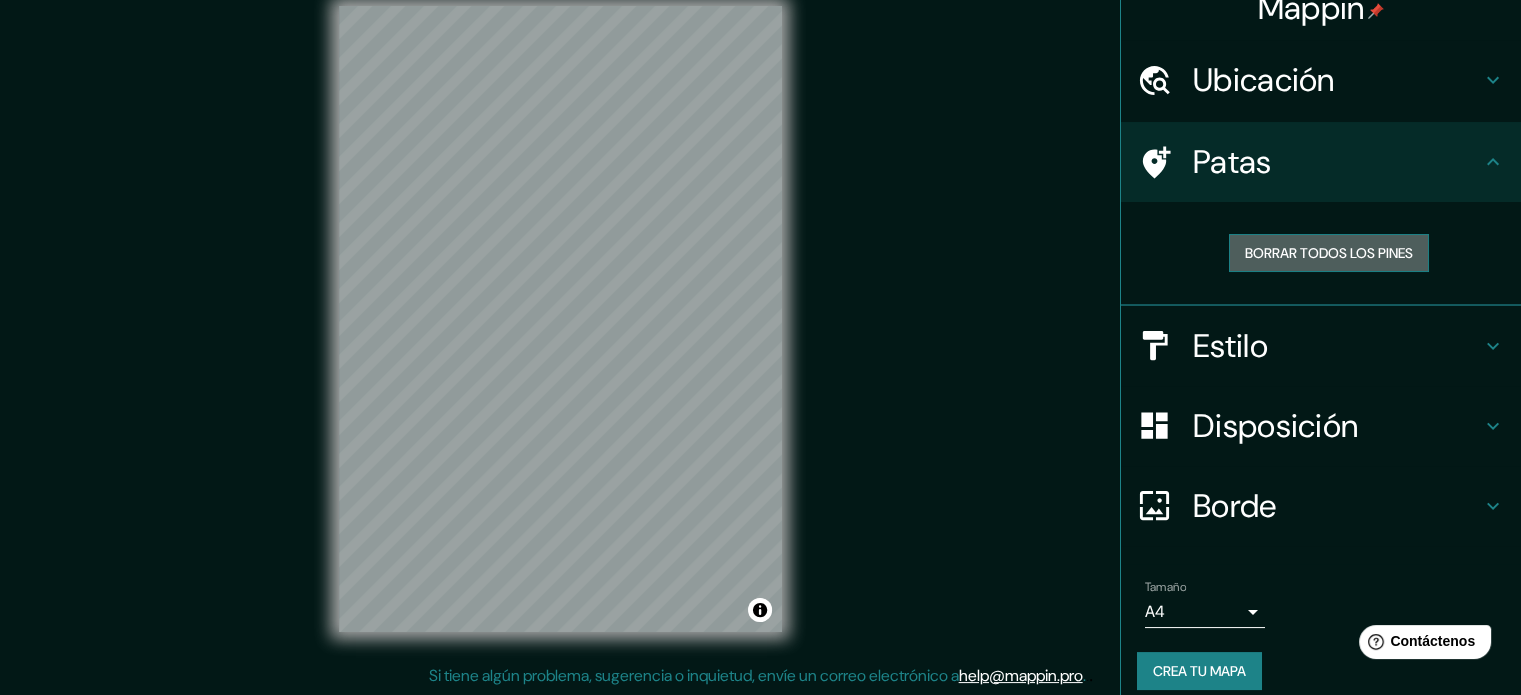 click on "Borrar todos los pines" at bounding box center [1329, 253] 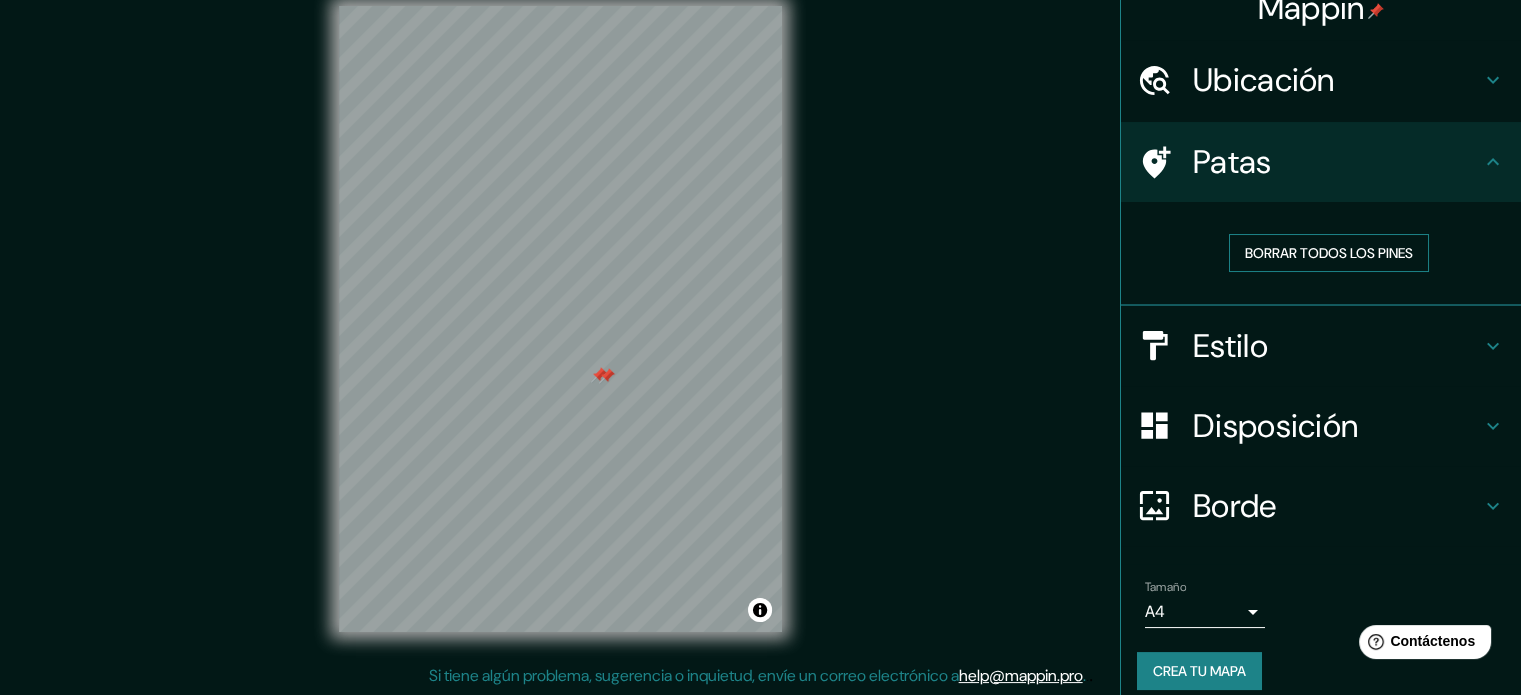 click on "Borrar todos los pines" at bounding box center [1329, 253] 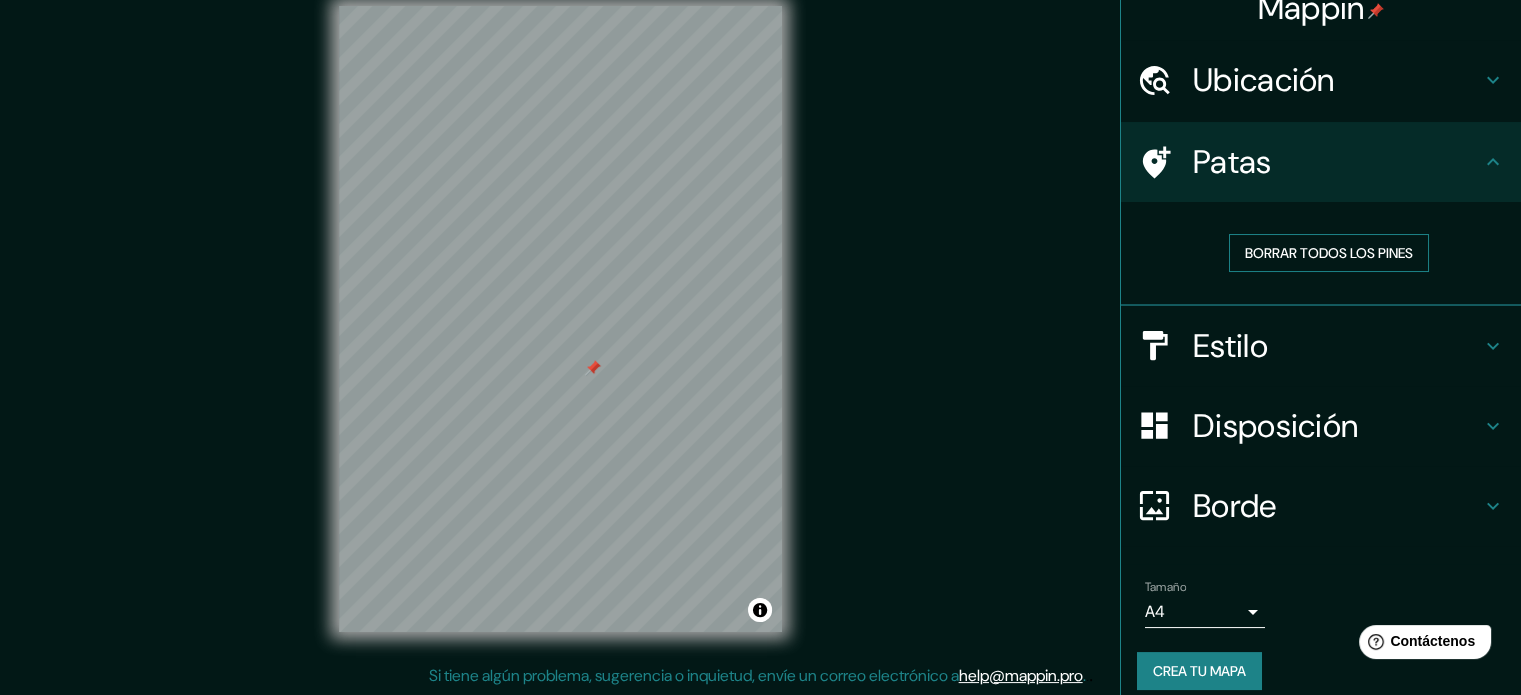 click on "Borrar todos los pines" at bounding box center [1329, 253] 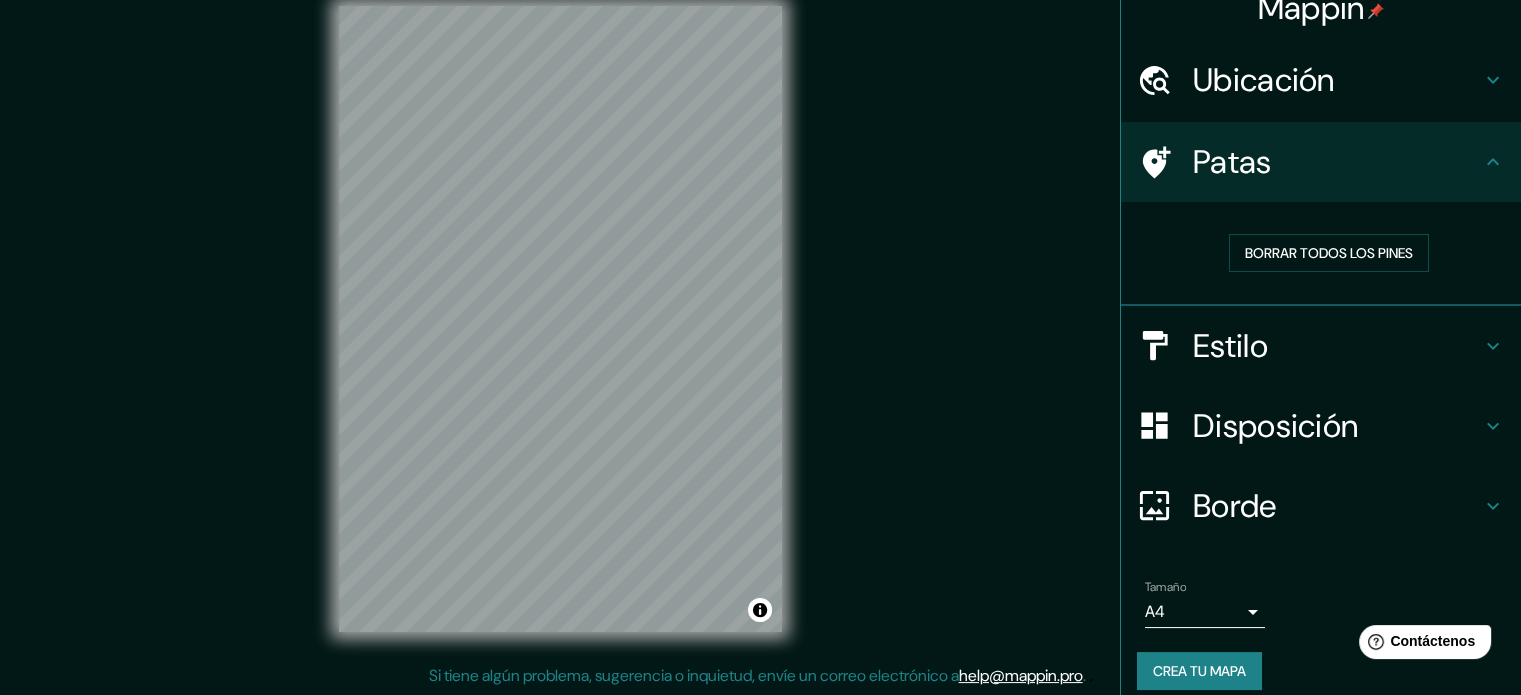 click on "Borde" at bounding box center [1264, 80] 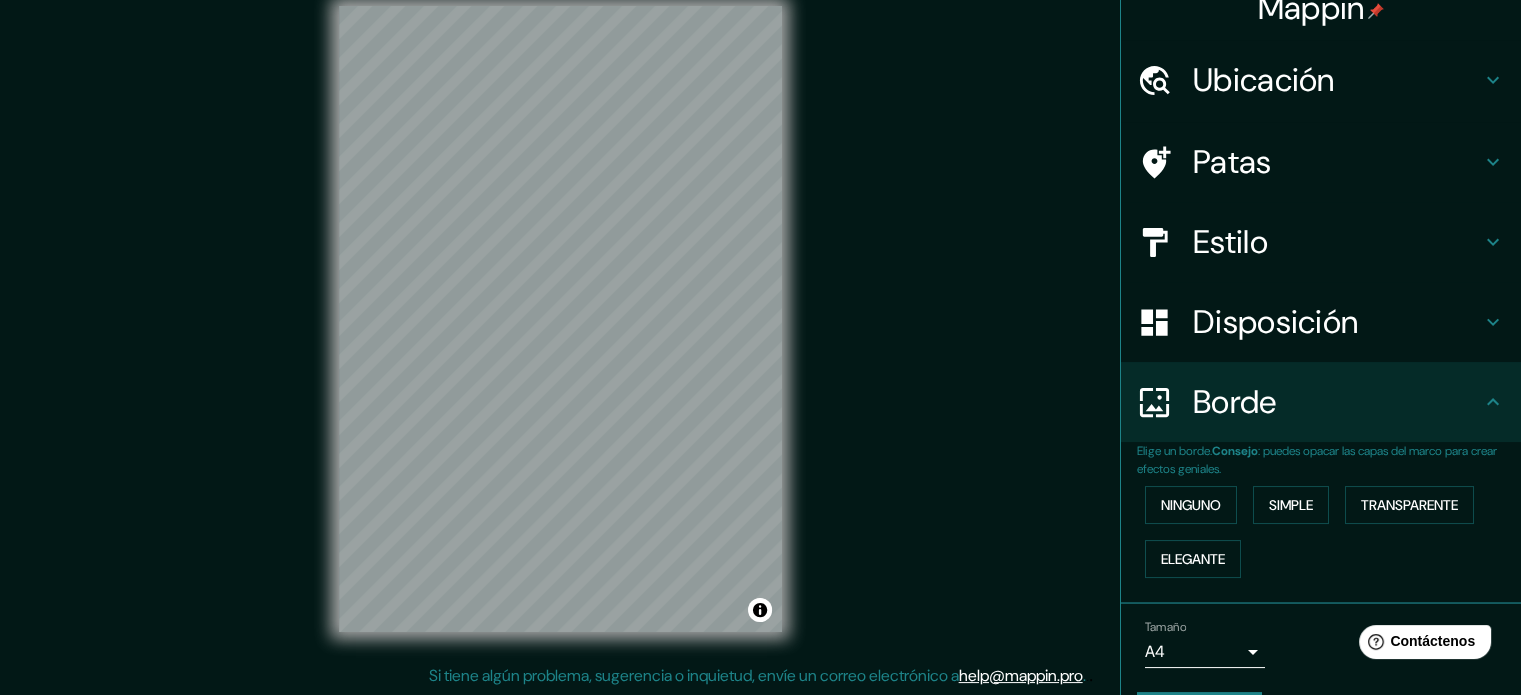 click on "Disposición" at bounding box center (1264, 80) 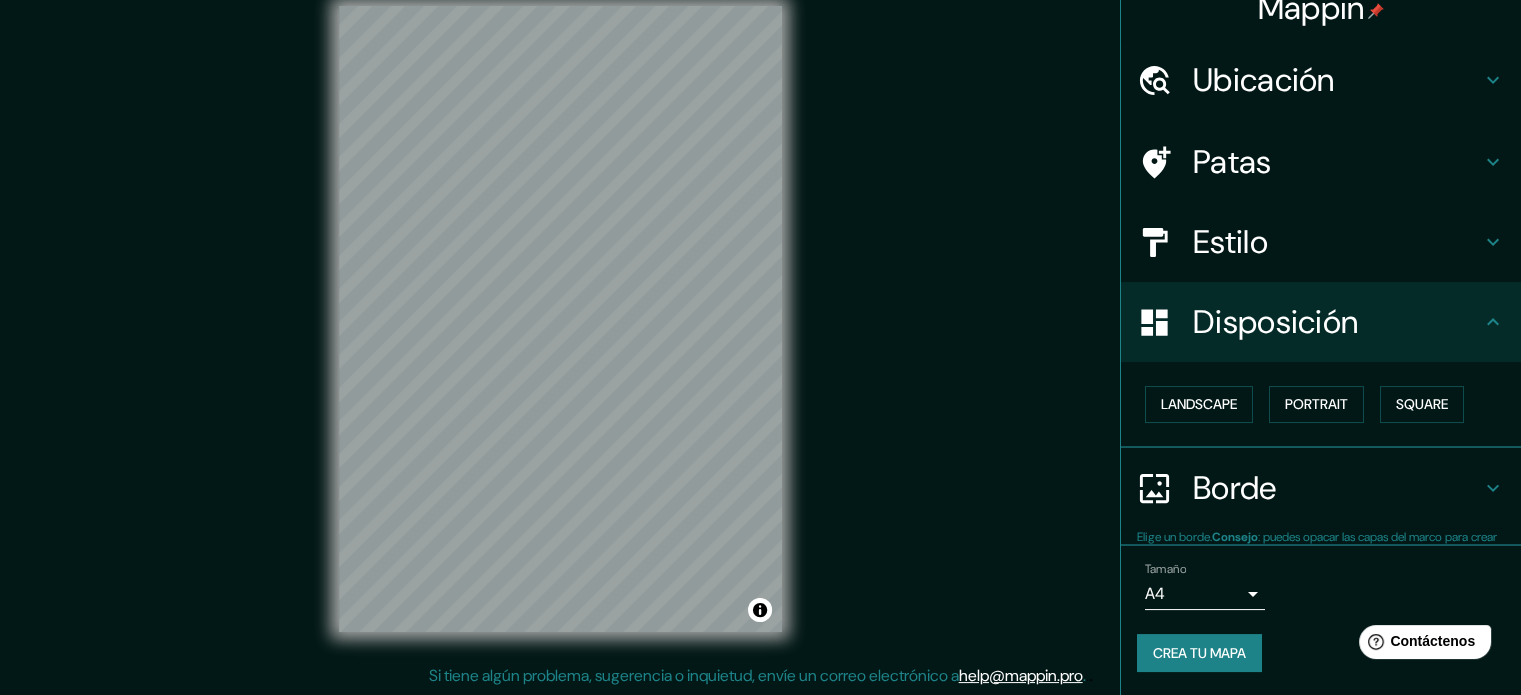 scroll, scrollTop: 24, scrollLeft: 0, axis: vertical 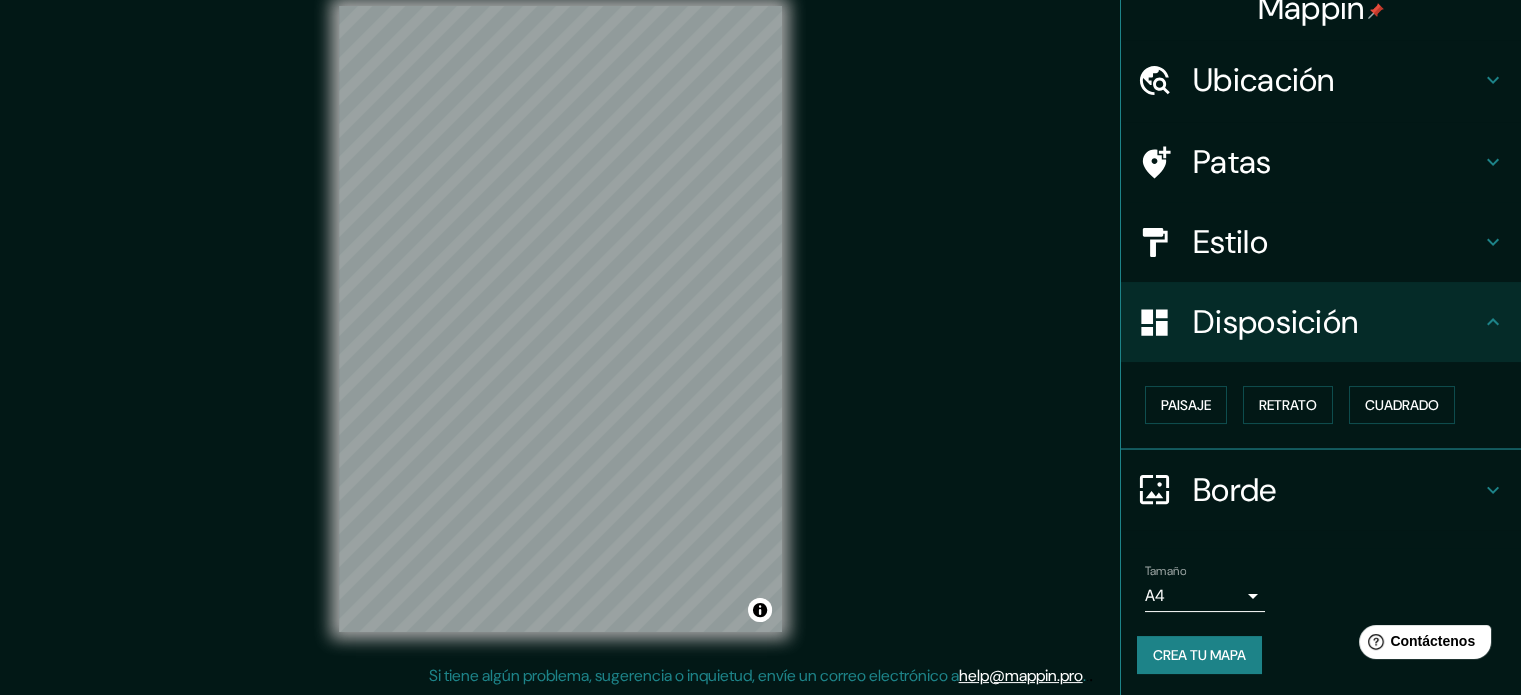 click on "Disposición" at bounding box center [1264, 80] 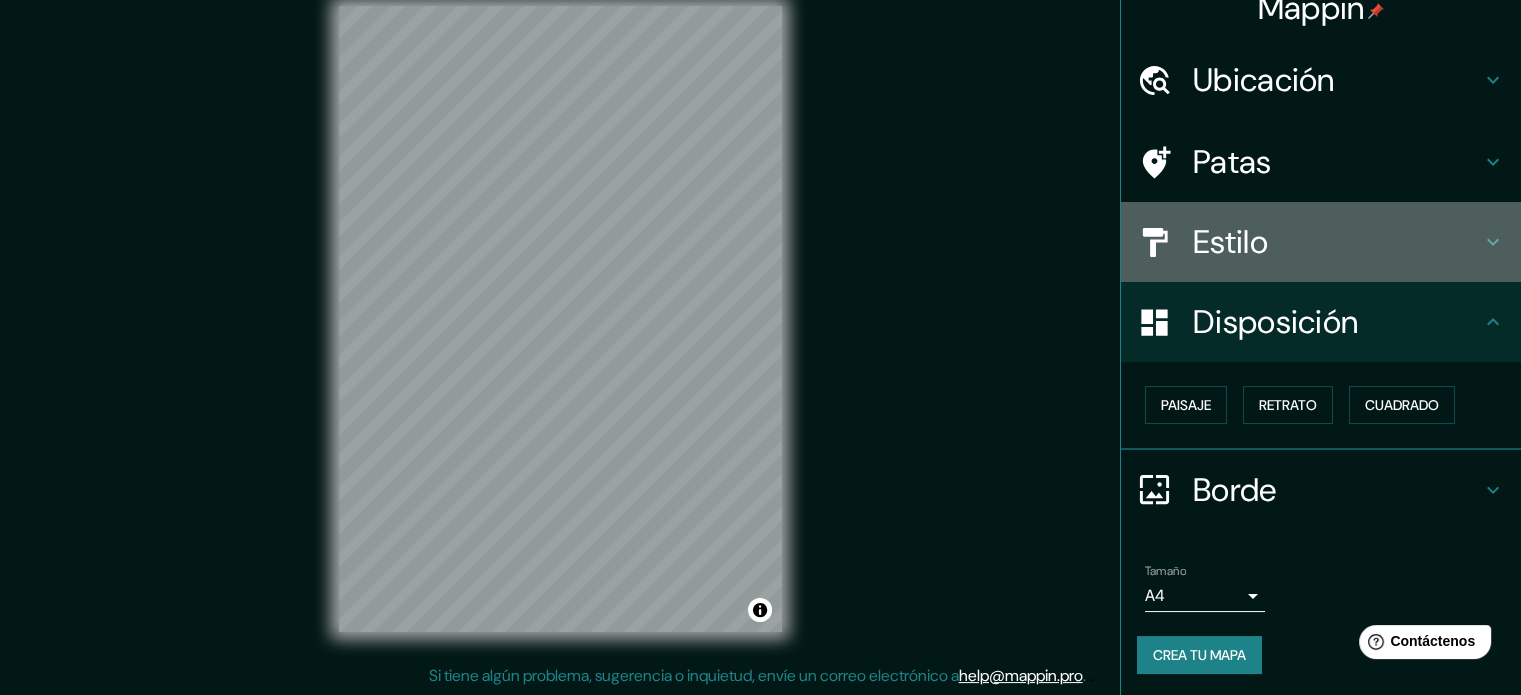 click on "Estilo" at bounding box center (1337, 80) 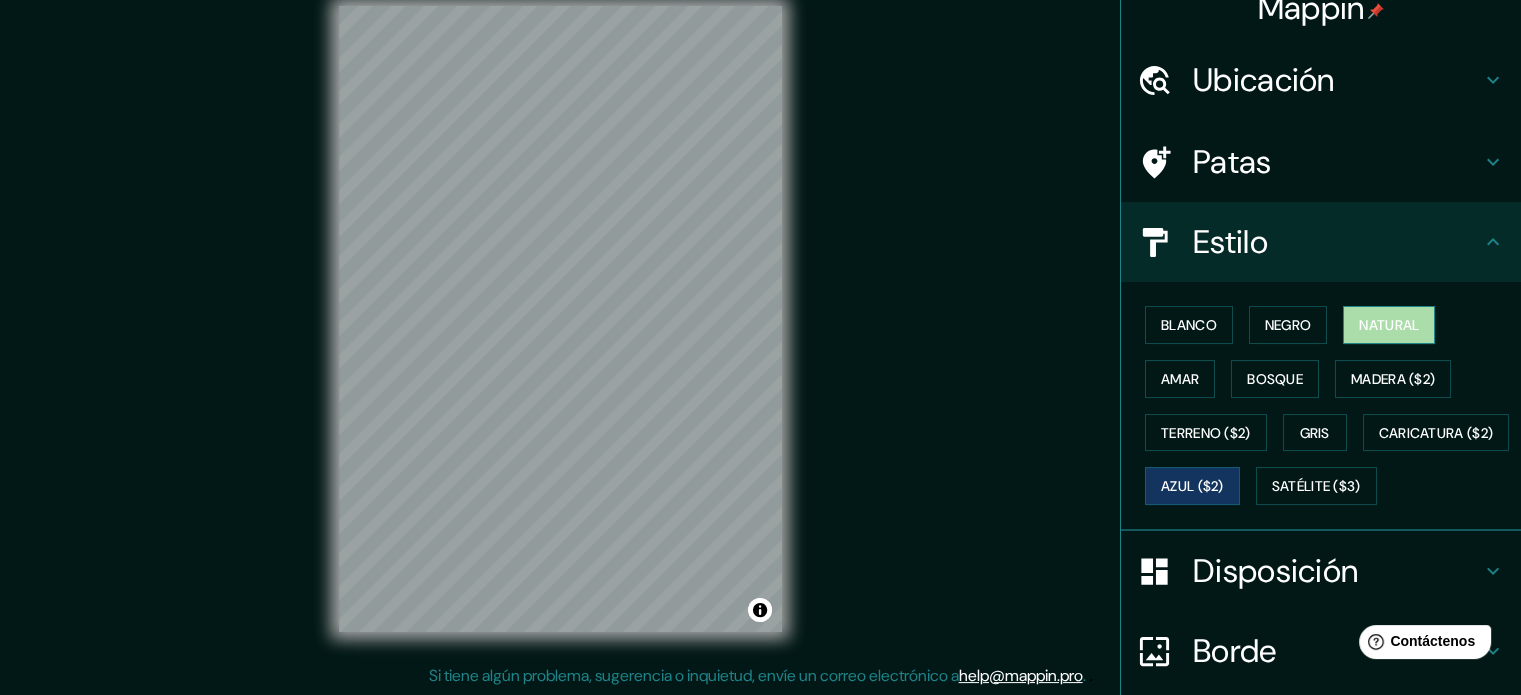 click on "Natural" at bounding box center [1389, 325] 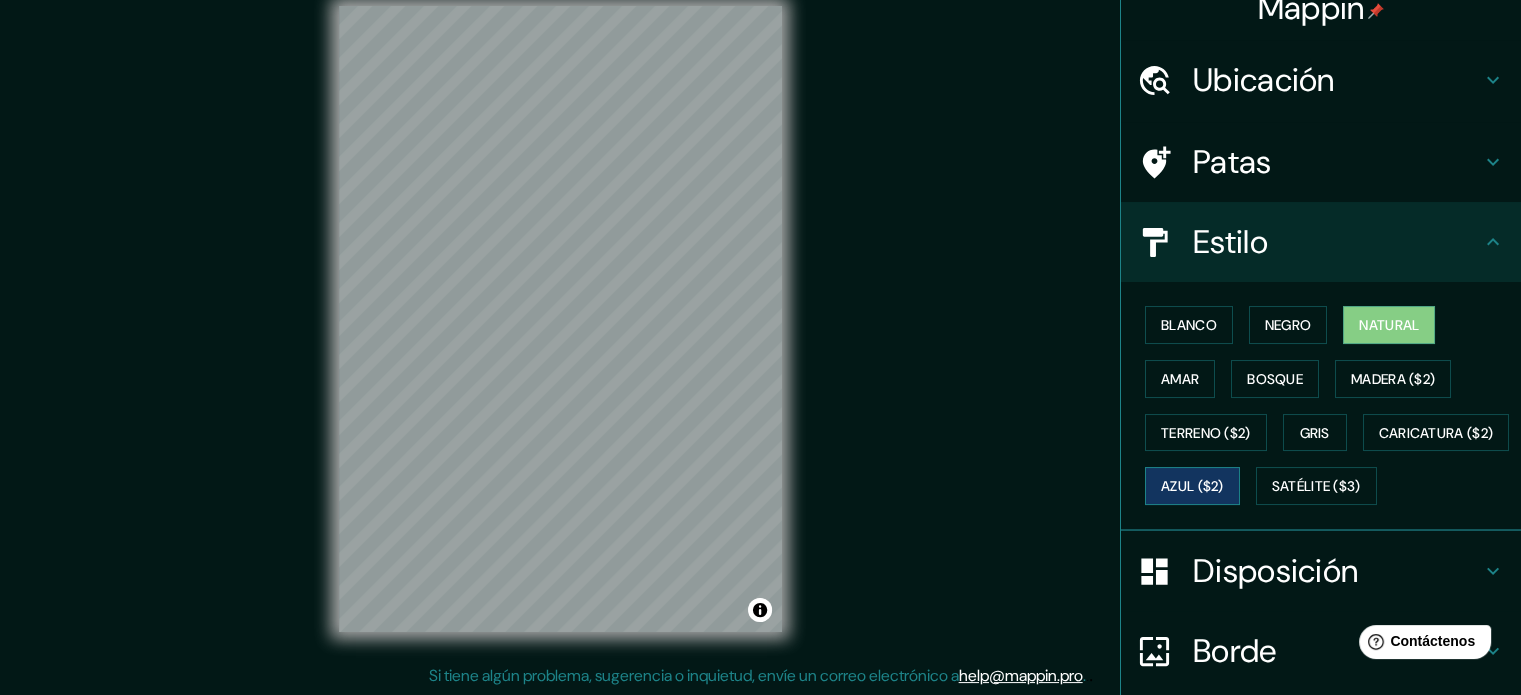 click on "Azul ($2)" at bounding box center (1192, 486) 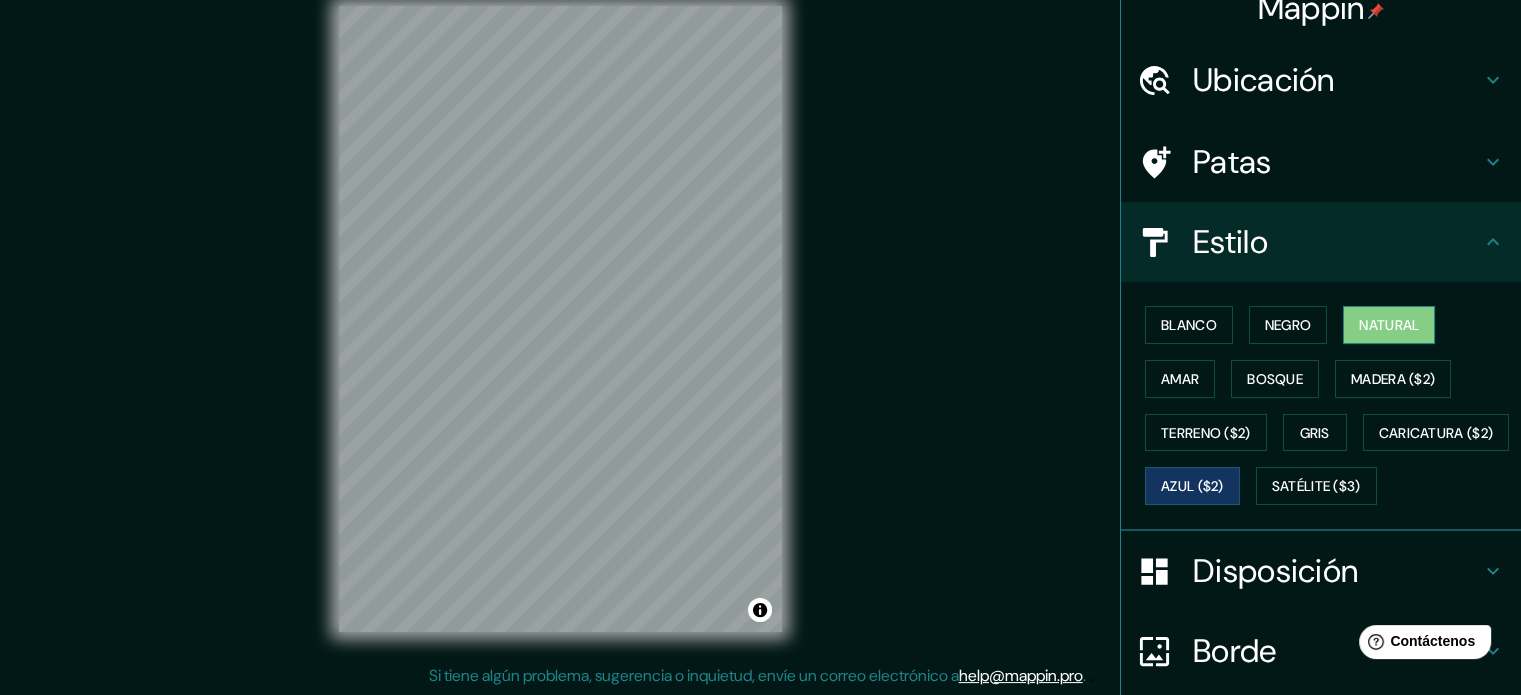 click on "Natural" at bounding box center (1389, 325) 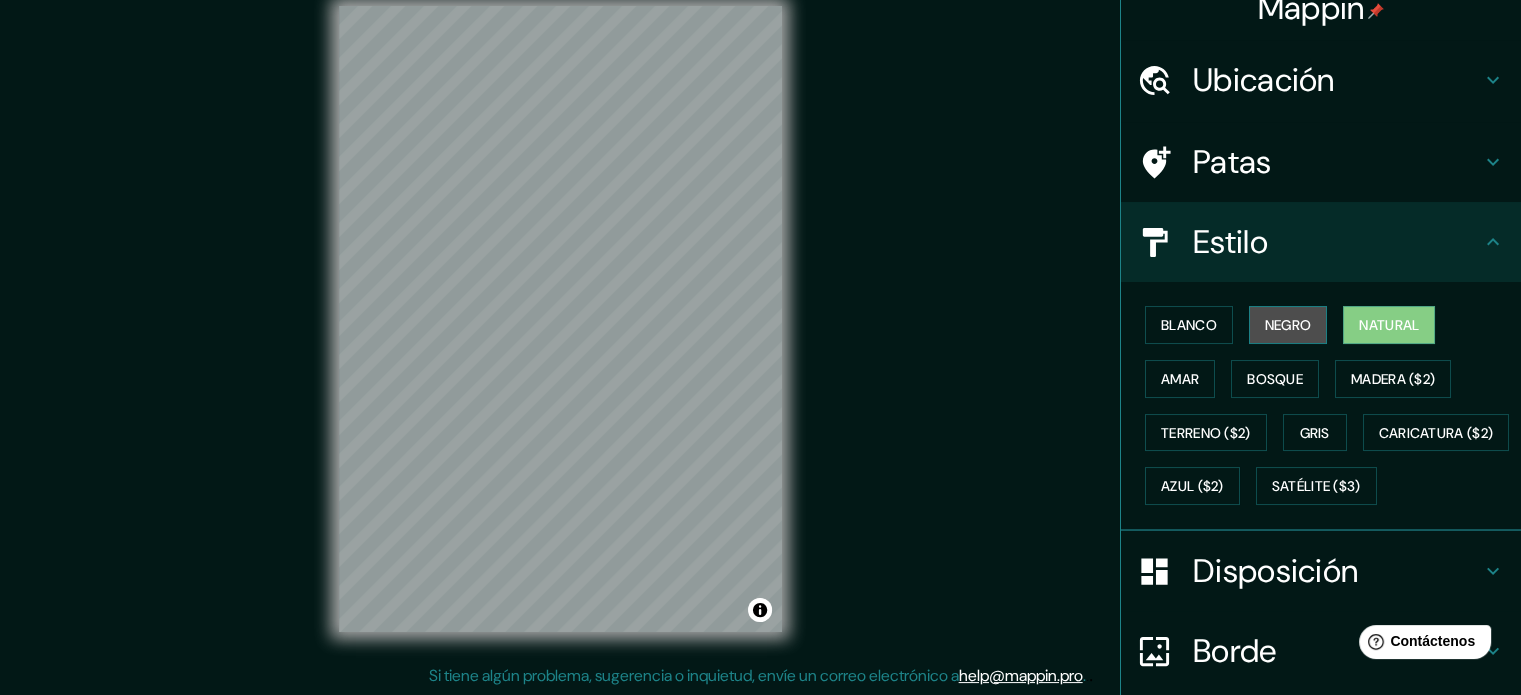 click on "Negro" at bounding box center (1288, 325) 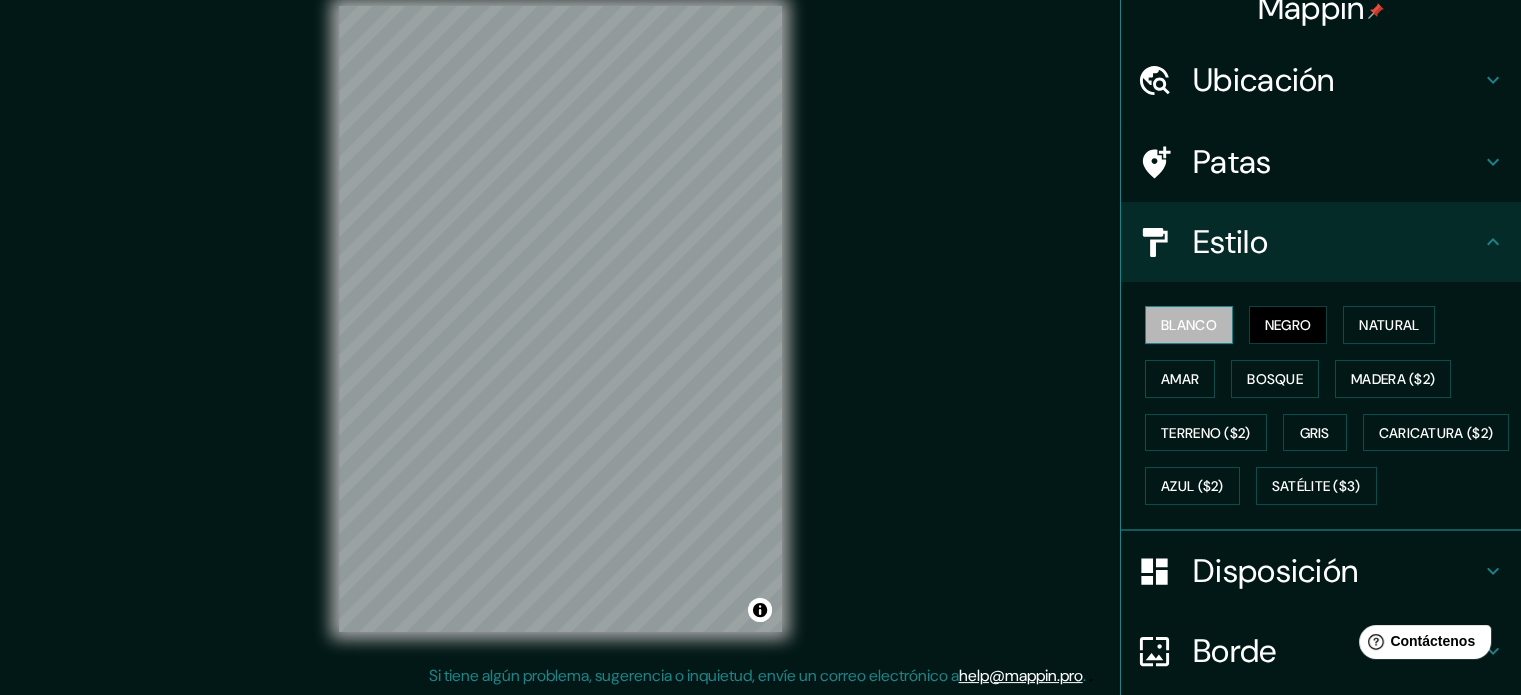 click on "Blanco" at bounding box center (1189, 325) 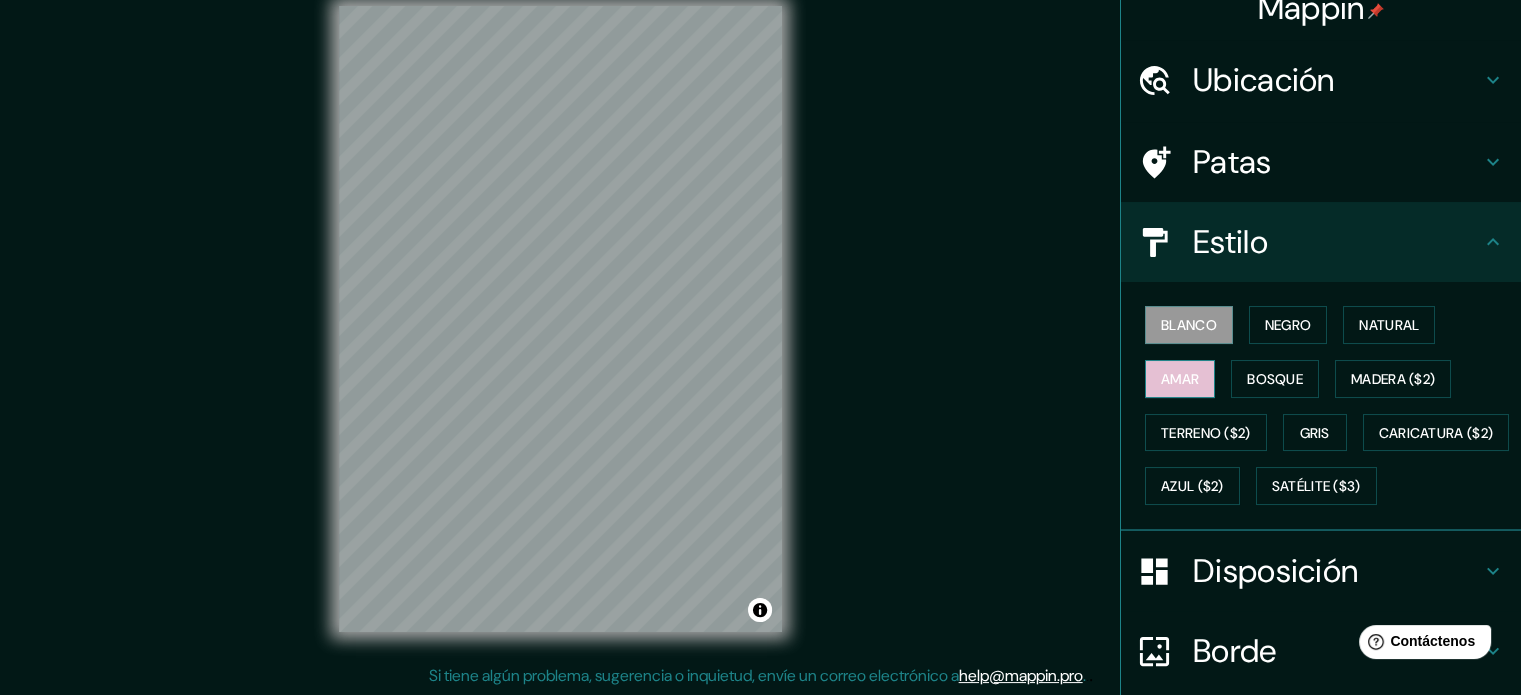click on "Amar" at bounding box center [1180, 379] 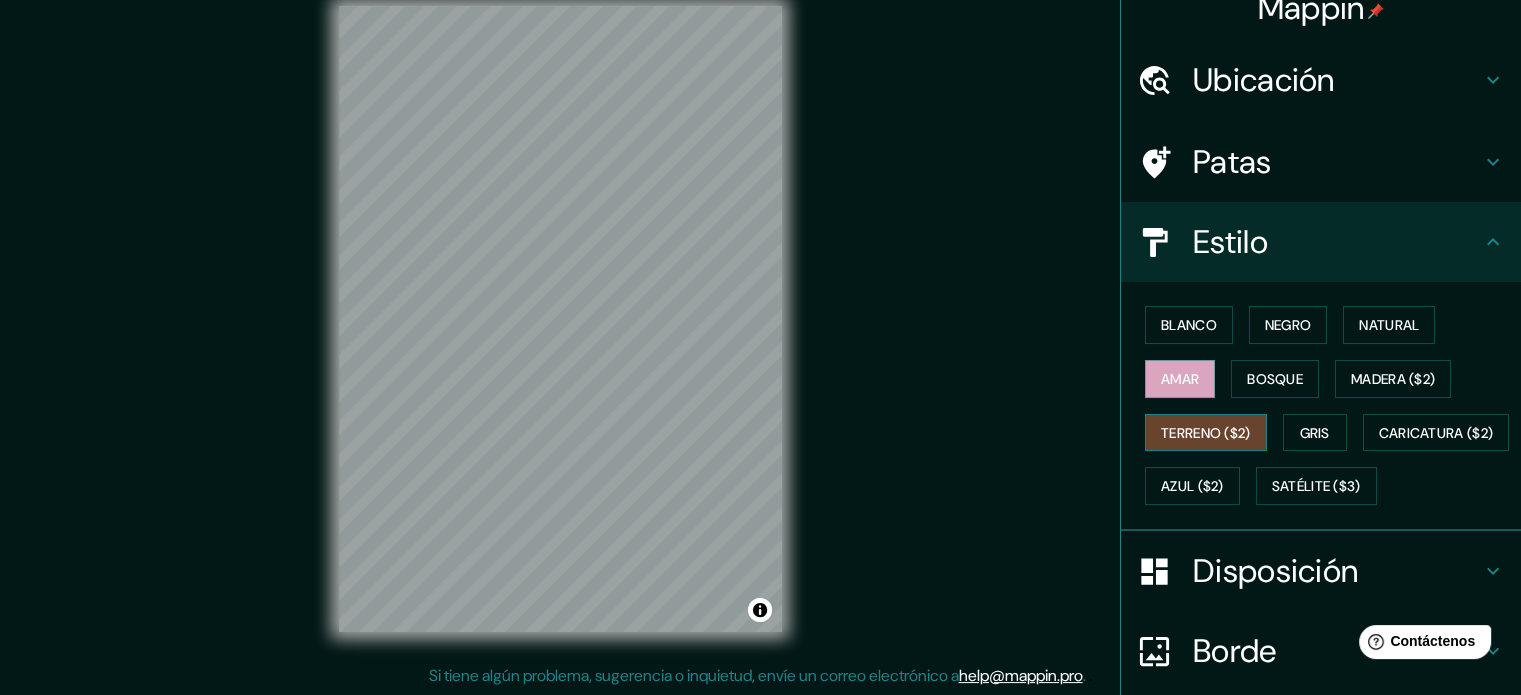 click on "Terreno ($2)" at bounding box center (1206, 433) 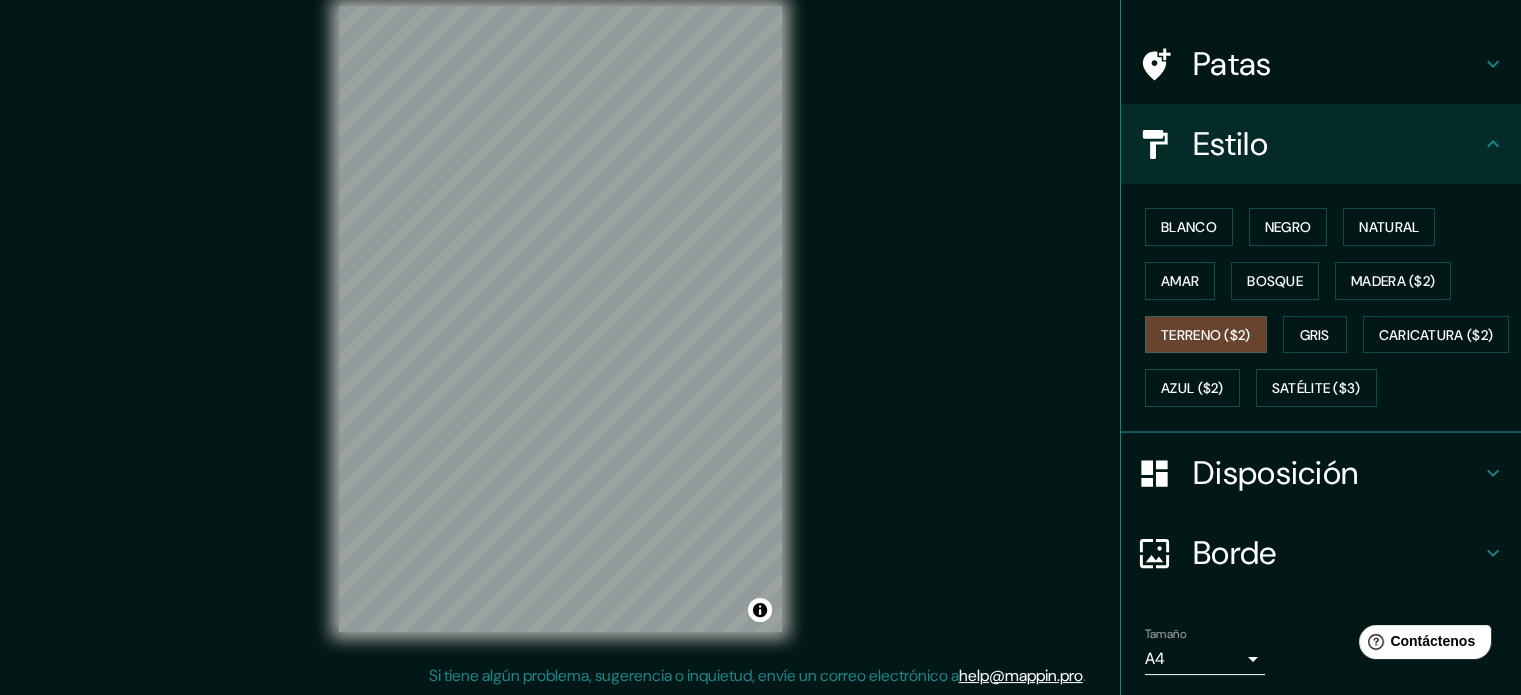 scroll, scrollTop: 123, scrollLeft: 0, axis: vertical 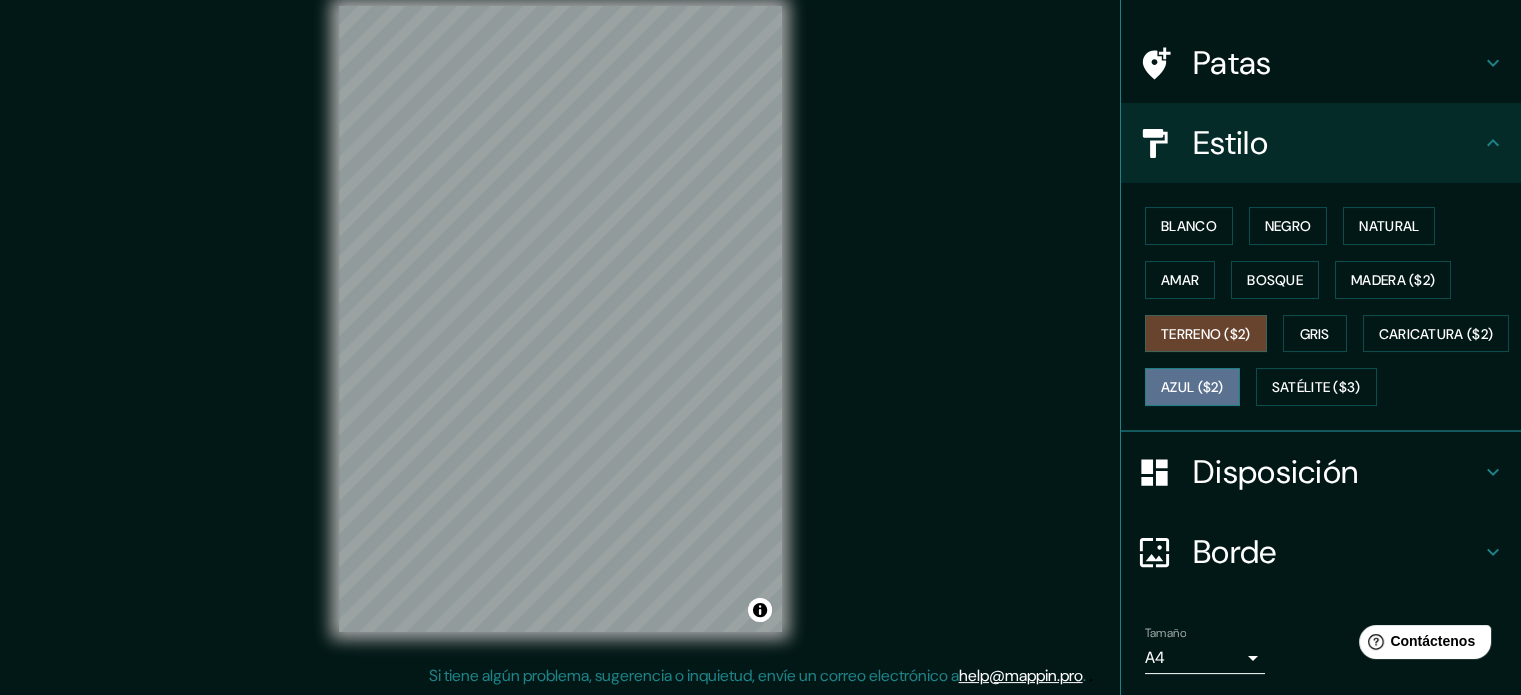 click on "Azul ($2)" at bounding box center [1192, 388] 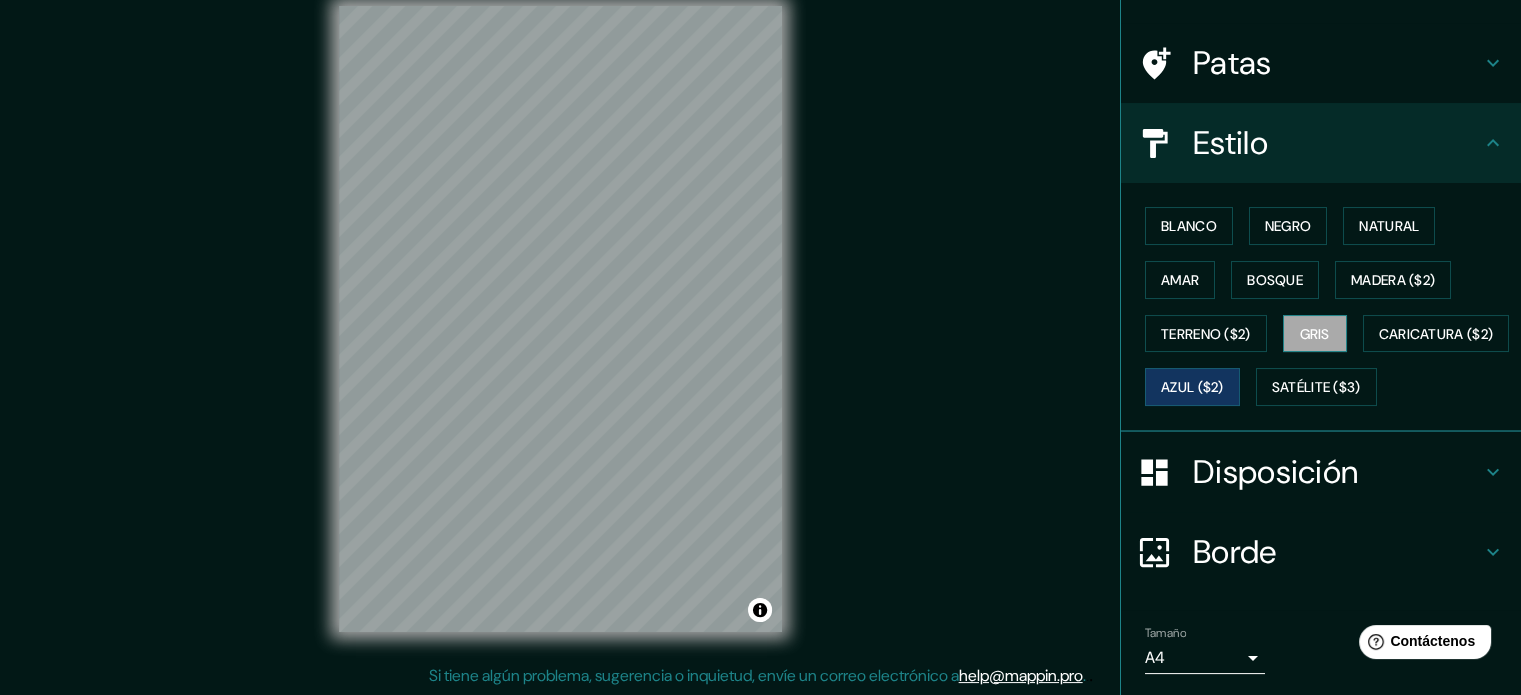 click on "Gris" at bounding box center (1315, 334) 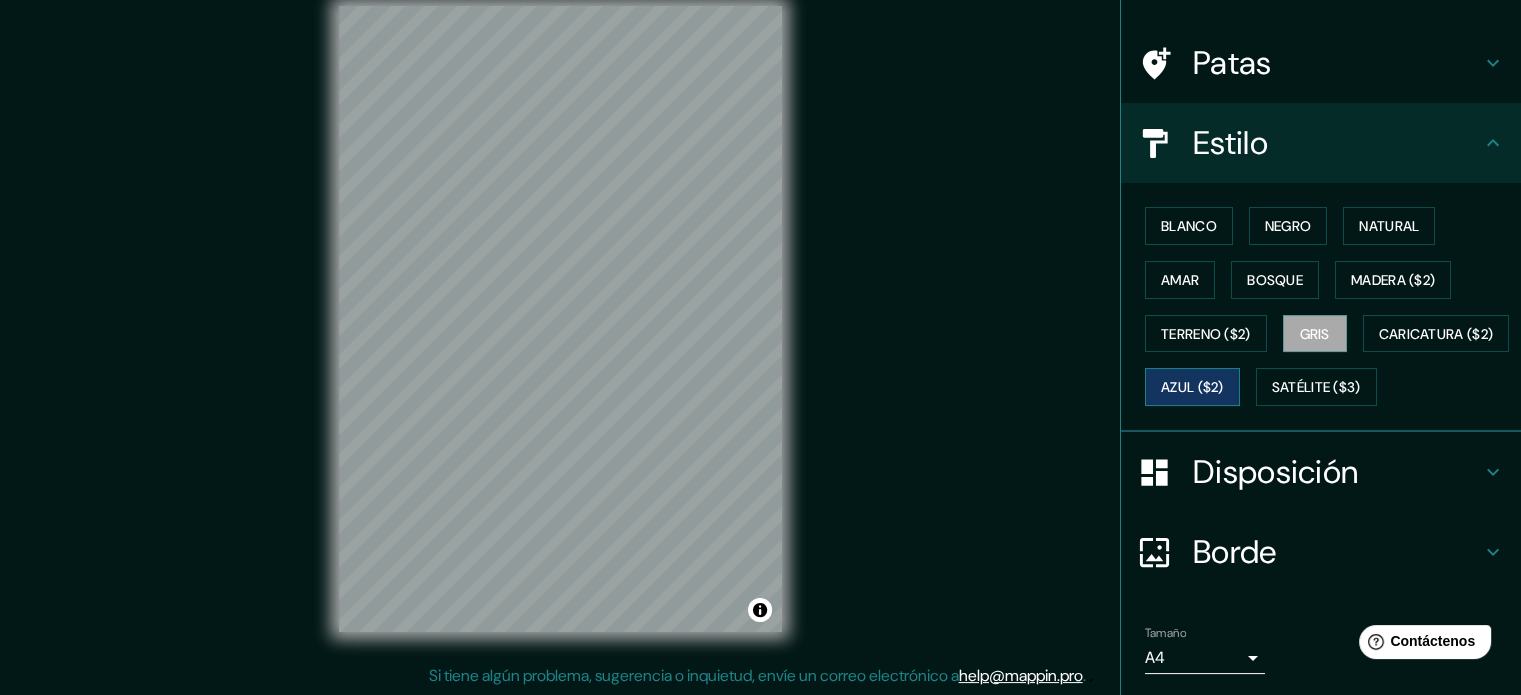 click on "Azul ($2)" at bounding box center (1192, 387) 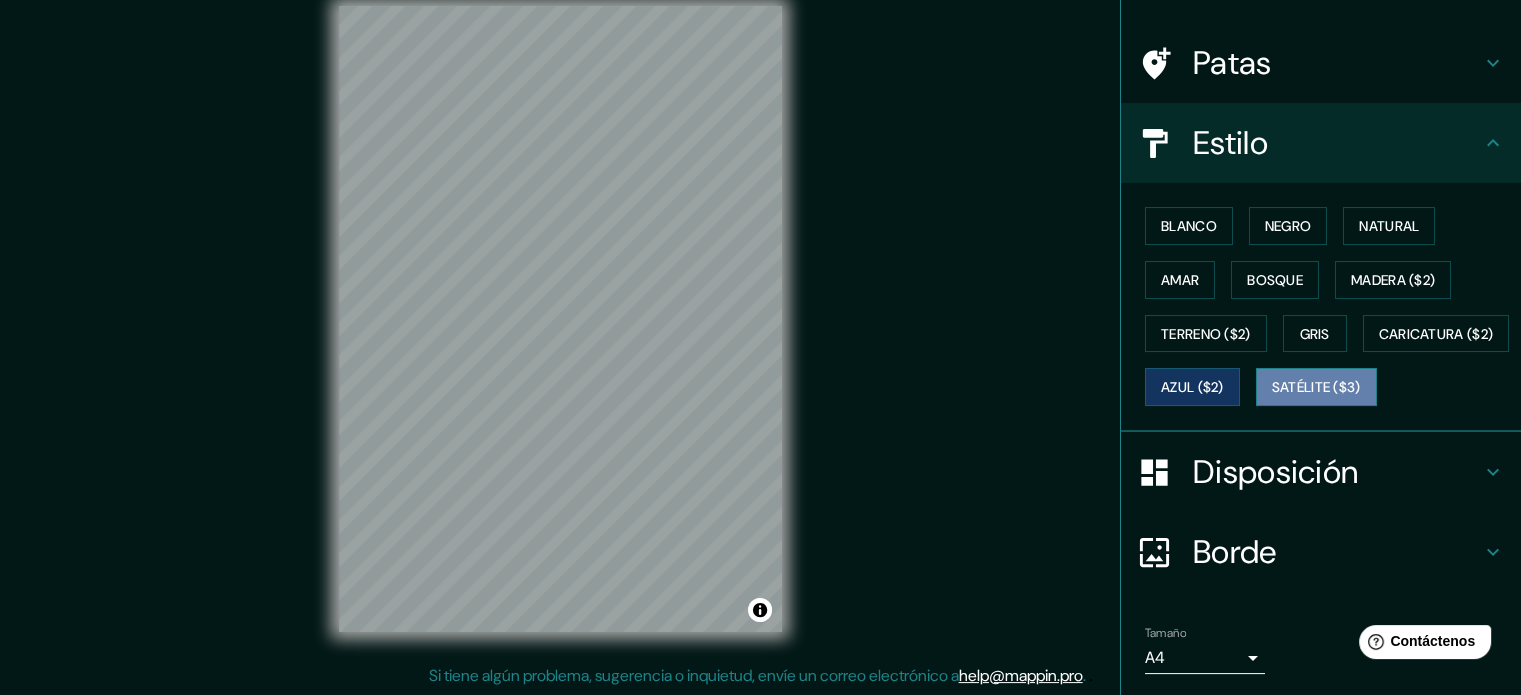 click on "Satélite ($3)" at bounding box center (1316, 388) 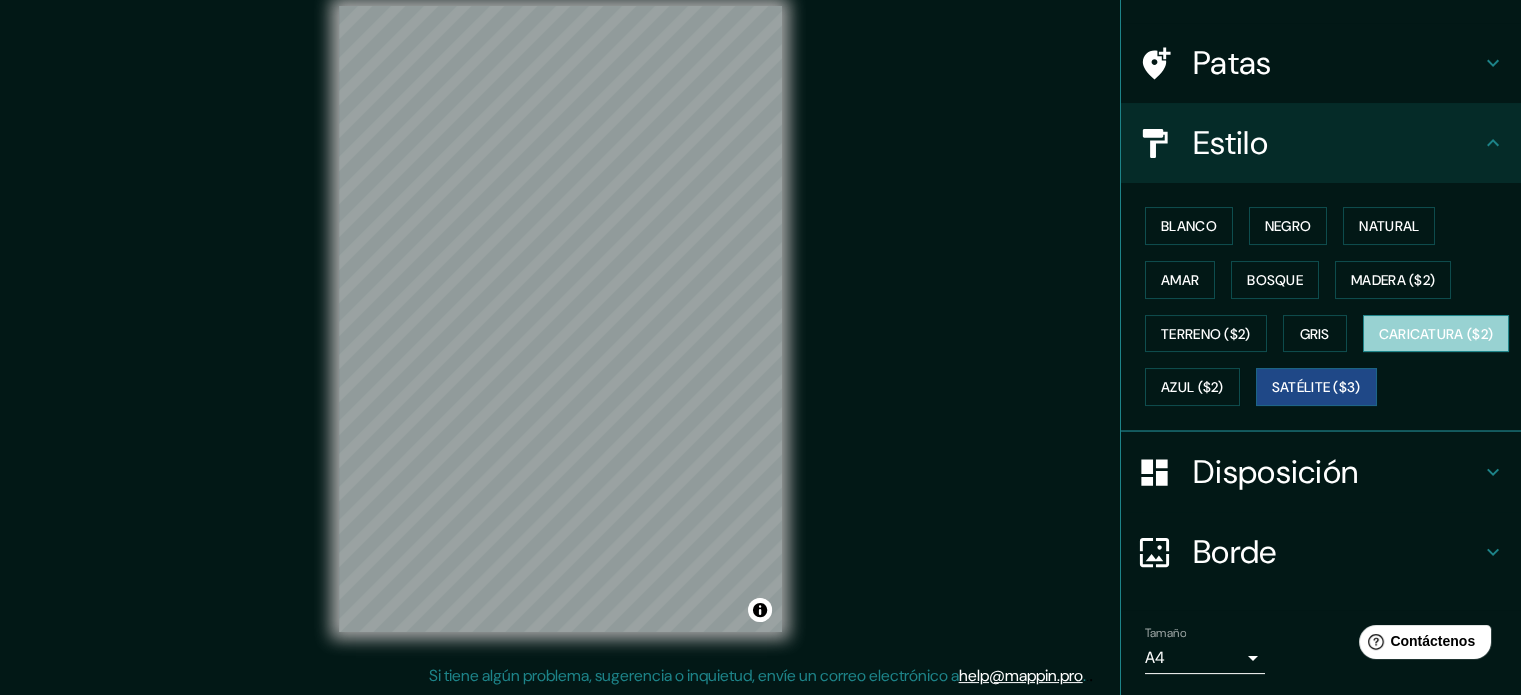 click on "Caricatura ($2)" at bounding box center (1436, 334) 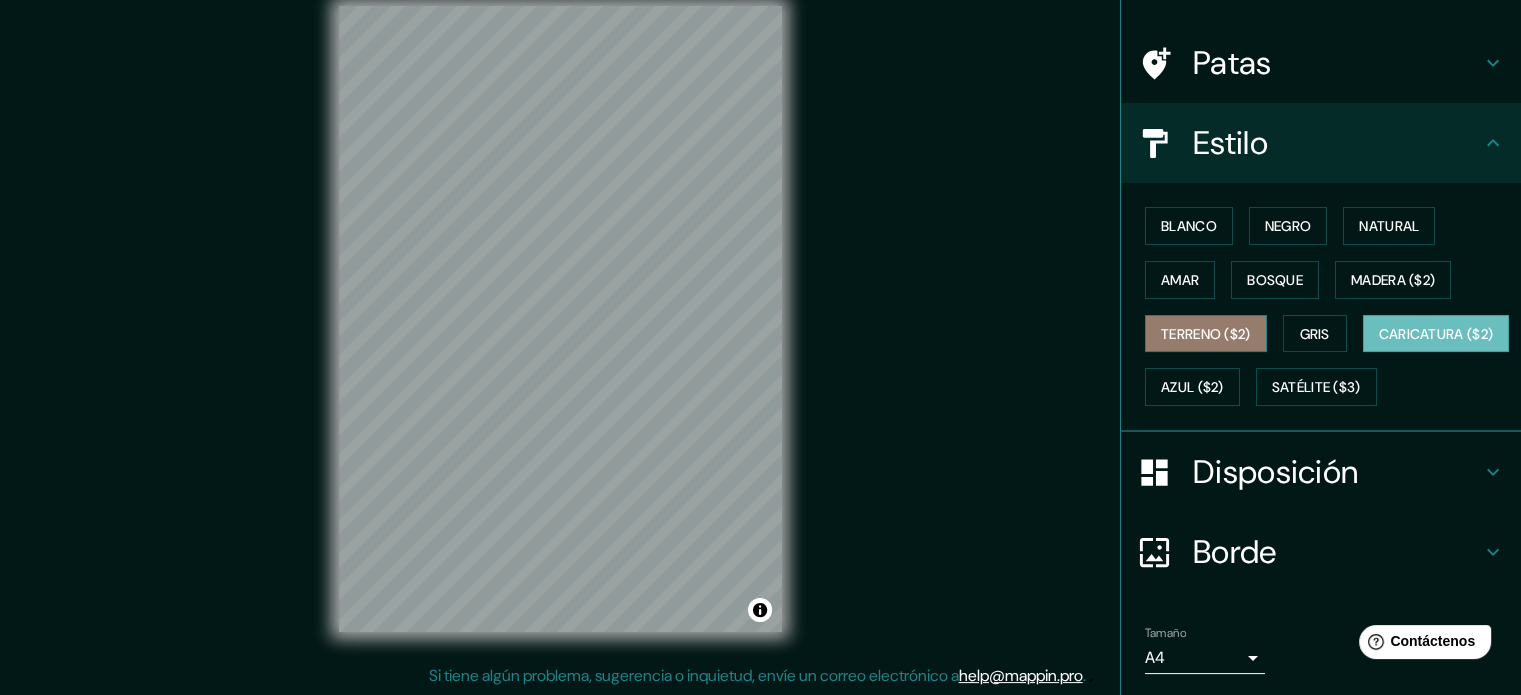 click on "Terreno ($2)" at bounding box center (1206, 334) 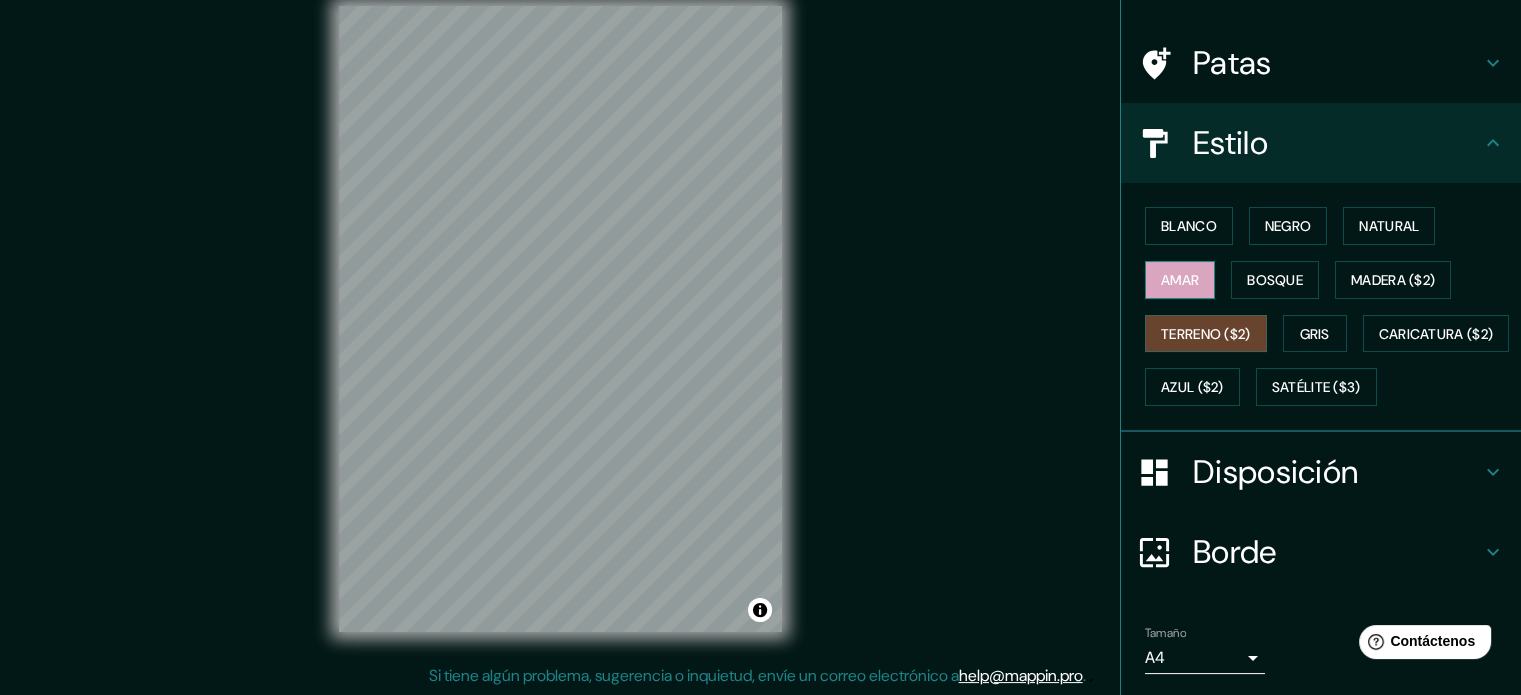 click on "Amar" at bounding box center (1180, 280) 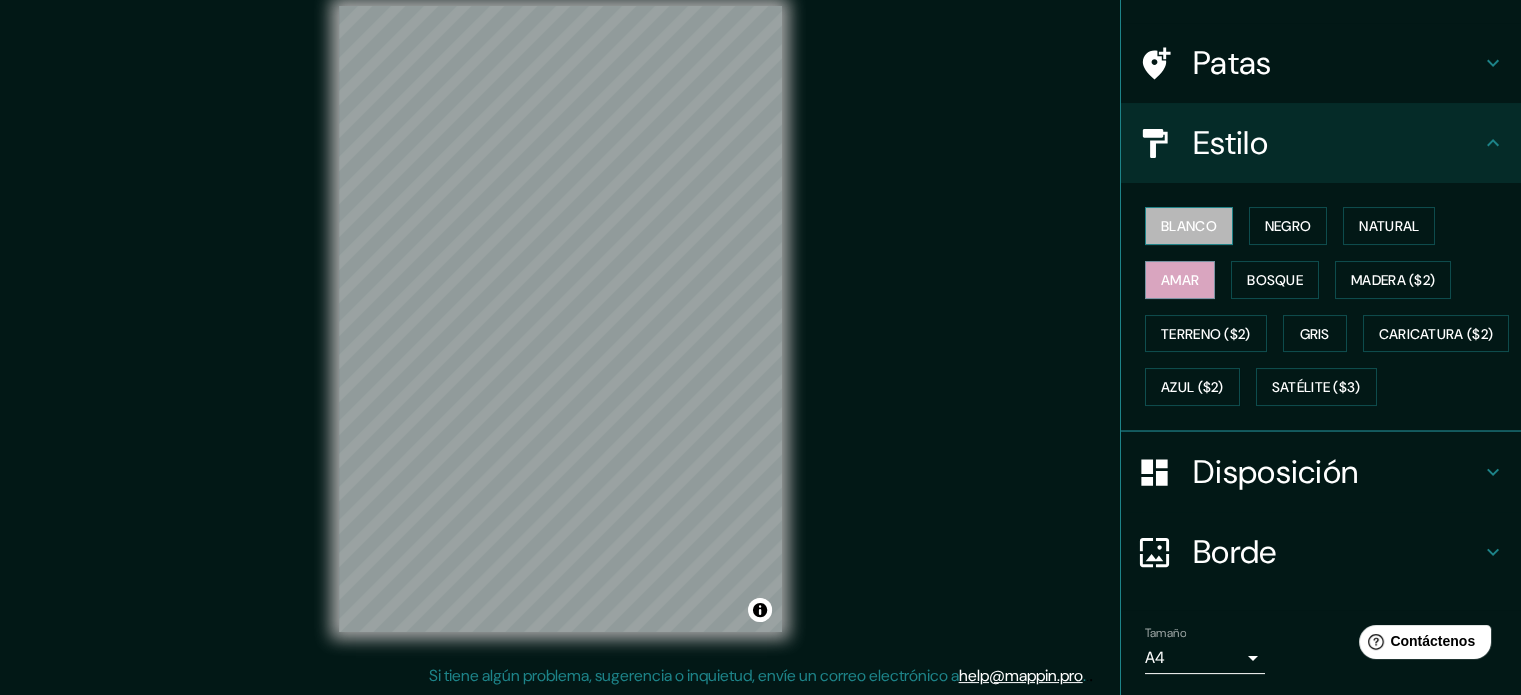 click on "Blanco" at bounding box center (1189, 226) 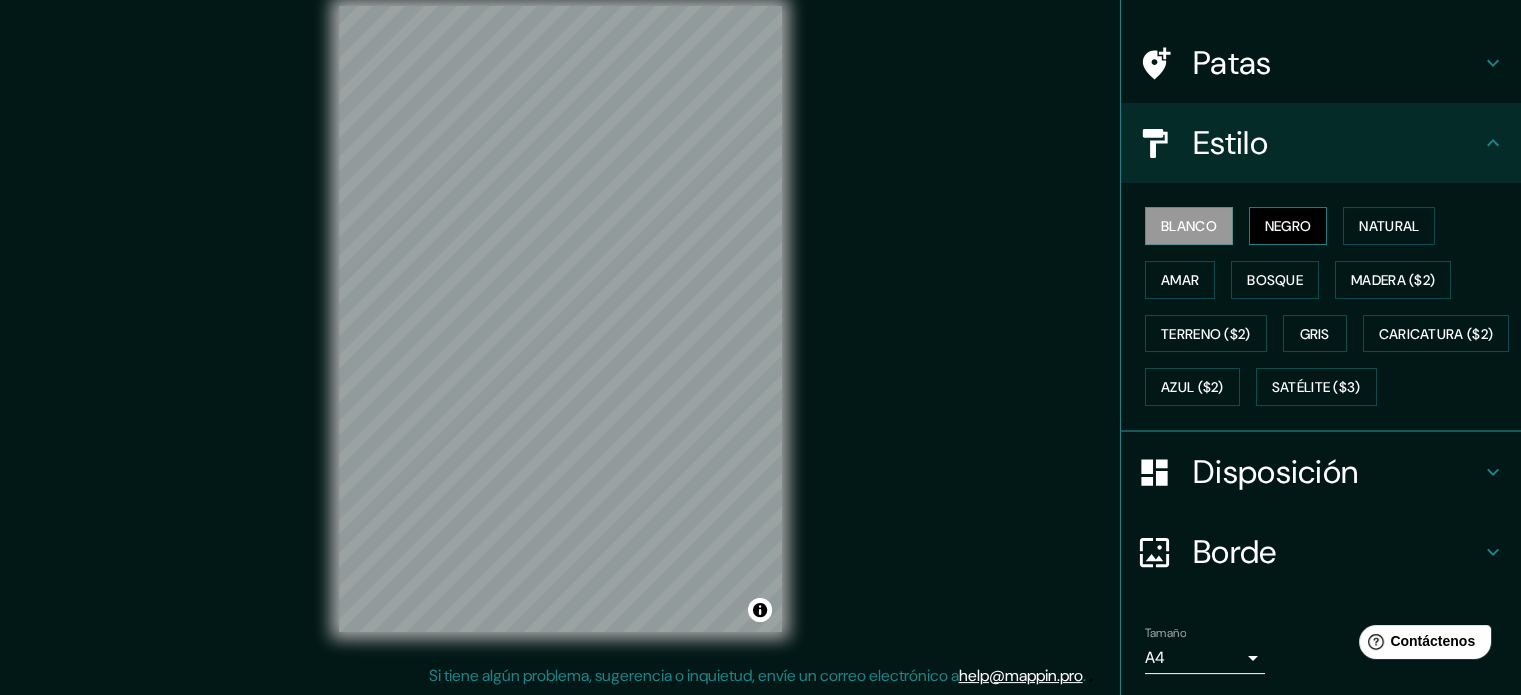 click on "Negro" at bounding box center [1288, 226] 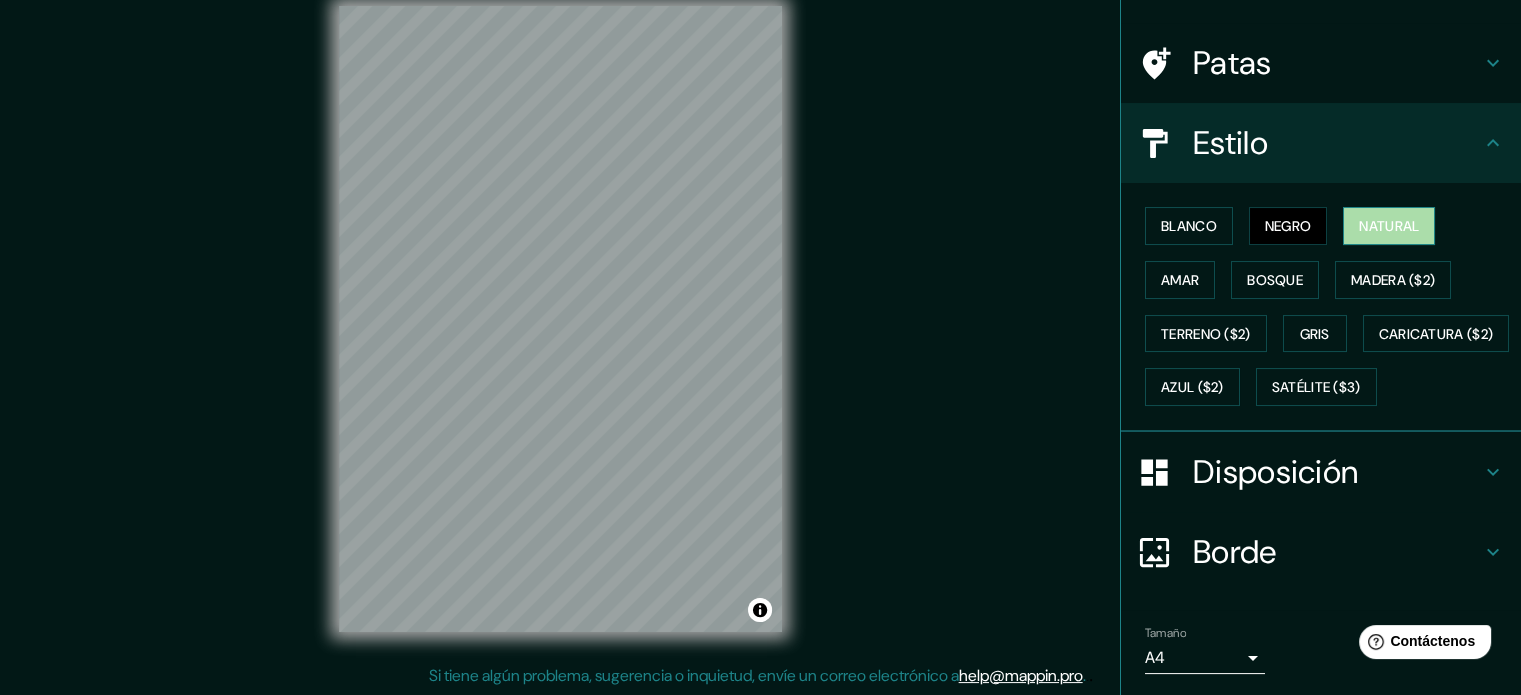 click on "Natural" at bounding box center [1389, 226] 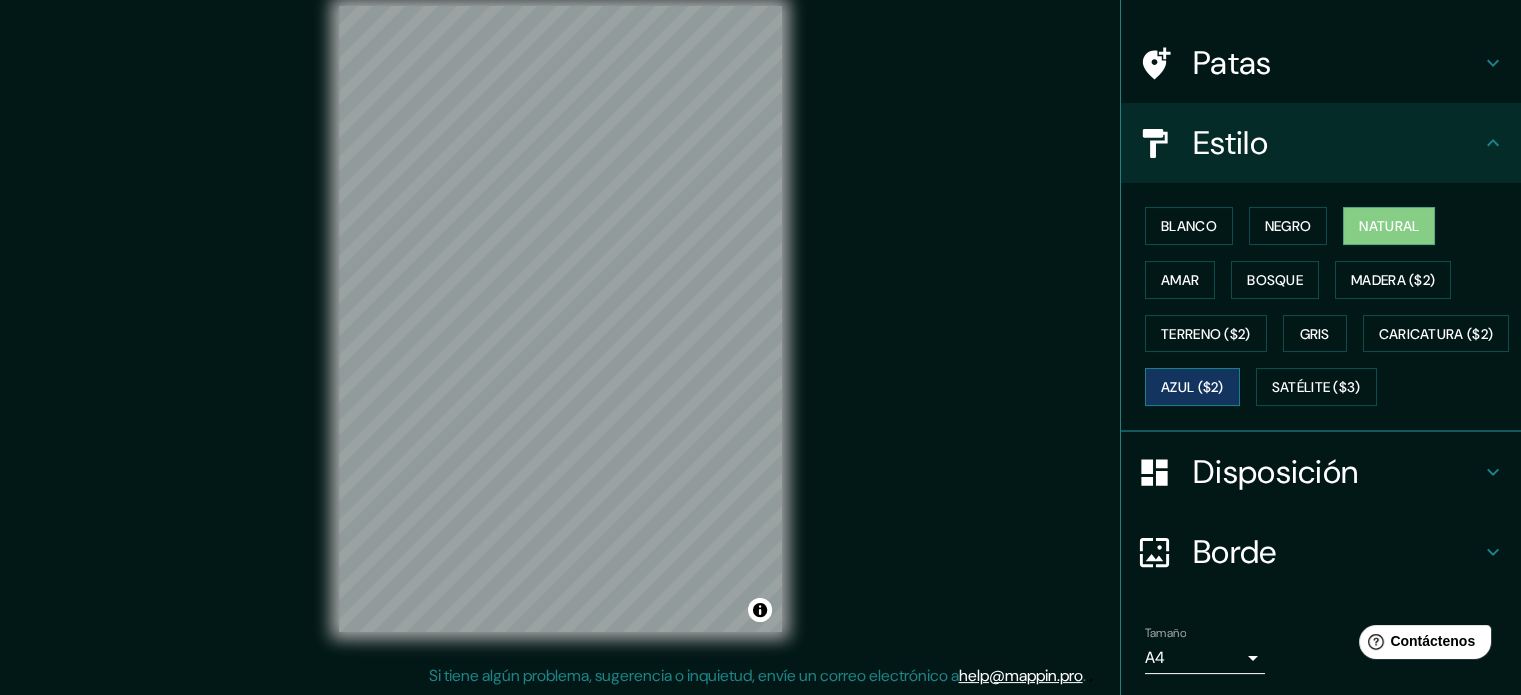click on "Azul ($2)" at bounding box center [1192, 388] 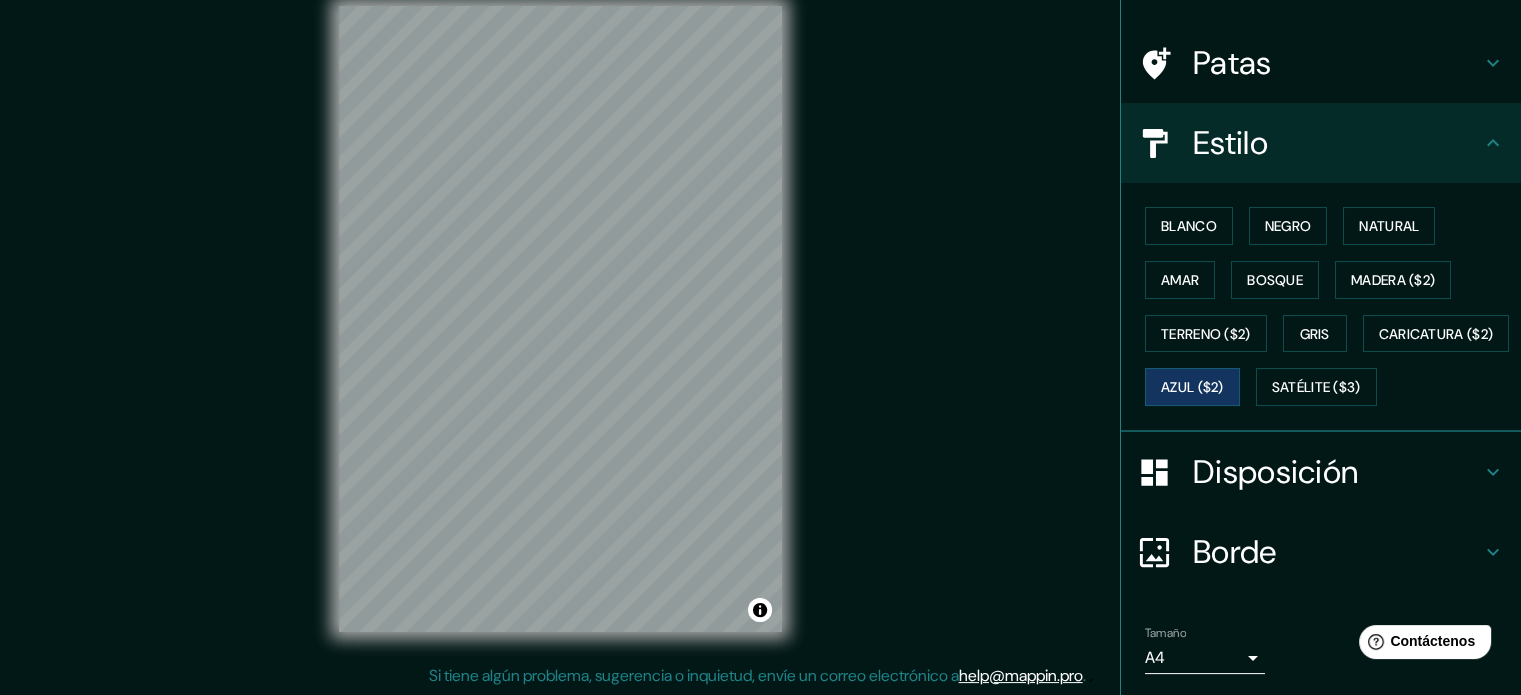 click on "Blanco Negro Natural Amar Bosque Madera ($2) Terreno ($2) Gris Caricatura ($2) Azul ($2) Satélite ($3)" at bounding box center (1329, 306) 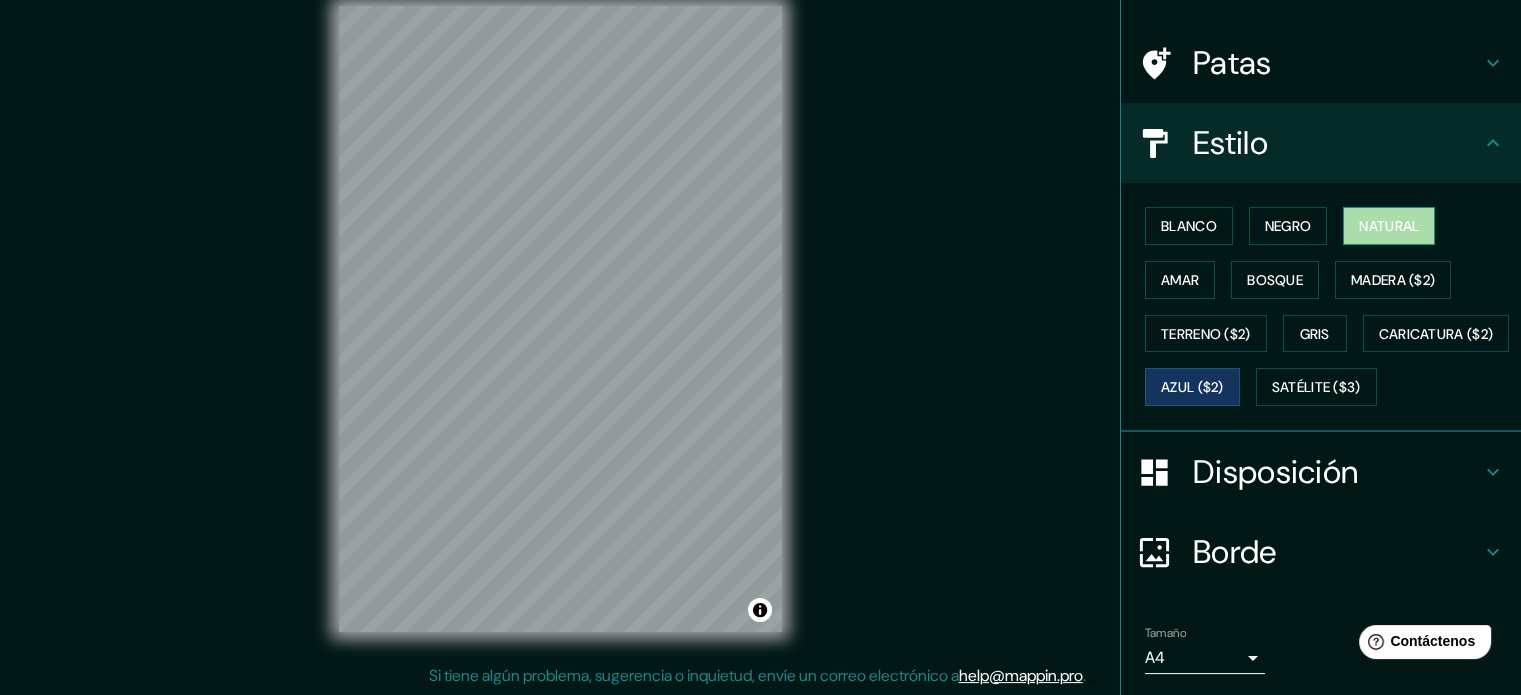 click on "Natural" at bounding box center [1389, 226] 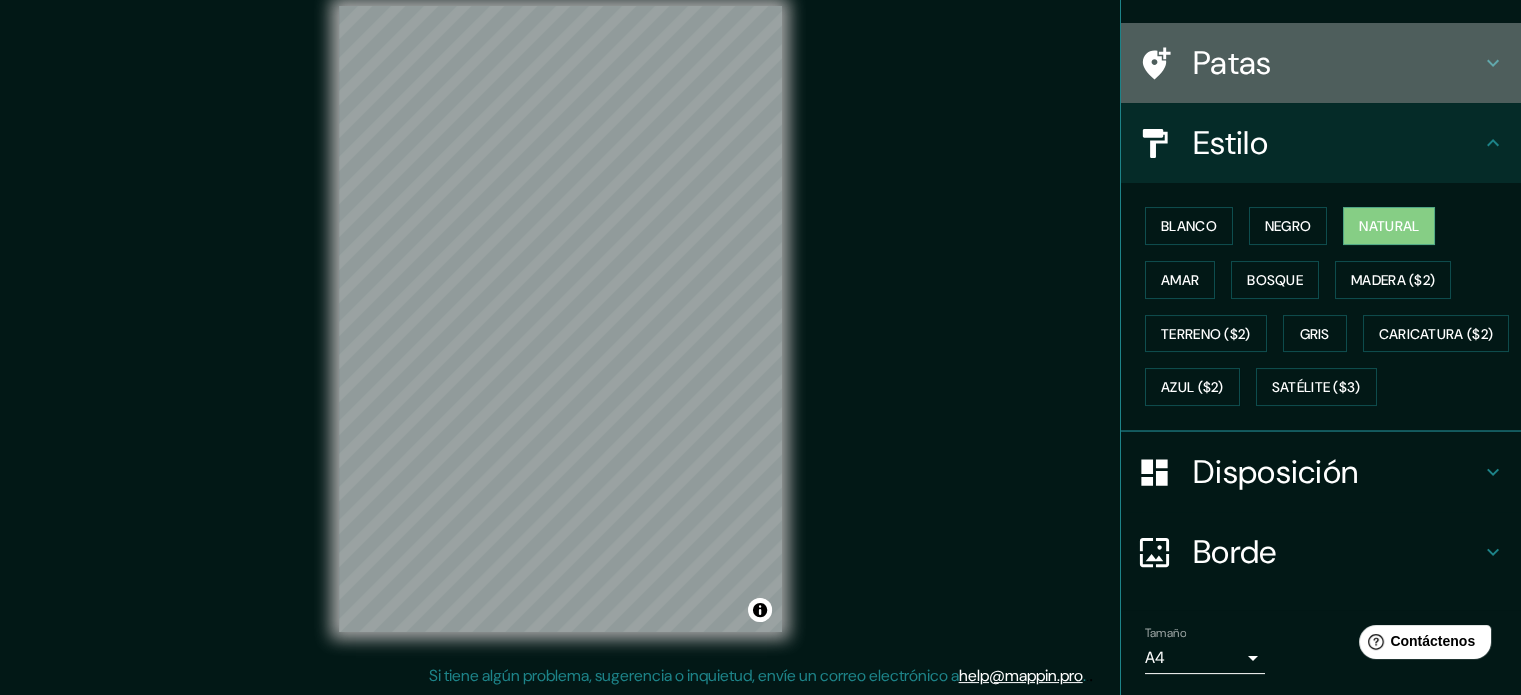 click on "Patas" at bounding box center [1337, -19] 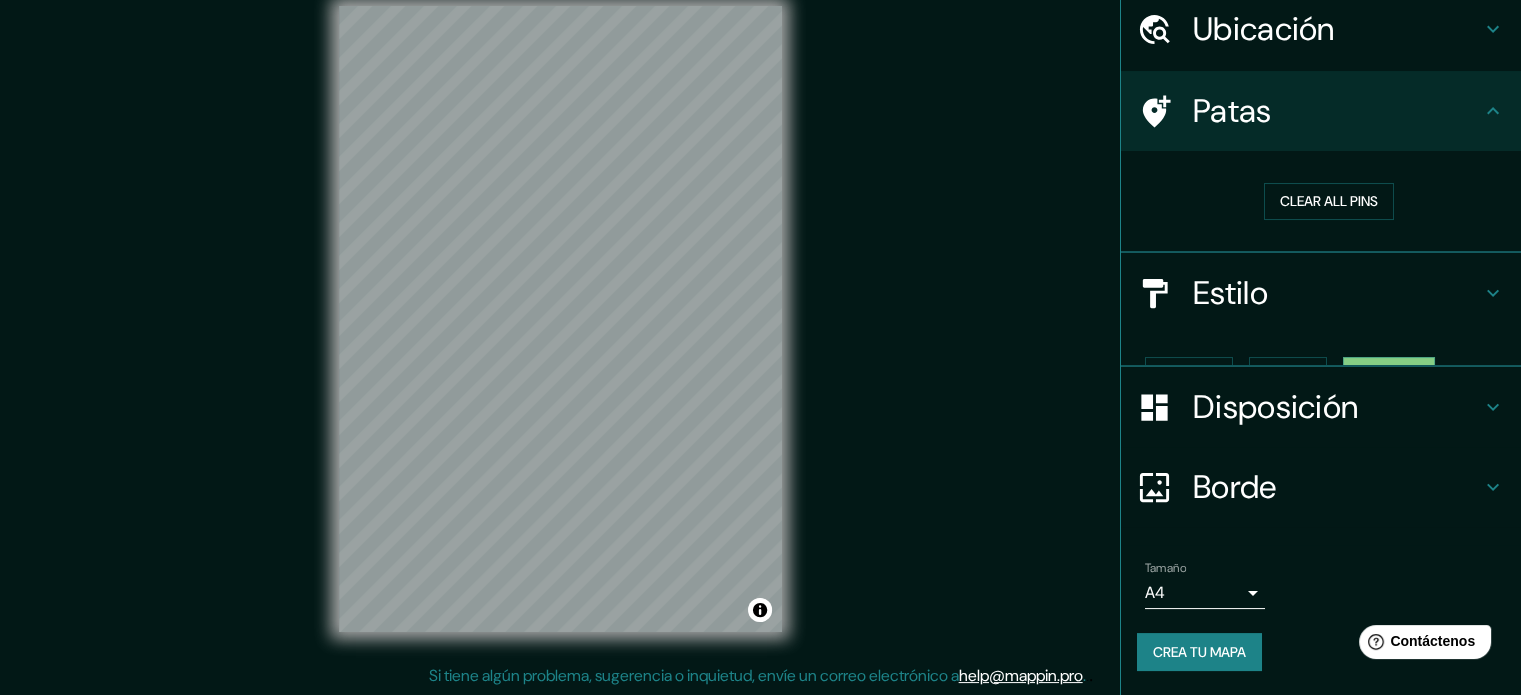 scroll, scrollTop: 39, scrollLeft: 0, axis: vertical 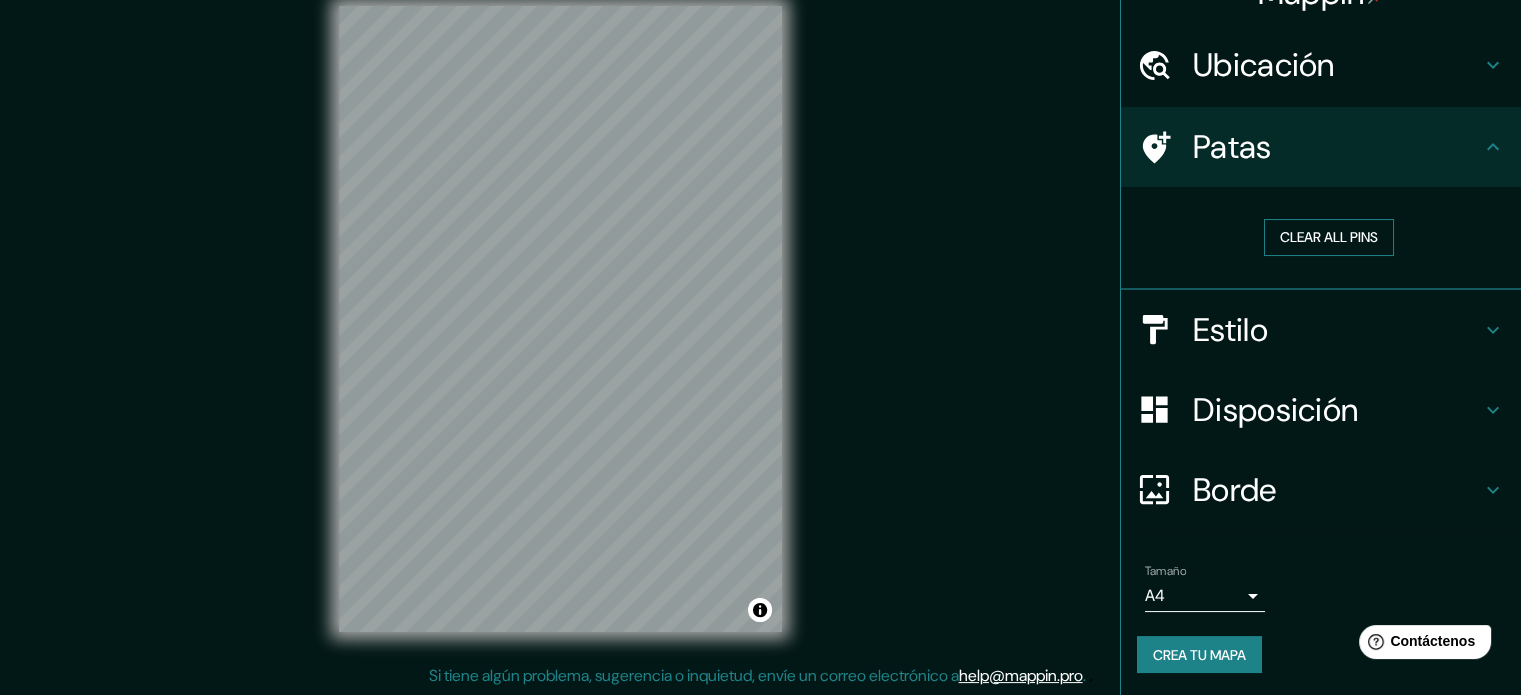 click on "Clear all pins" at bounding box center (1329, 237) 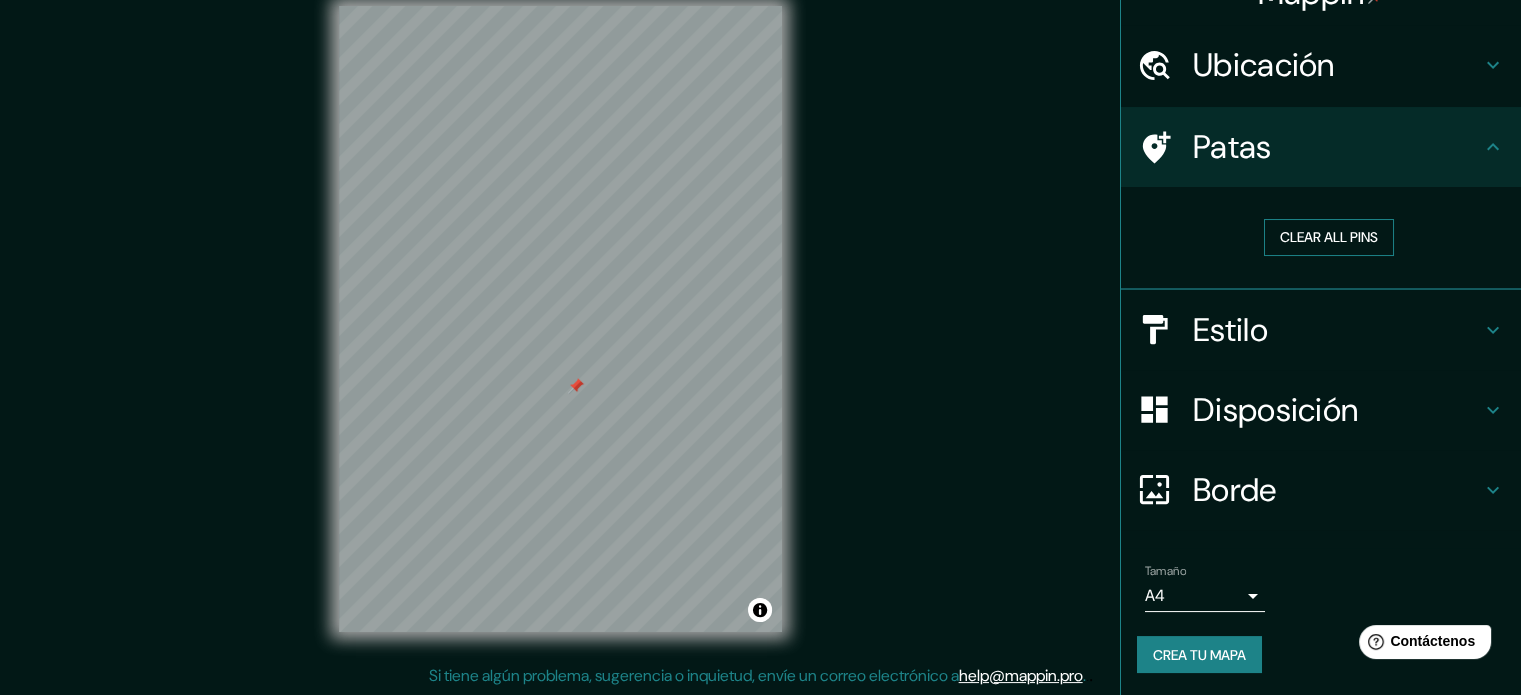 click on "Clear all pins" at bounding box center (1329, 237) 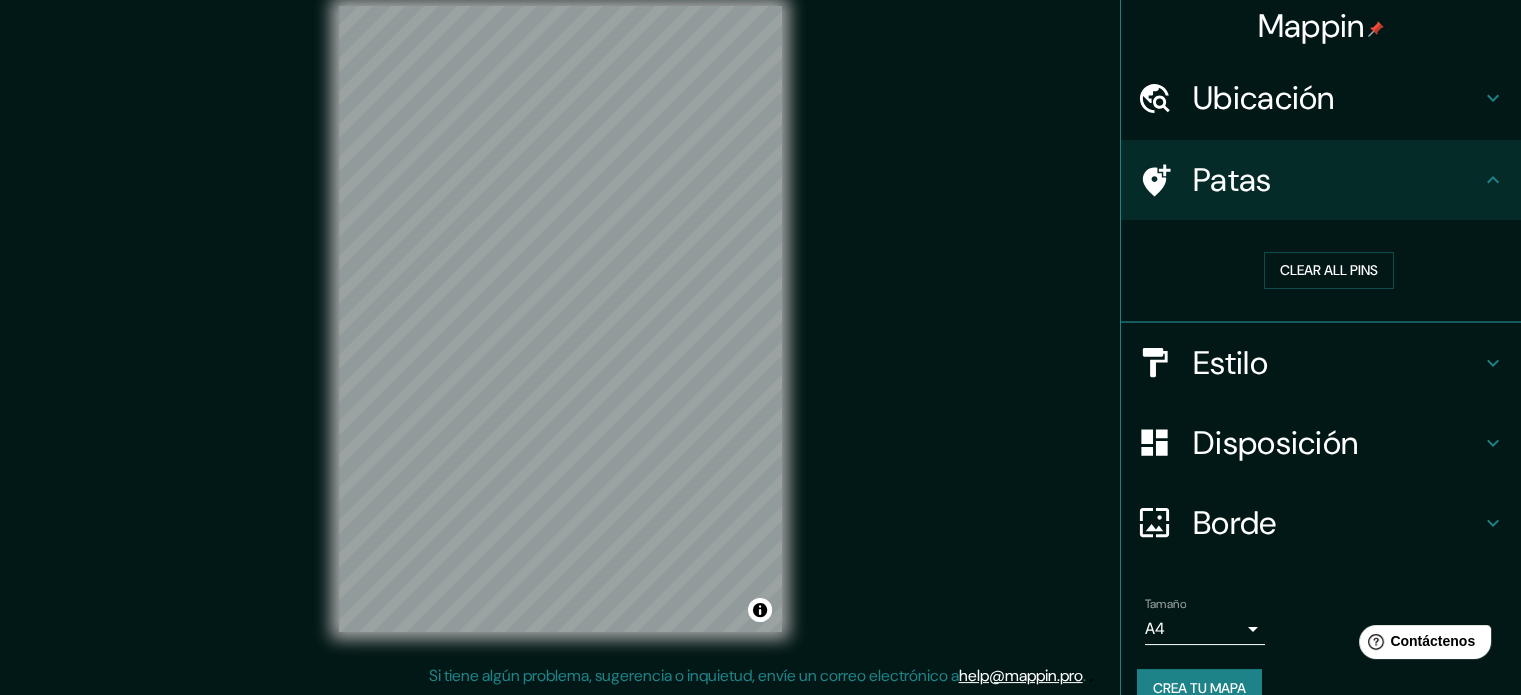 scroll, scrollTop: 39, scrollLeft: 0, axis: vertical 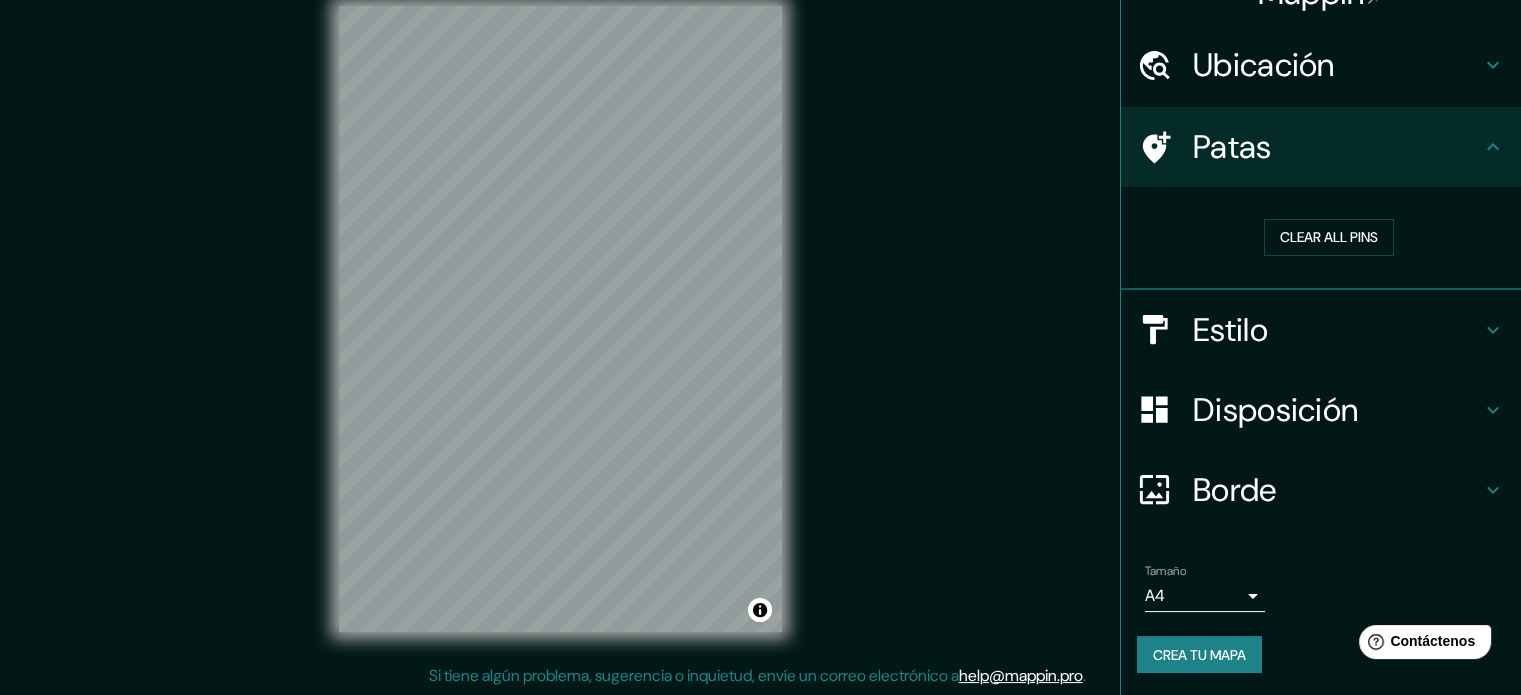 type 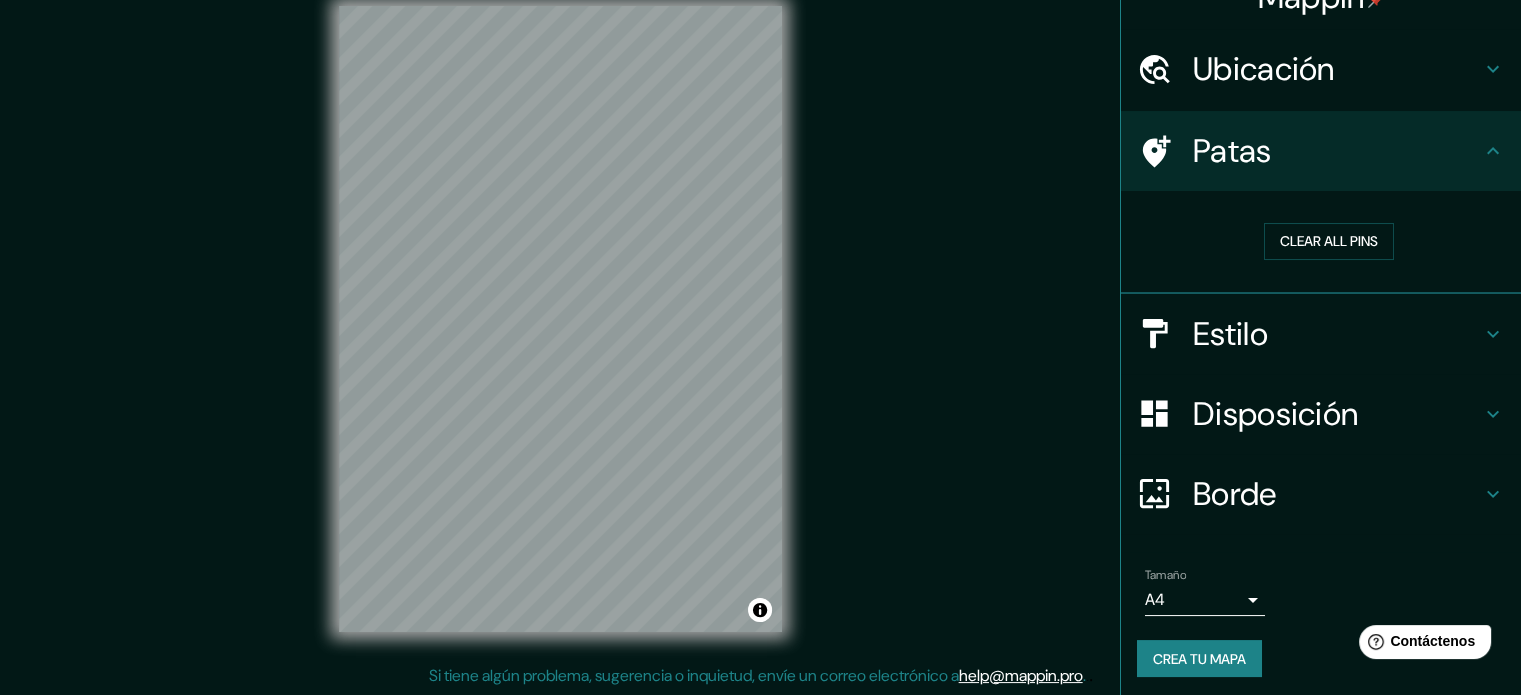 scroll, scrollTop: 39, scrollLeft: 0, axis: vertical 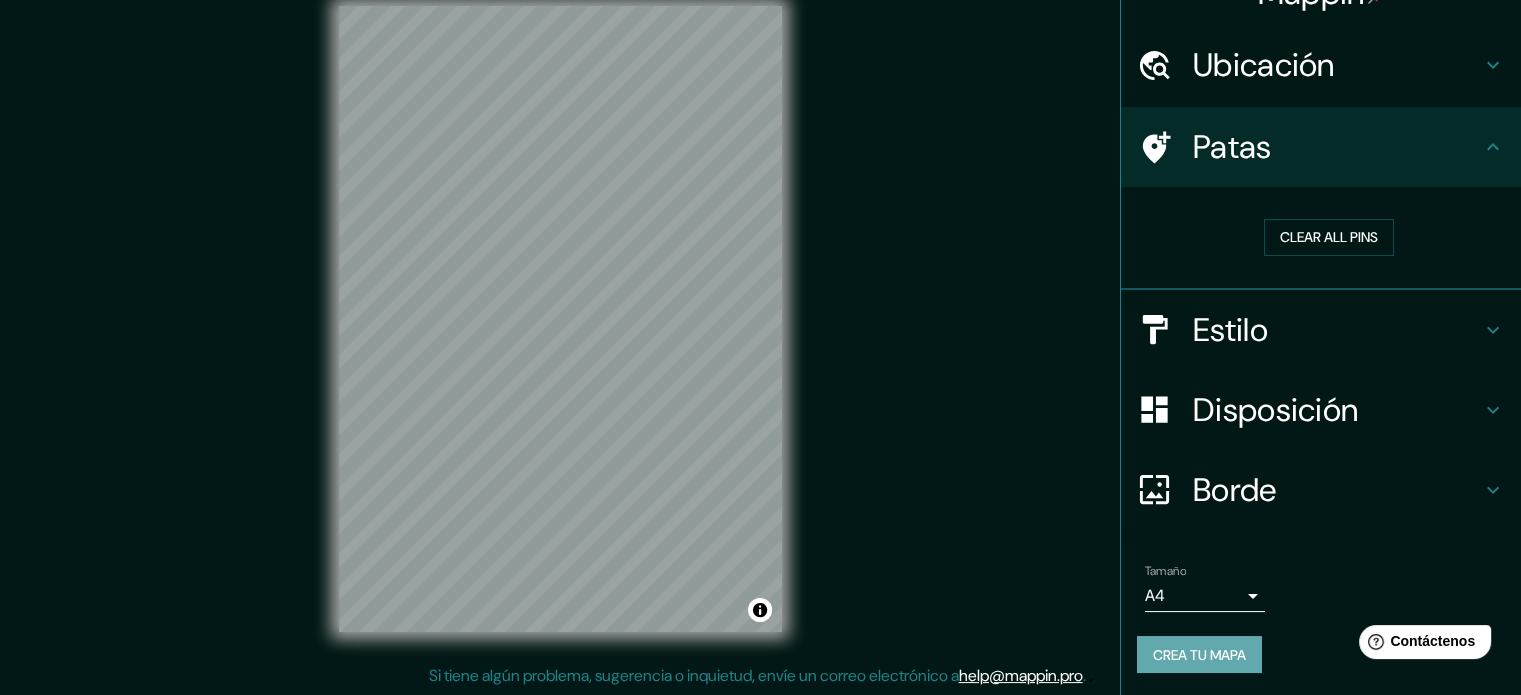 click on "Crea tu mapa" at bounding box center (1199, 655) 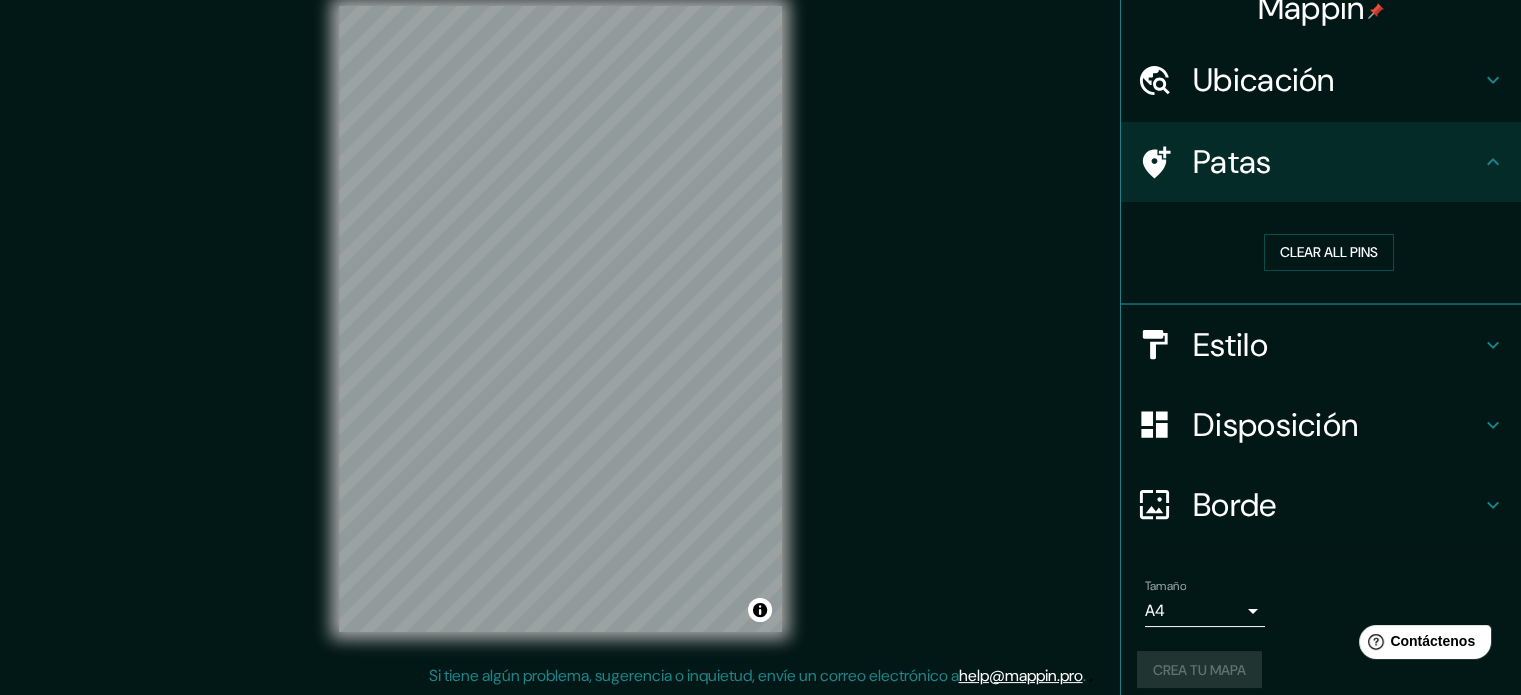 scroll, scrollTop: 39, scrollLeft: 0, axis: vertical 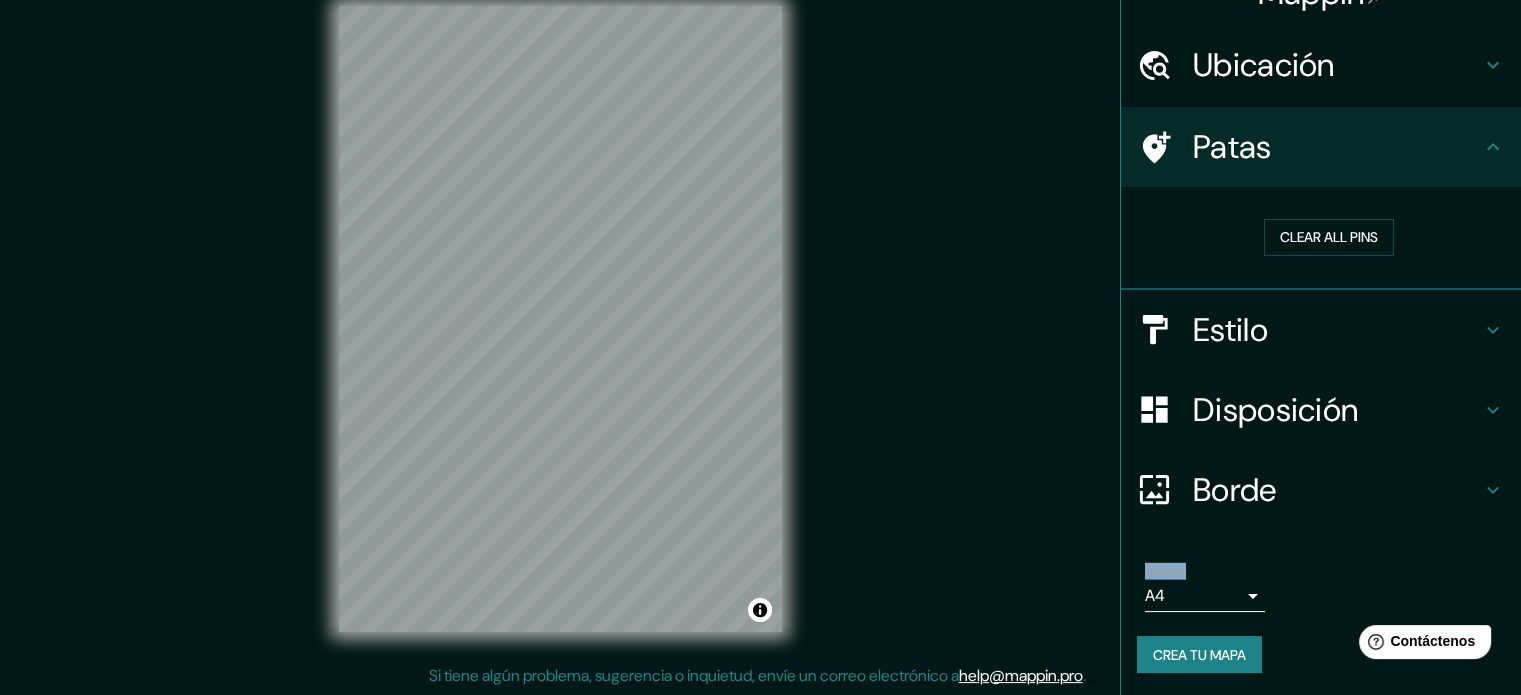 drag, startPoint x: 1100, startPoint y: 383, endPoint x: 1112, endPoint y: 387, distance: 12.649111 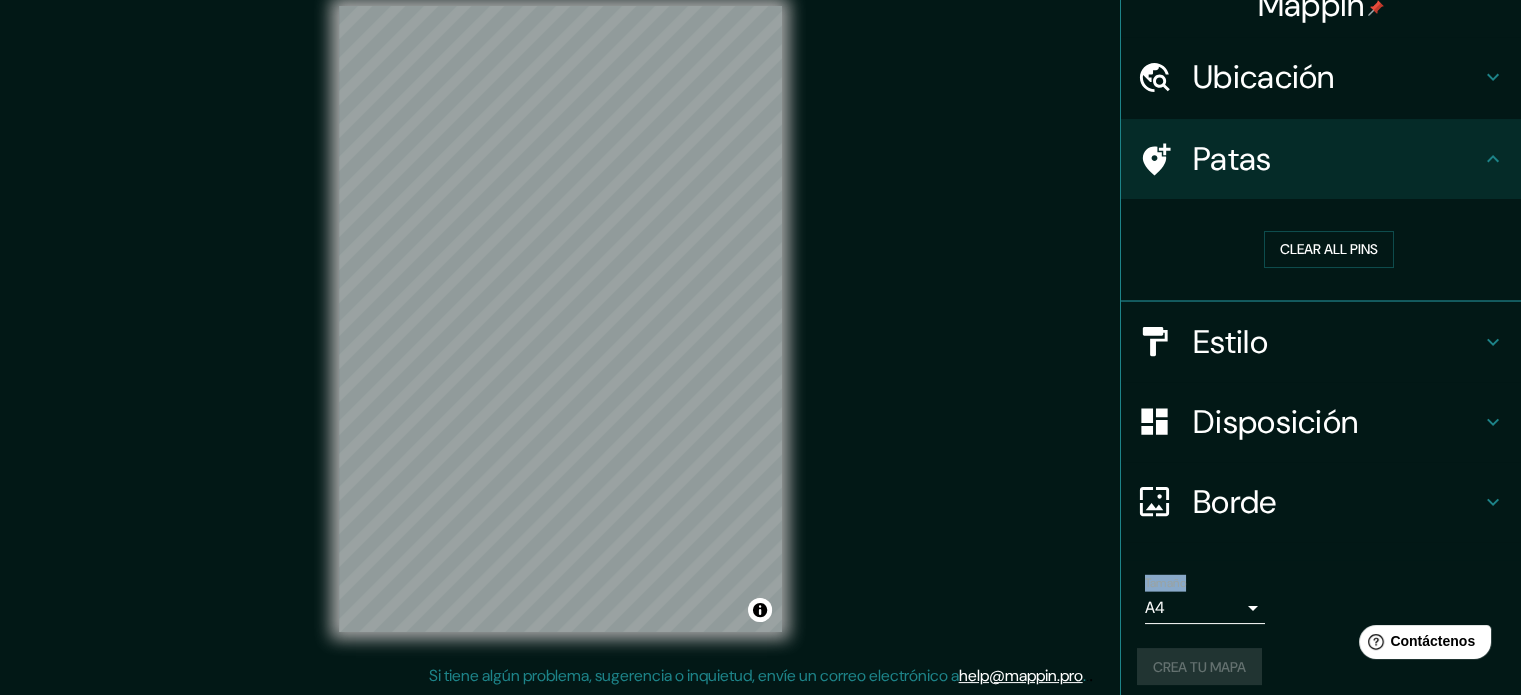 scroll, scrollTop: 0, scrollLeft: 0, axis: both 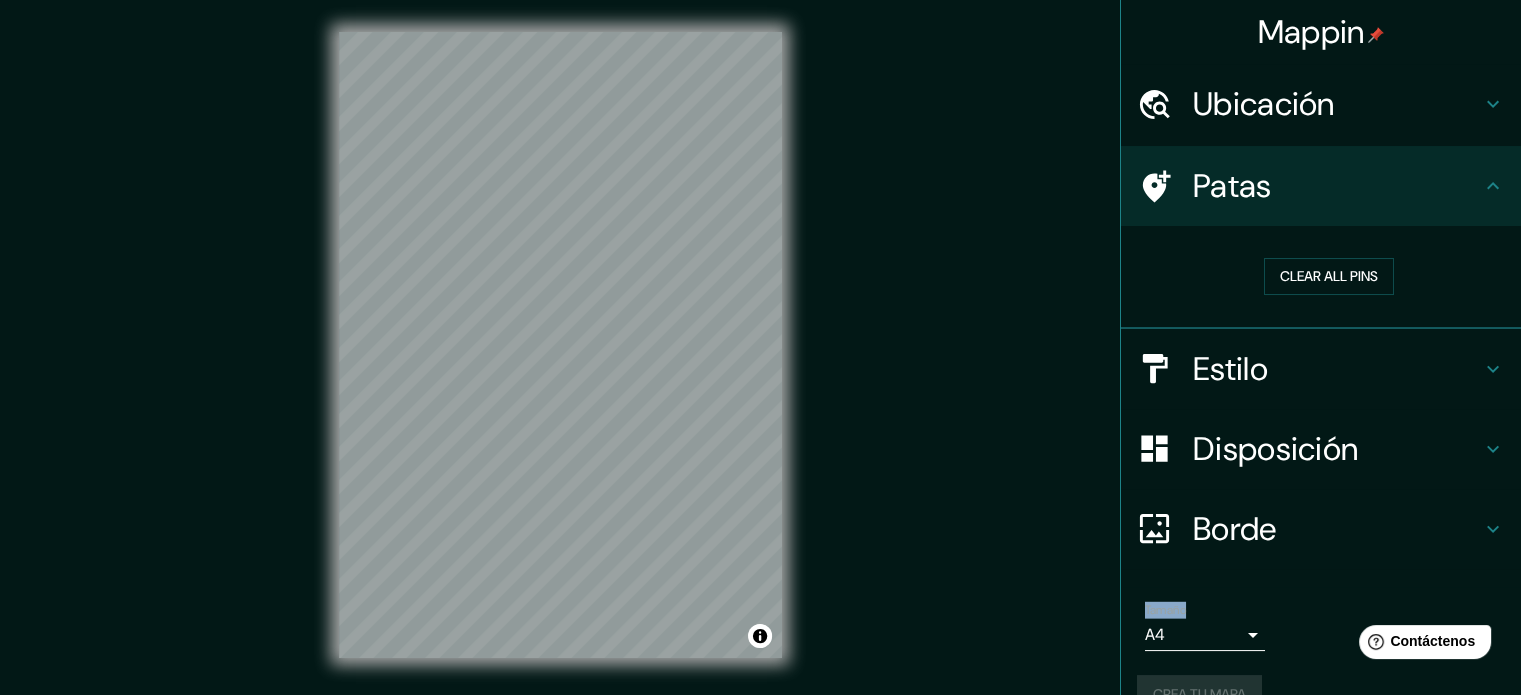 click on "© Mapbox   © OpenStreetMap   Improve this map" at bounding box center [1320, 347] 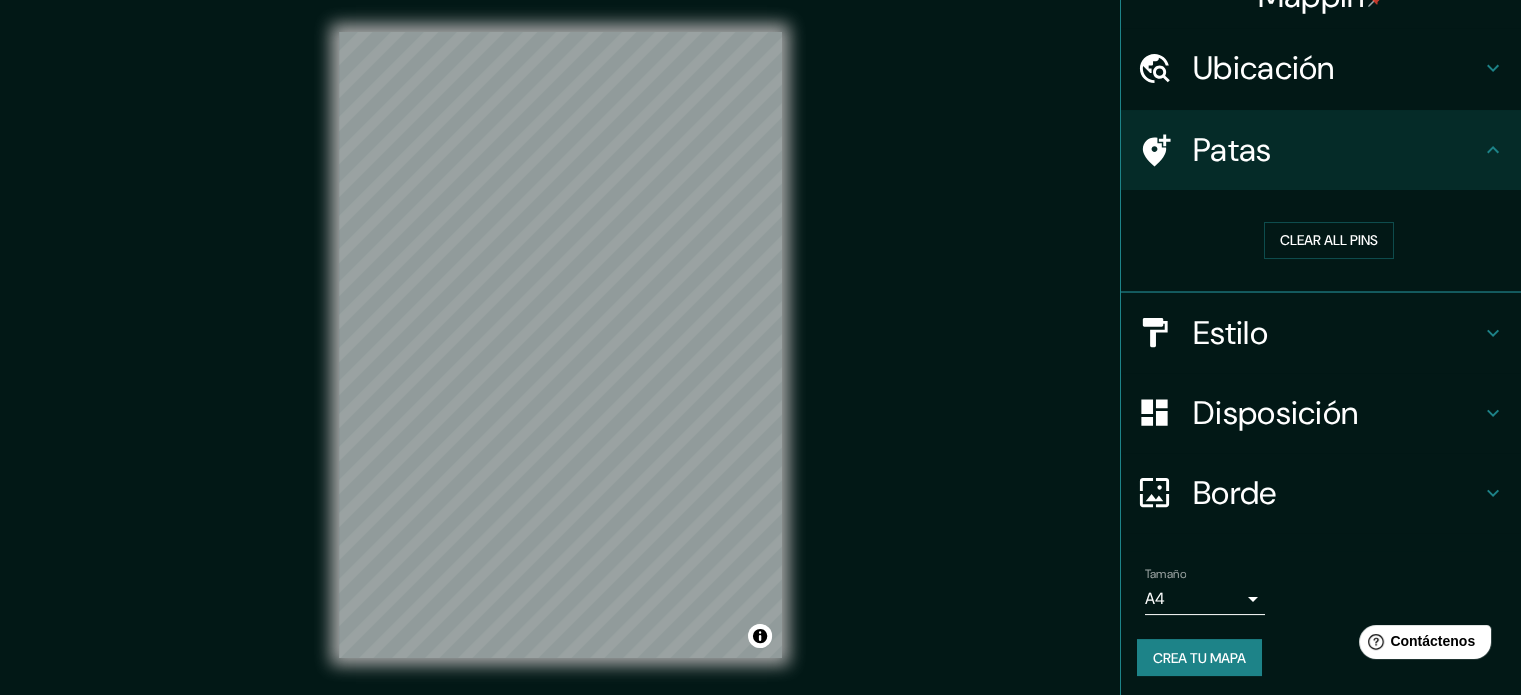 click on "Borde" at bounding box center (1264, 68) 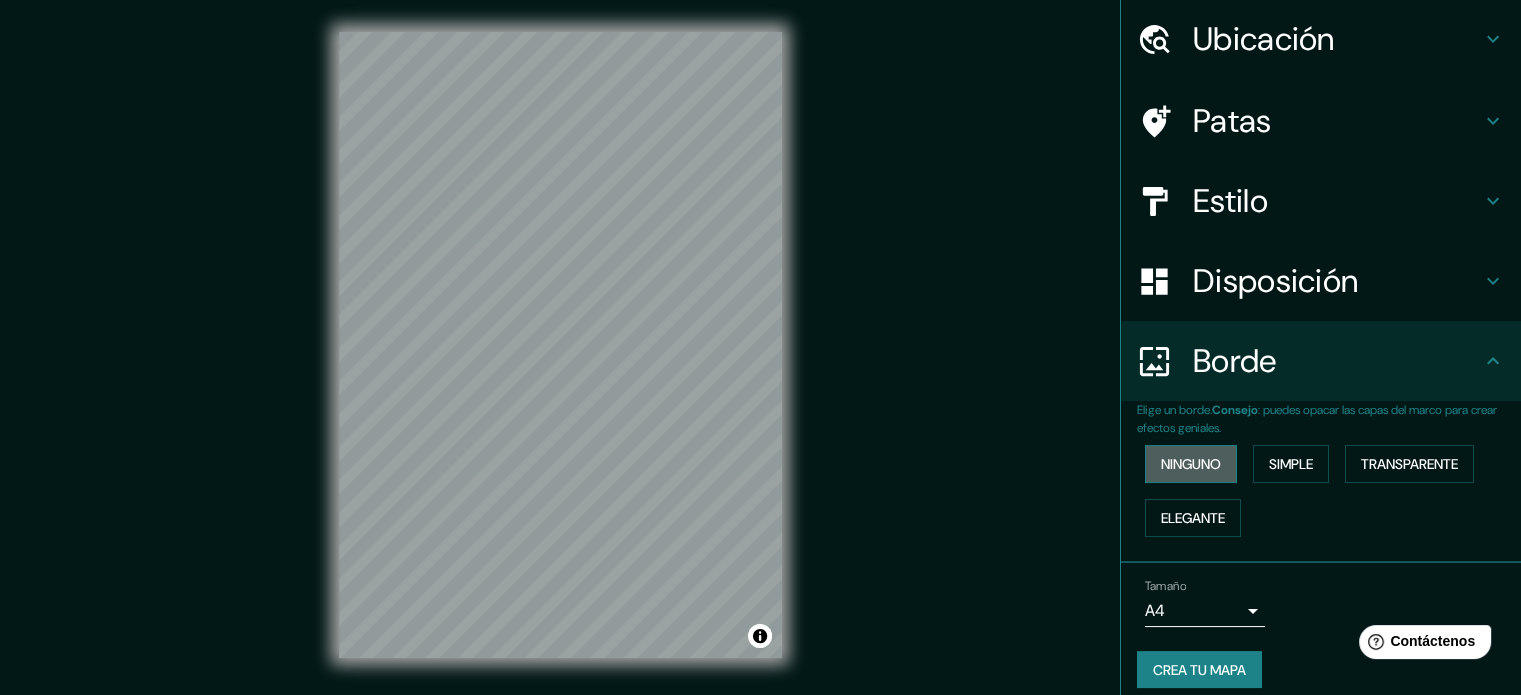 click on "Ninguno" at bounding box center (1191, 464) 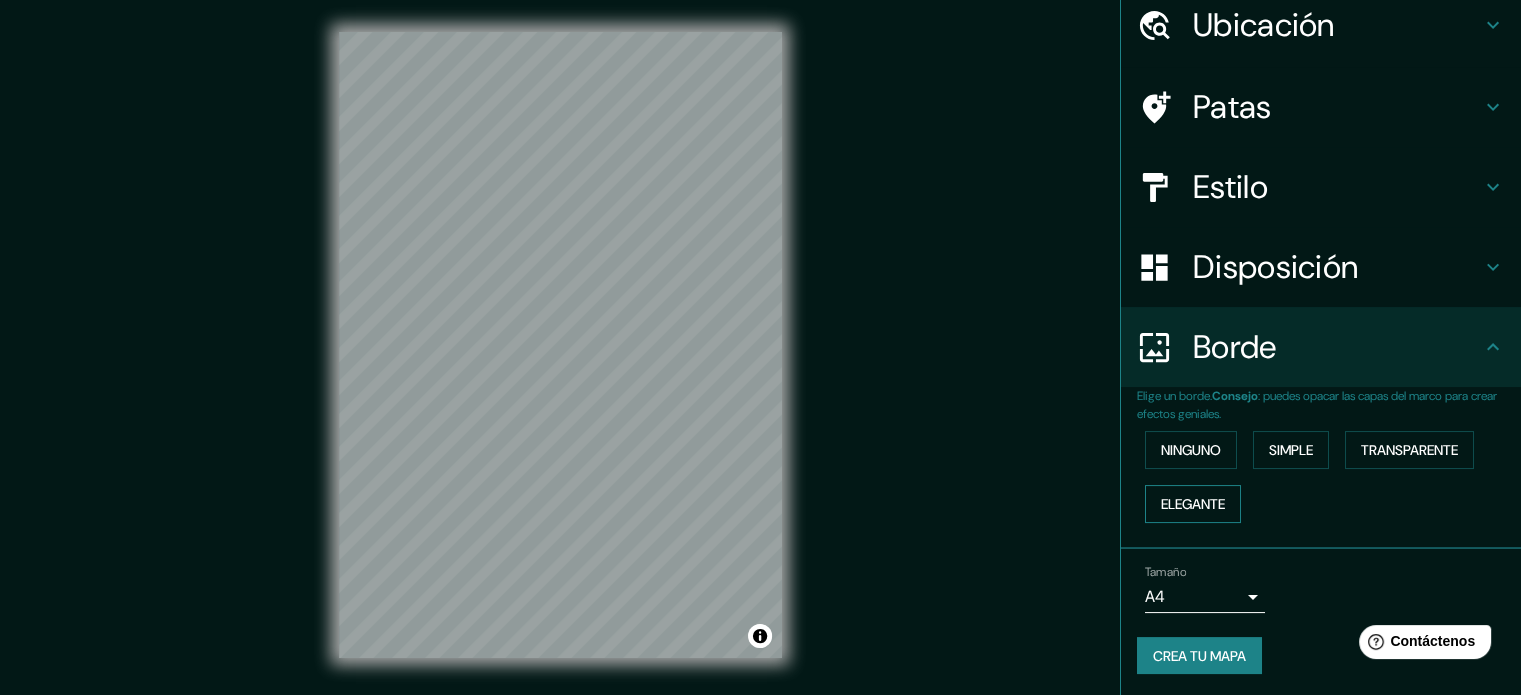 scroll, scrollTop: 80, scrollLeft: 0, axis: vertical 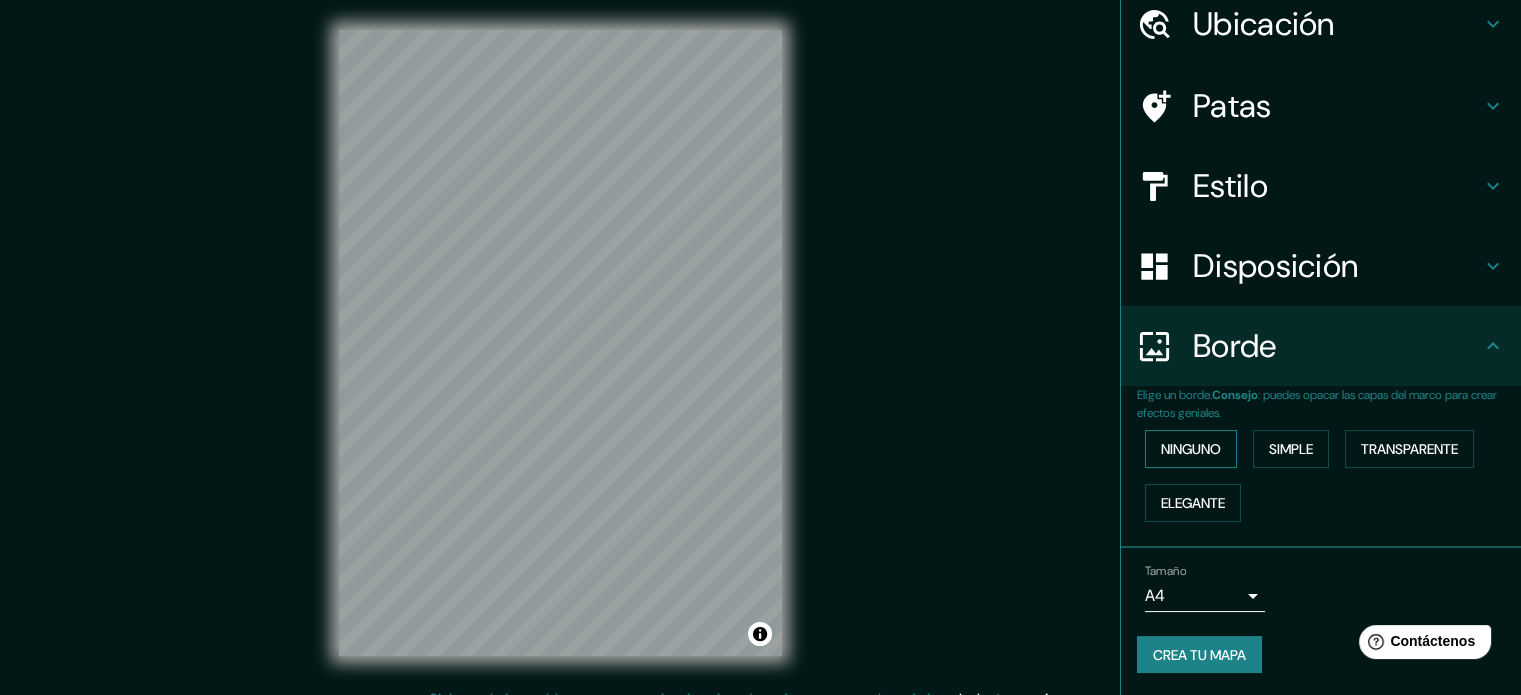 click on "Ninguno" at bounding box center (1191, 449) 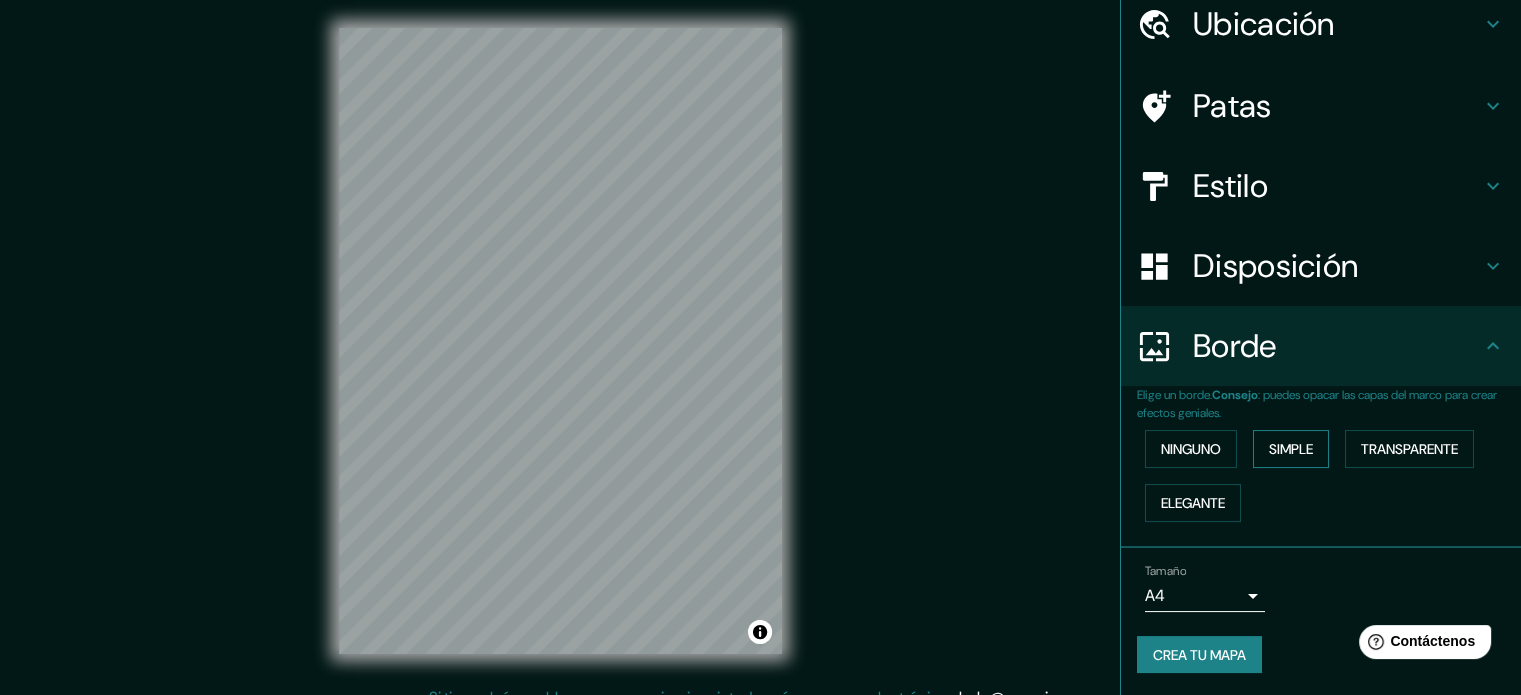 scroll, scrollTop: 4, scrollLeft: 0, axis: vertical 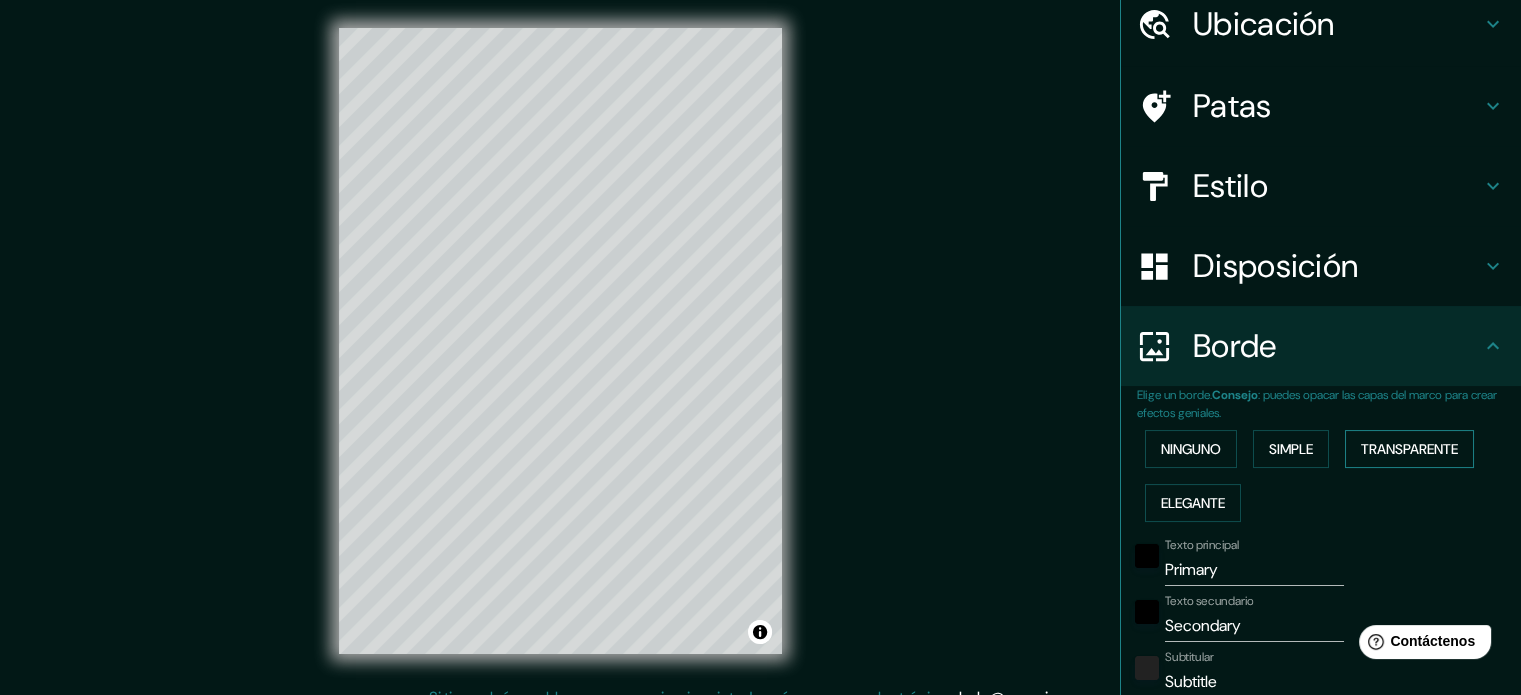 click on "Transparente" at bounding box center (1191, 449) 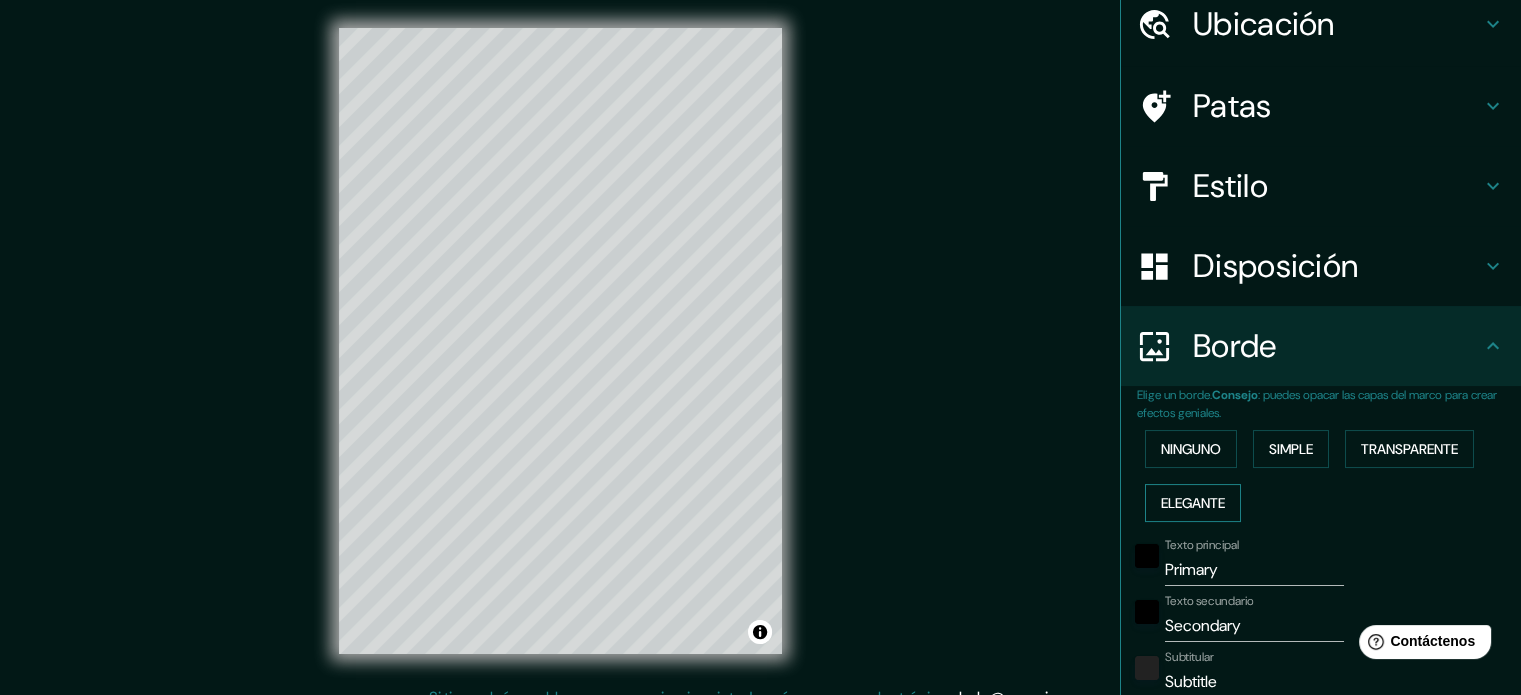 click on "Elegante" at bounding box center [1191, 449] 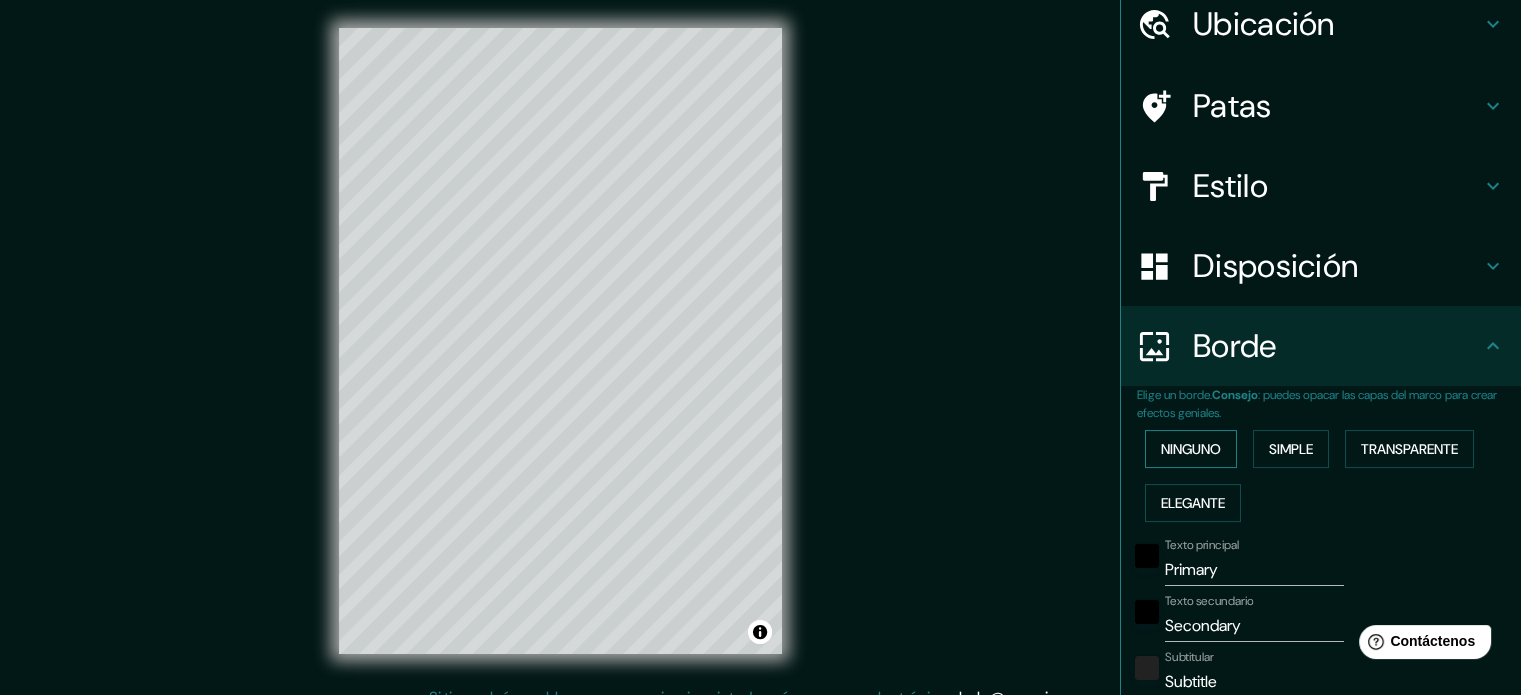 click on "Ninguno" at bounding box center (1191, 449) 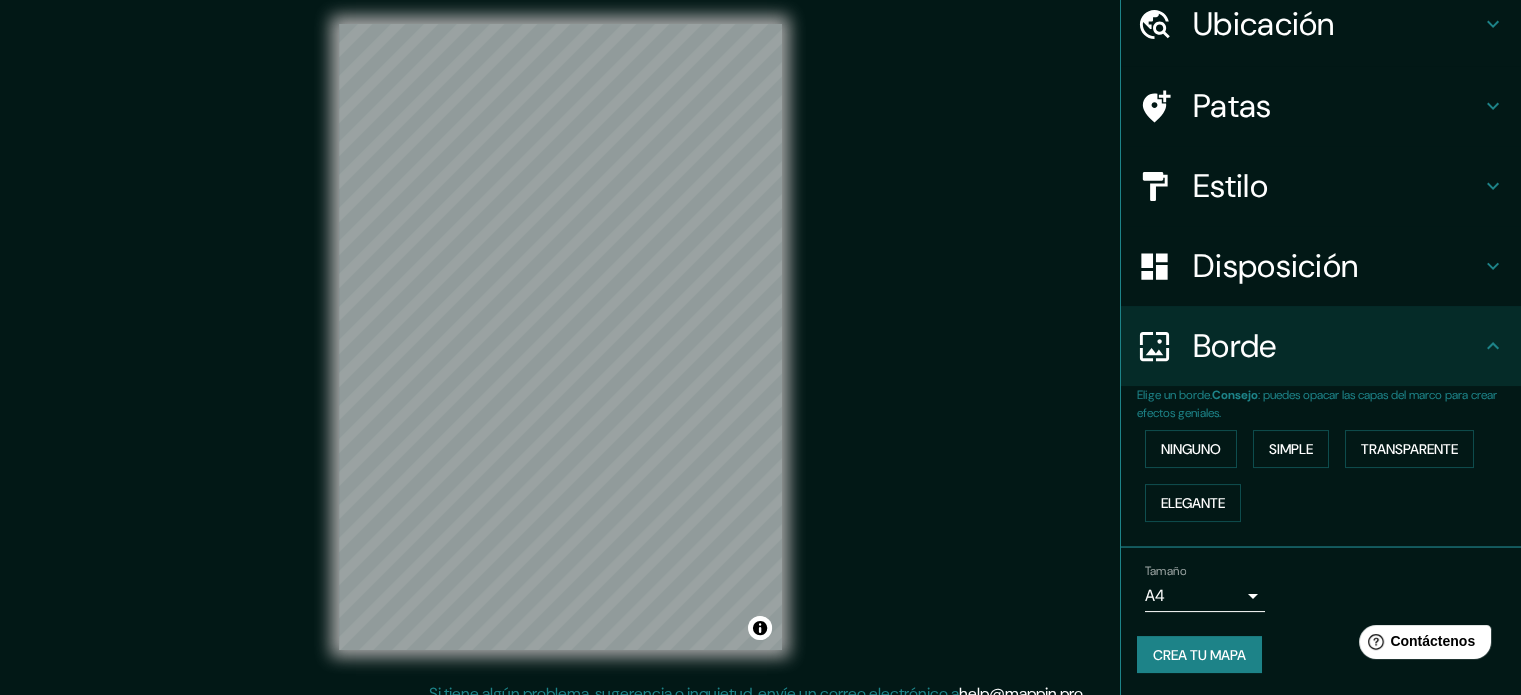 scroll, scrollTop: 0, scrollLeft: 0, axis: both 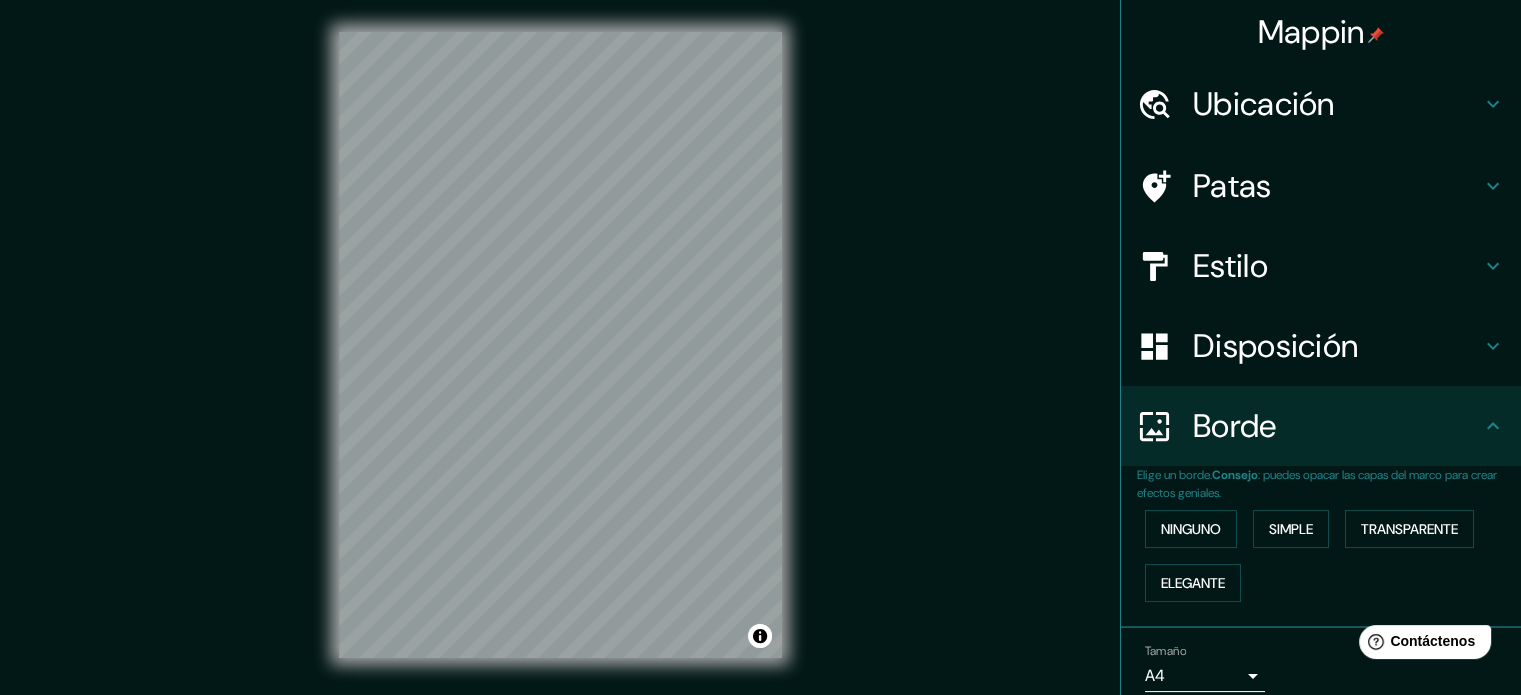 click on "Disposición" at bounding box center [1264, 104] 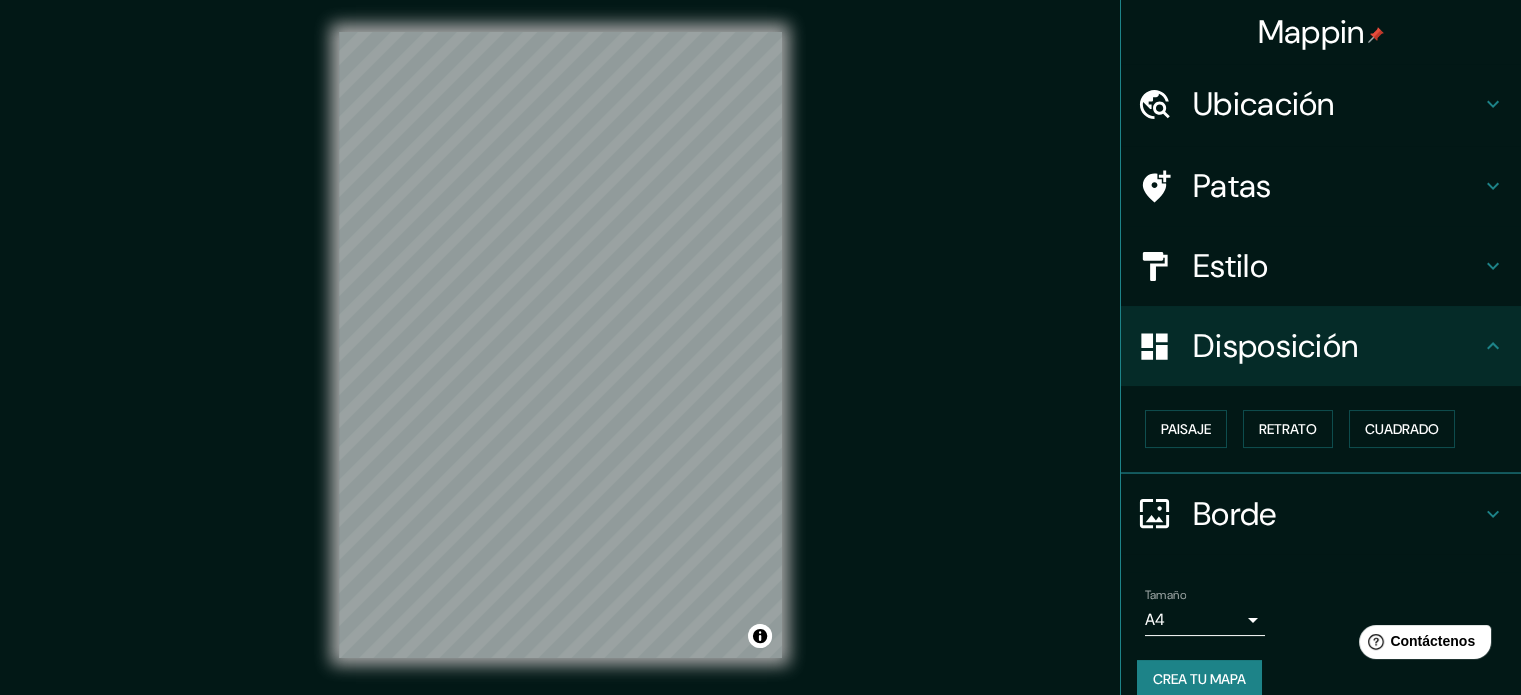 click on "Disposición" at bounding box center [1264, 104] 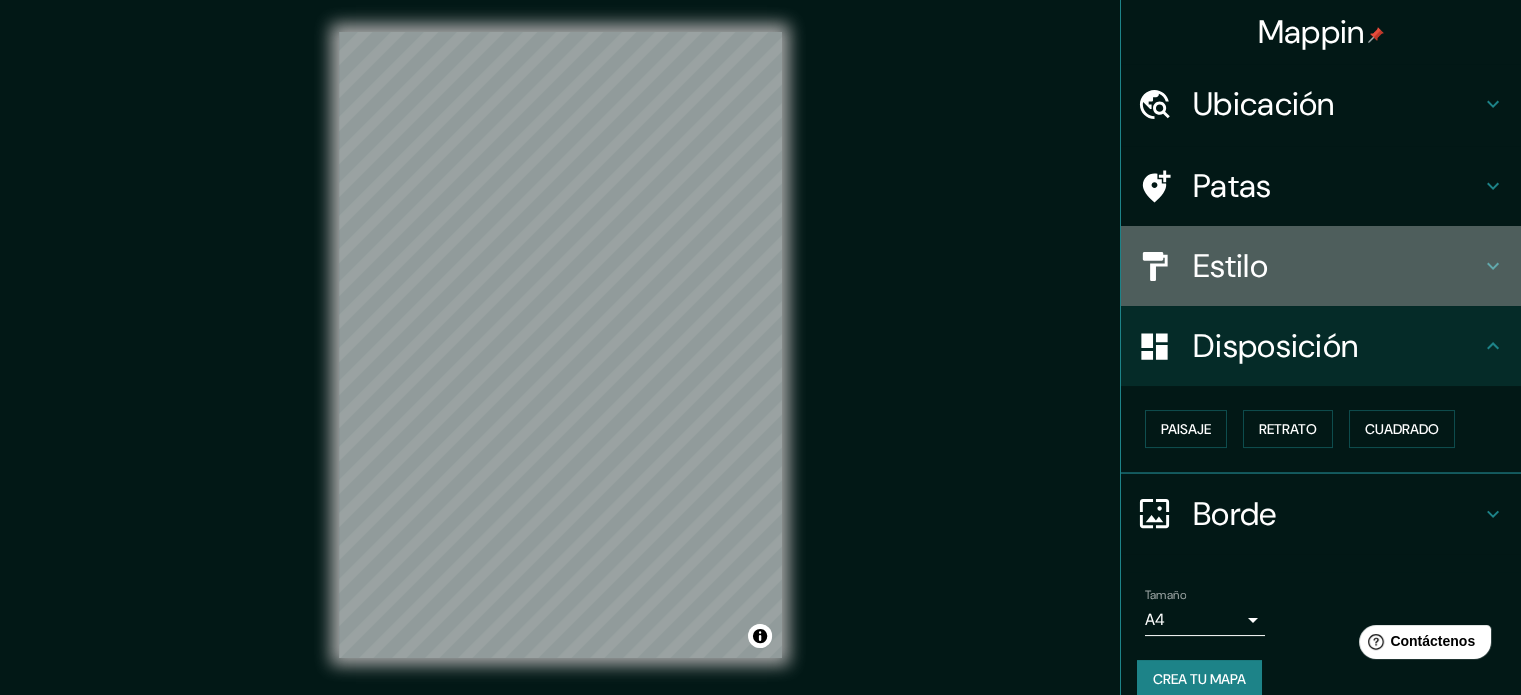 click on "Estilo" at bounding box center (1337, 104) 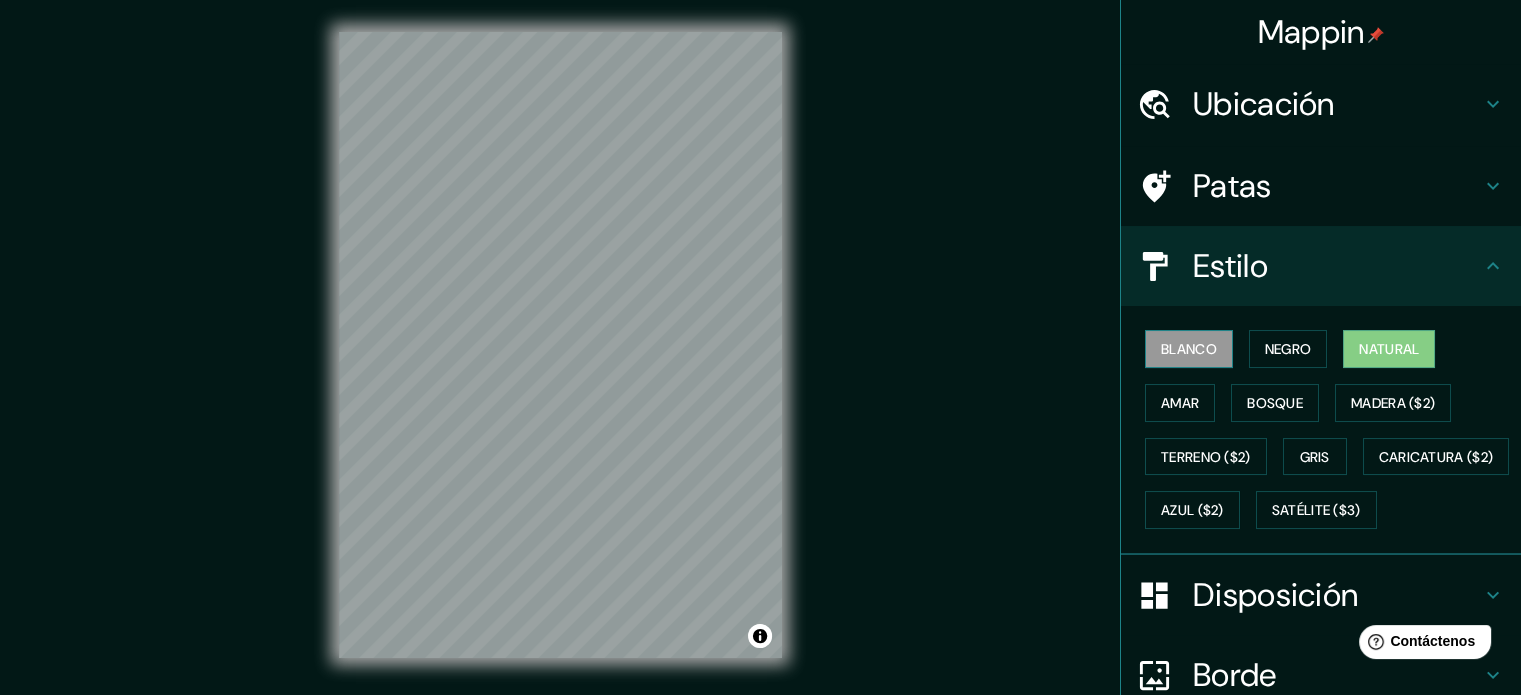 click on "Blanco" at bounding box center (1189, 349) 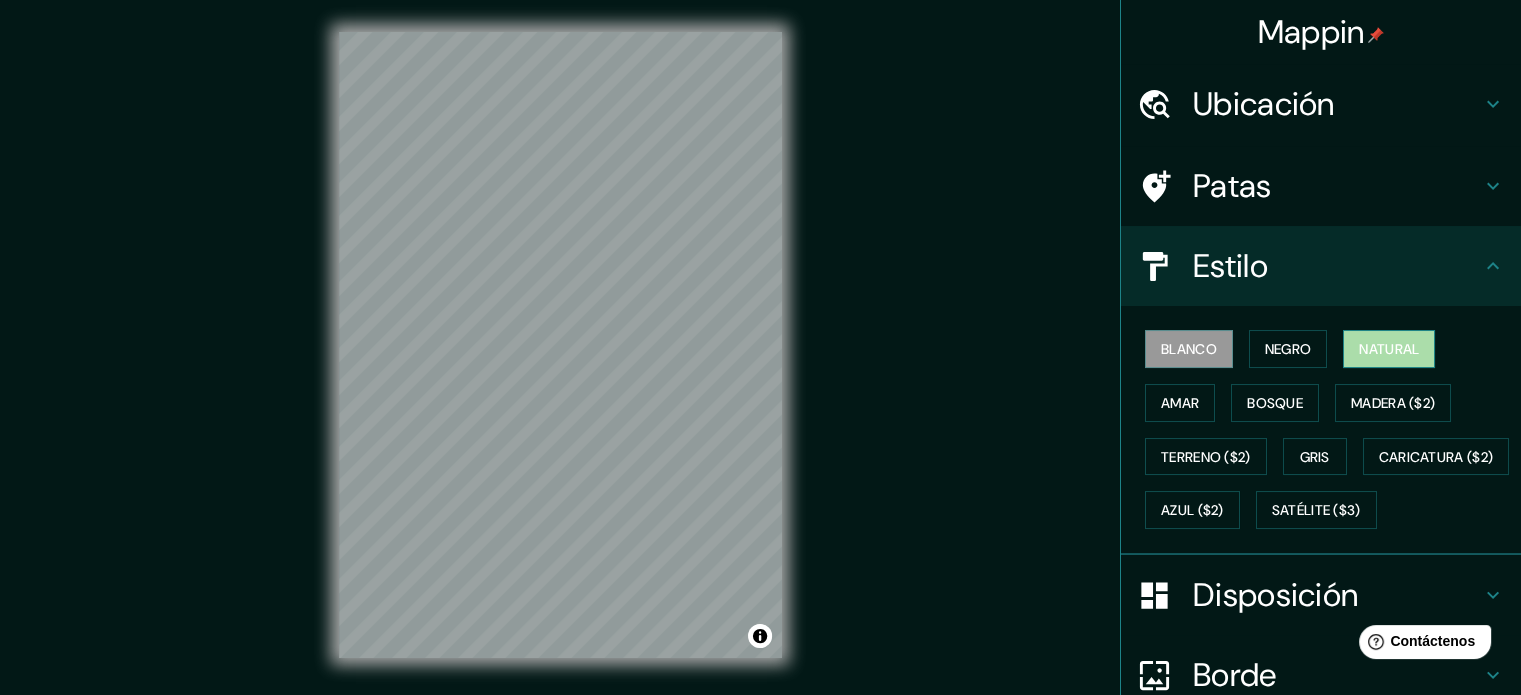 click on "Natural" at bounding box center [1389, 349] 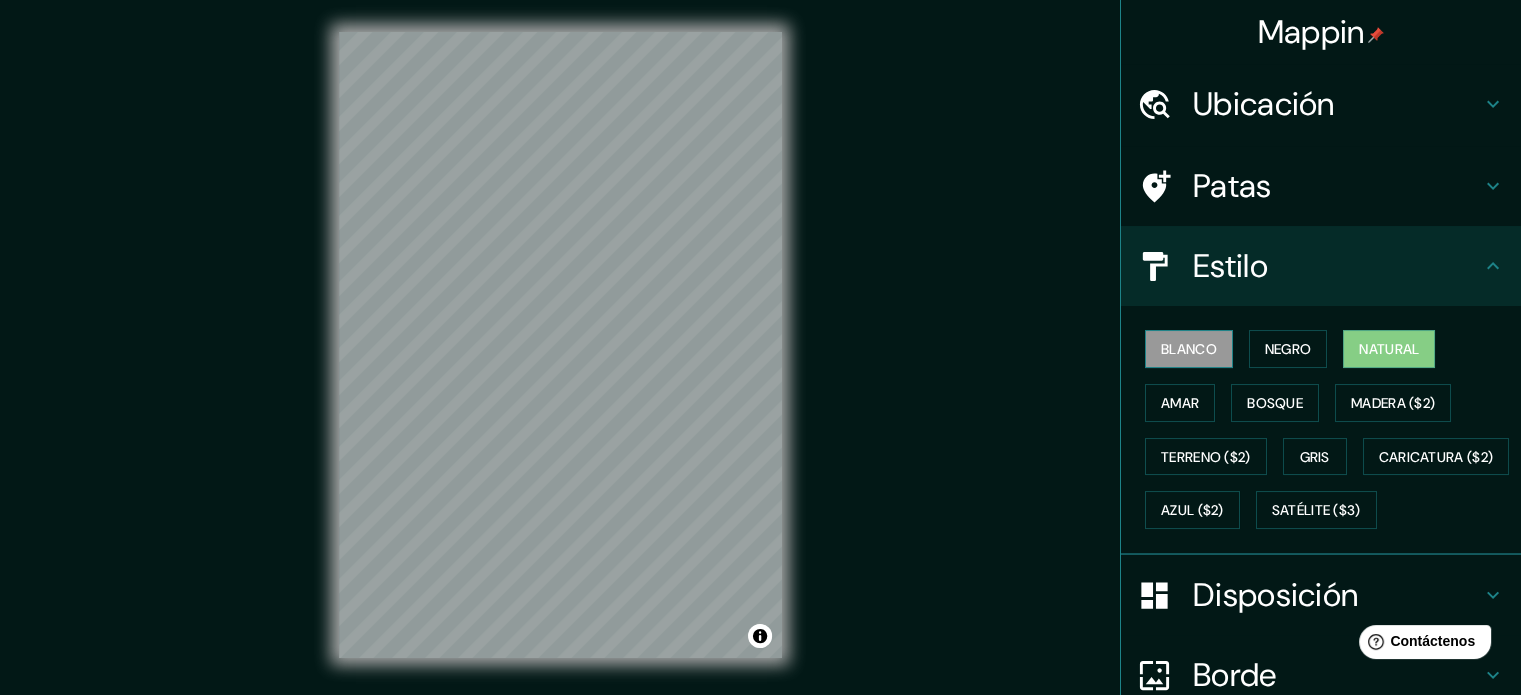 click on "Blanco" at bounding box center (1189, 349) 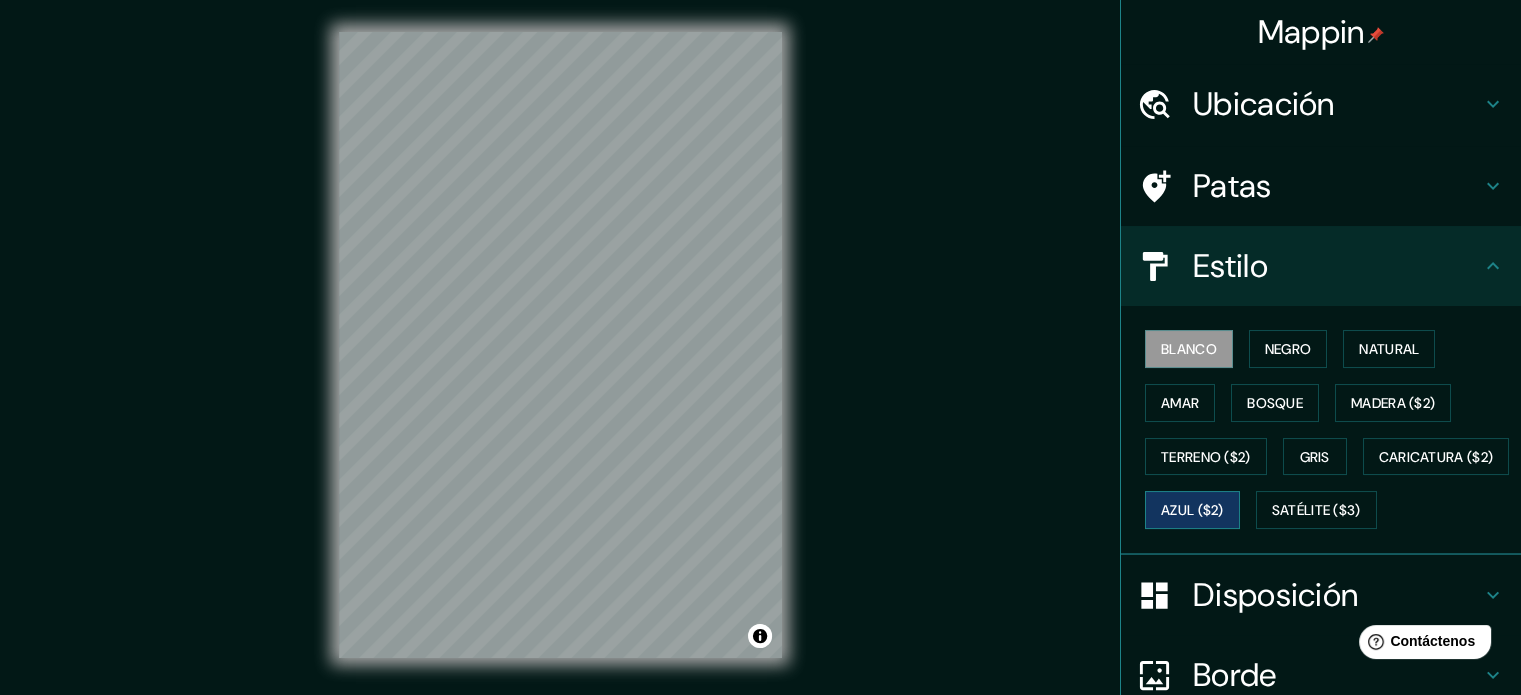 click on "Azul ($2)" at bounding box center (1192, 511) 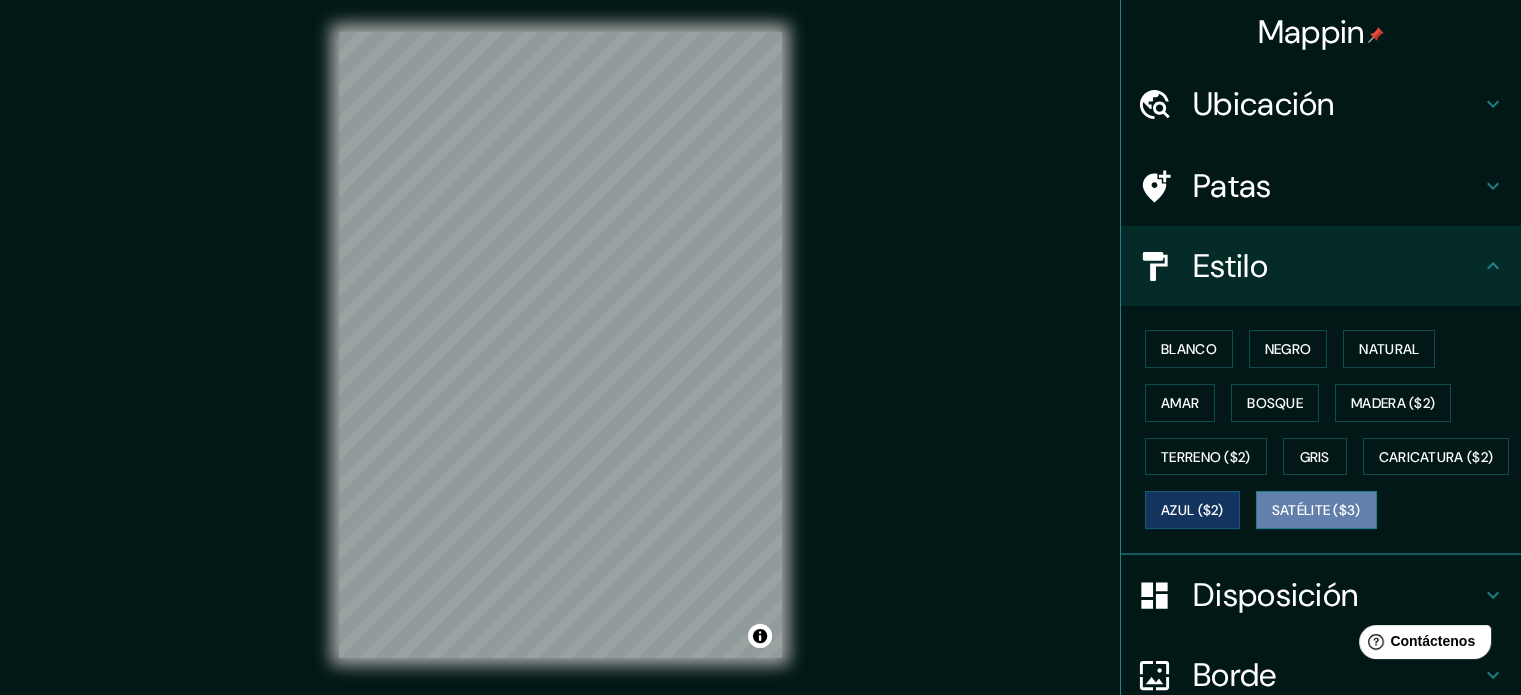 click on "Satélite ($3)" at bounding box center [1316, 511] 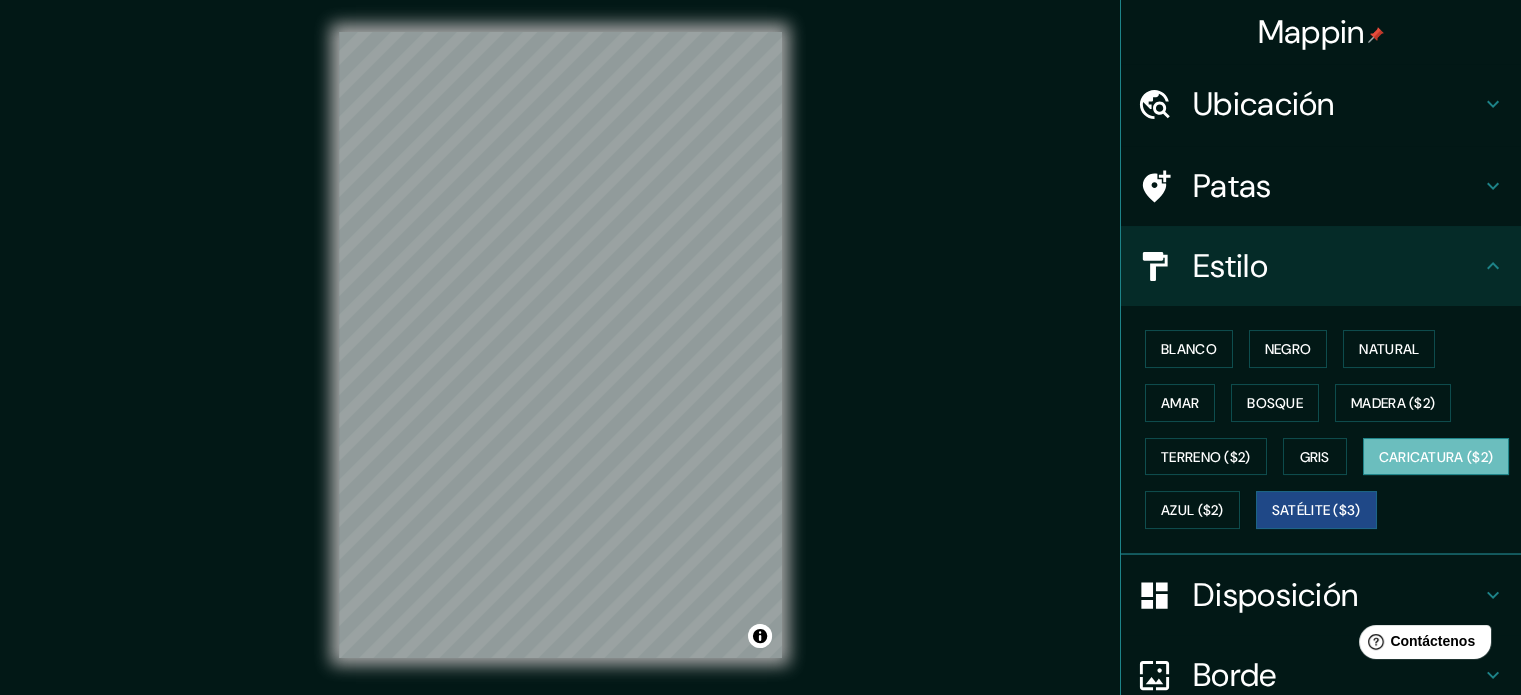 click on "Caricatura ($2)" at bounding box center [1436, 457] 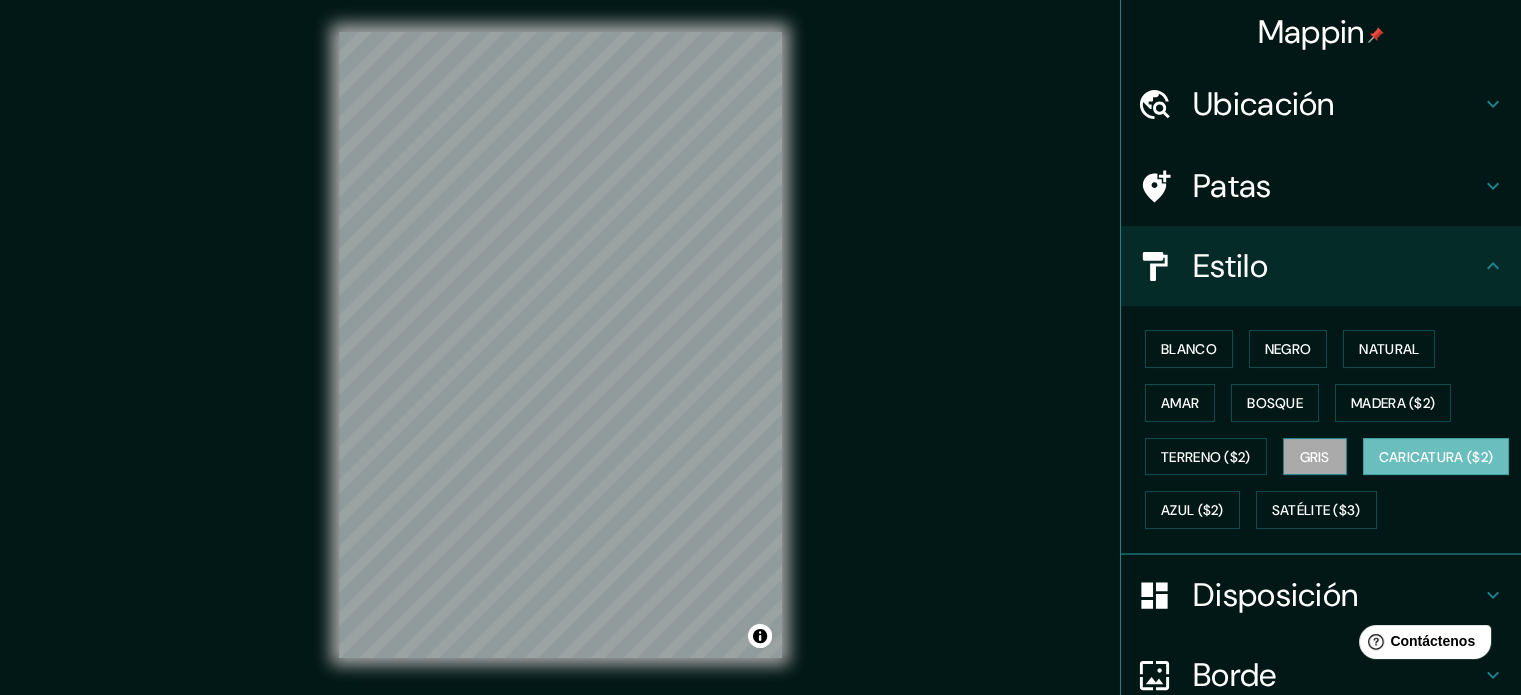 click on "Gris" at bounding box center (1315, 457) 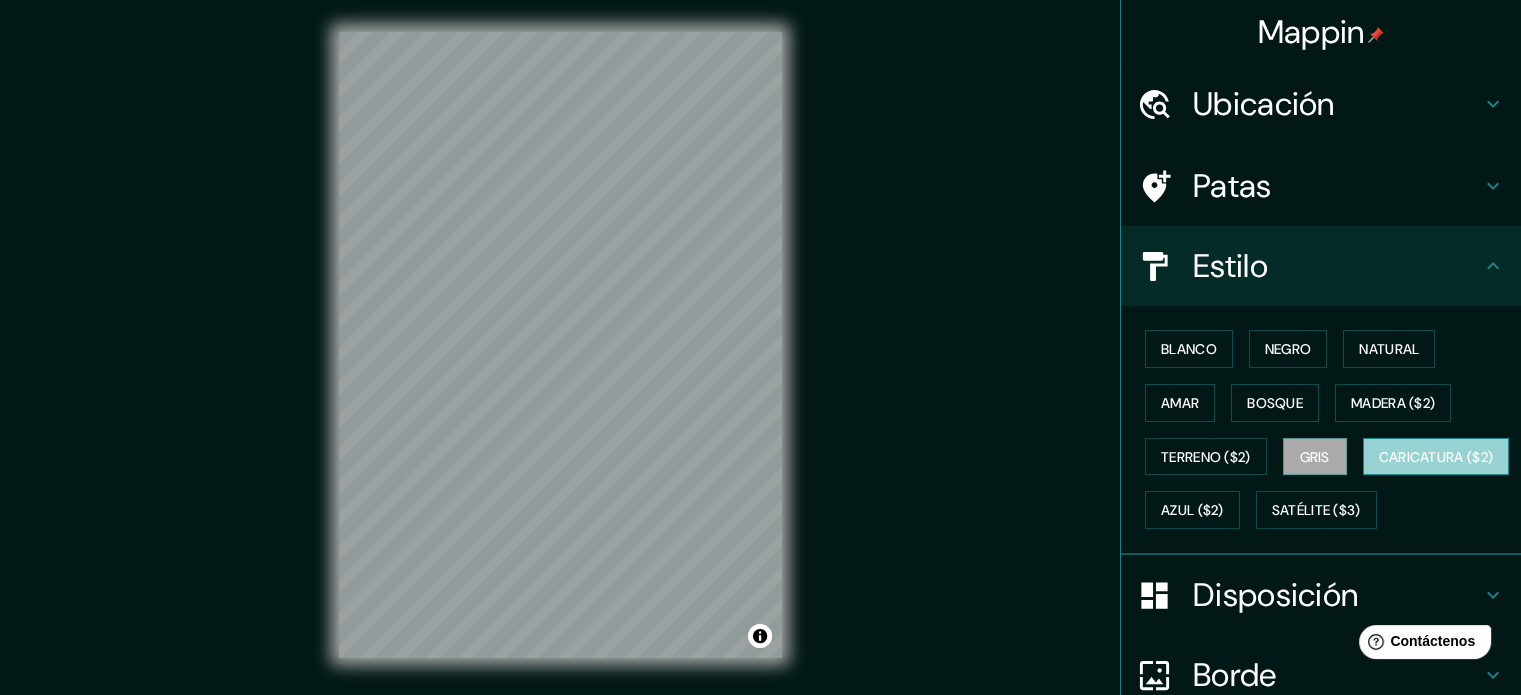 click on "Caricatura ($2)" at bounding box center (1436, 457) 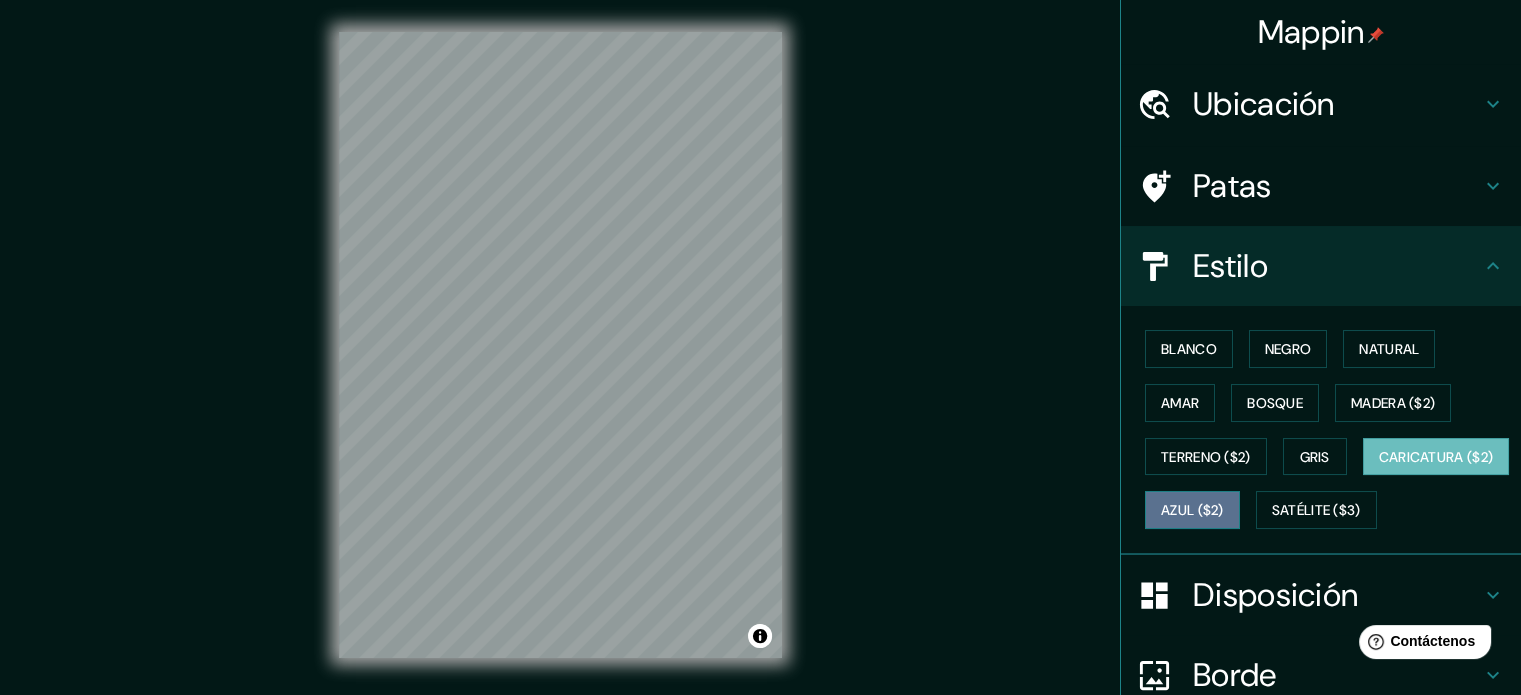 click on "Azul ($2)" at bounding box center [1192, 510] 